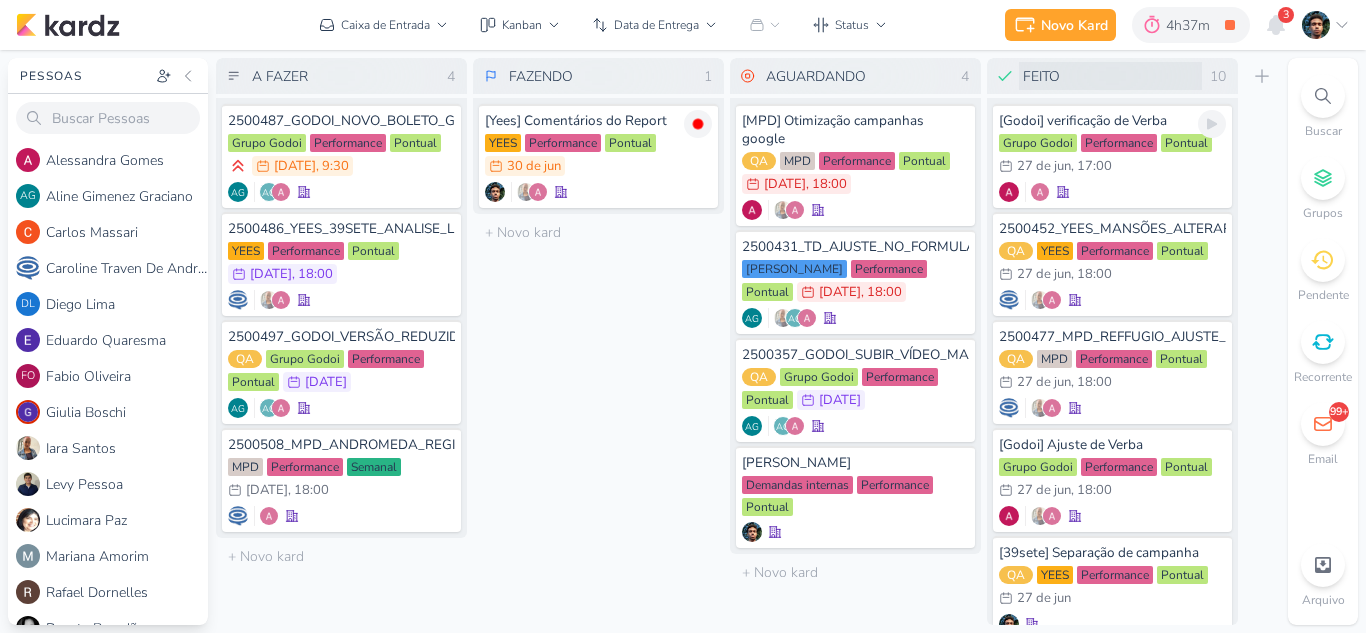 scroll, scrollTop: 0, scrollLeft: 0, axis: both 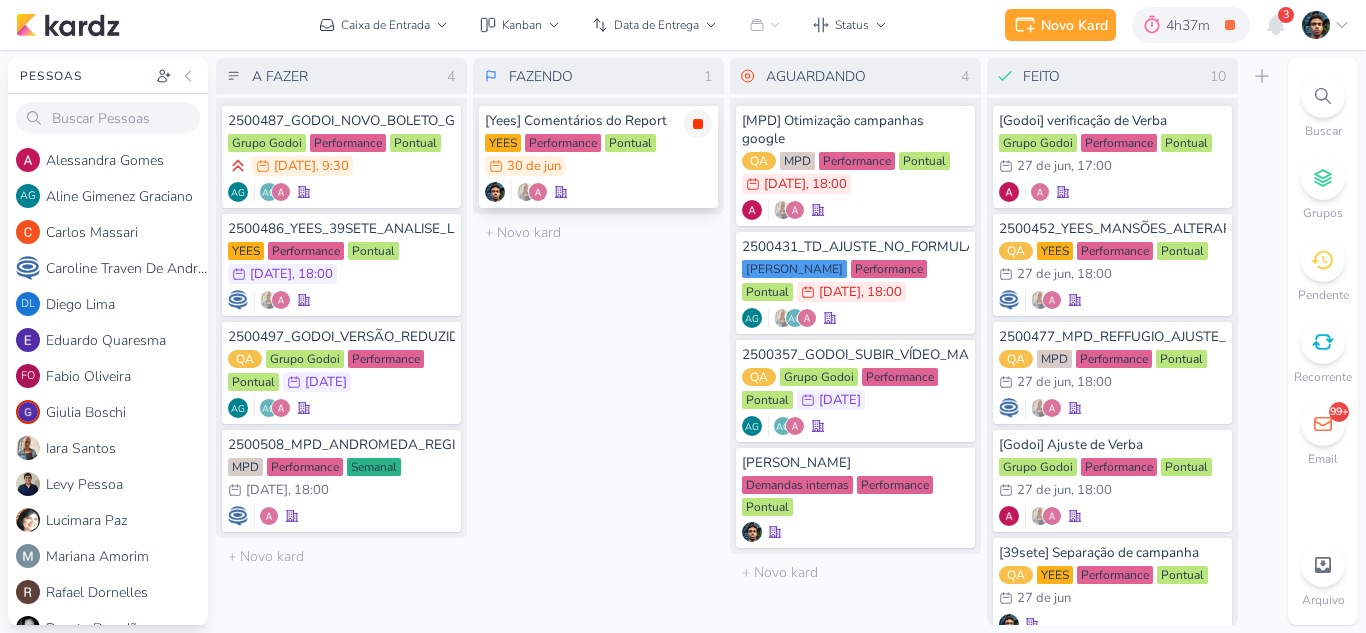 click 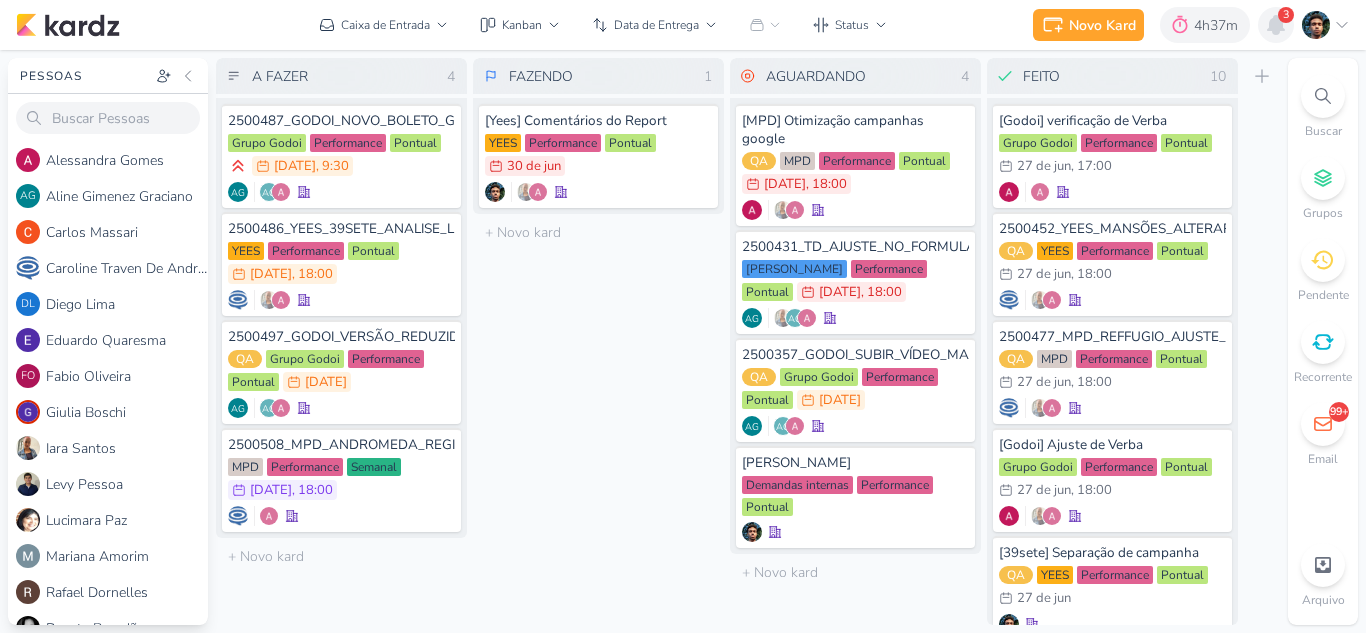 click 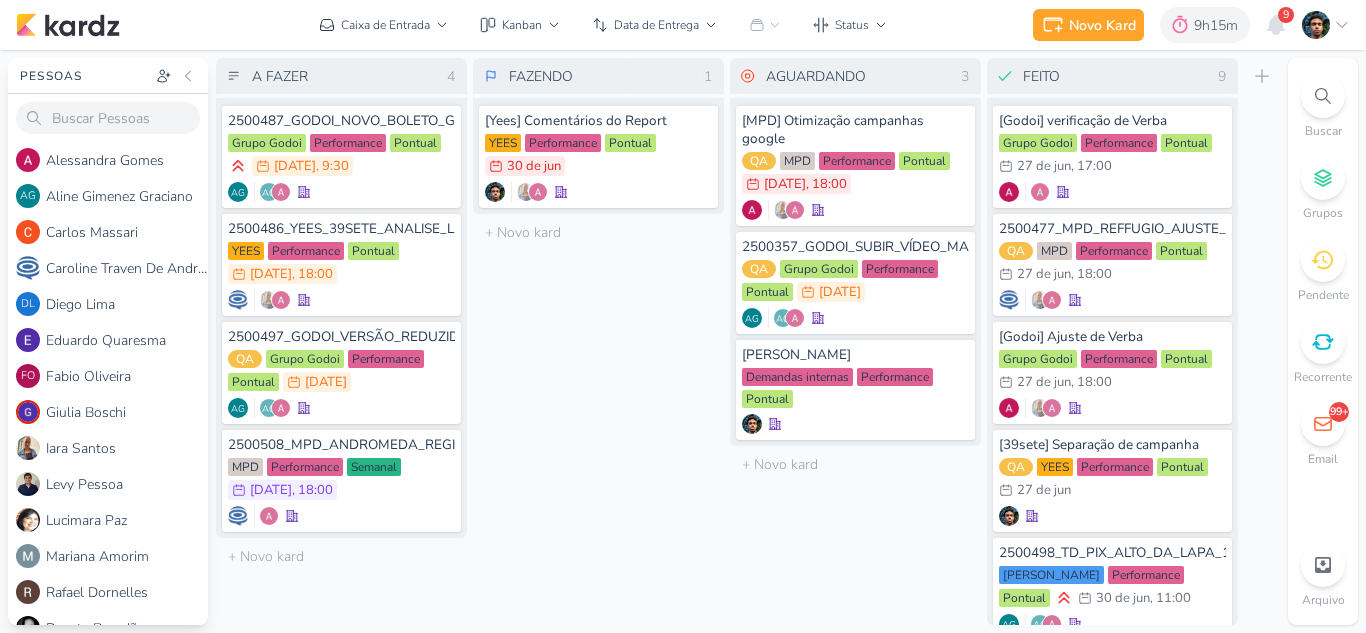 scroll, scrollTop: 0, scrollLeft: 0, axis: both 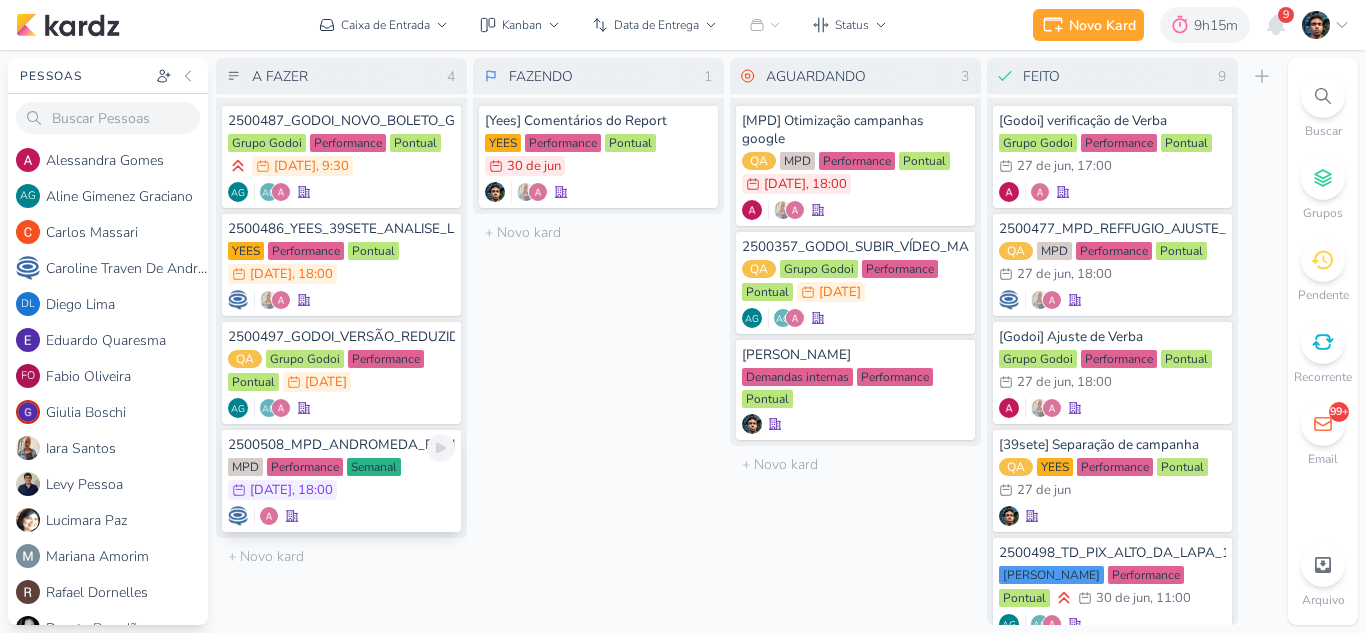 click at bounding box center (341, 516) 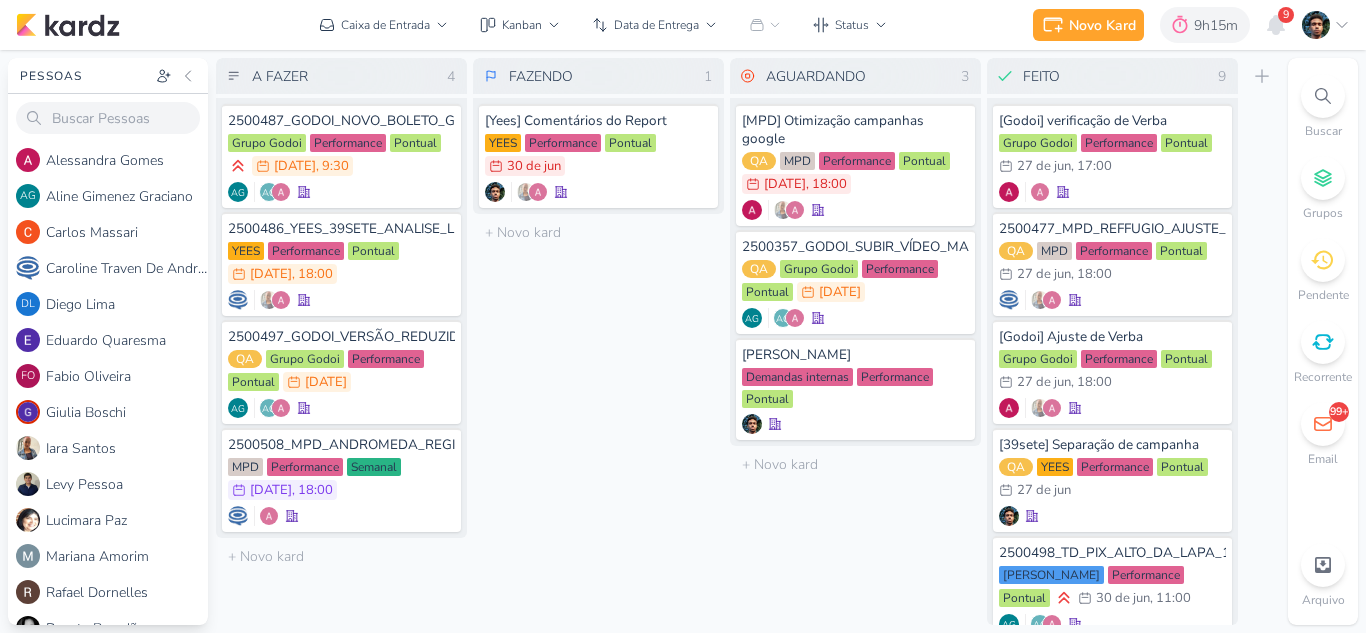 click on "9" at bounding box center [1286, 15] 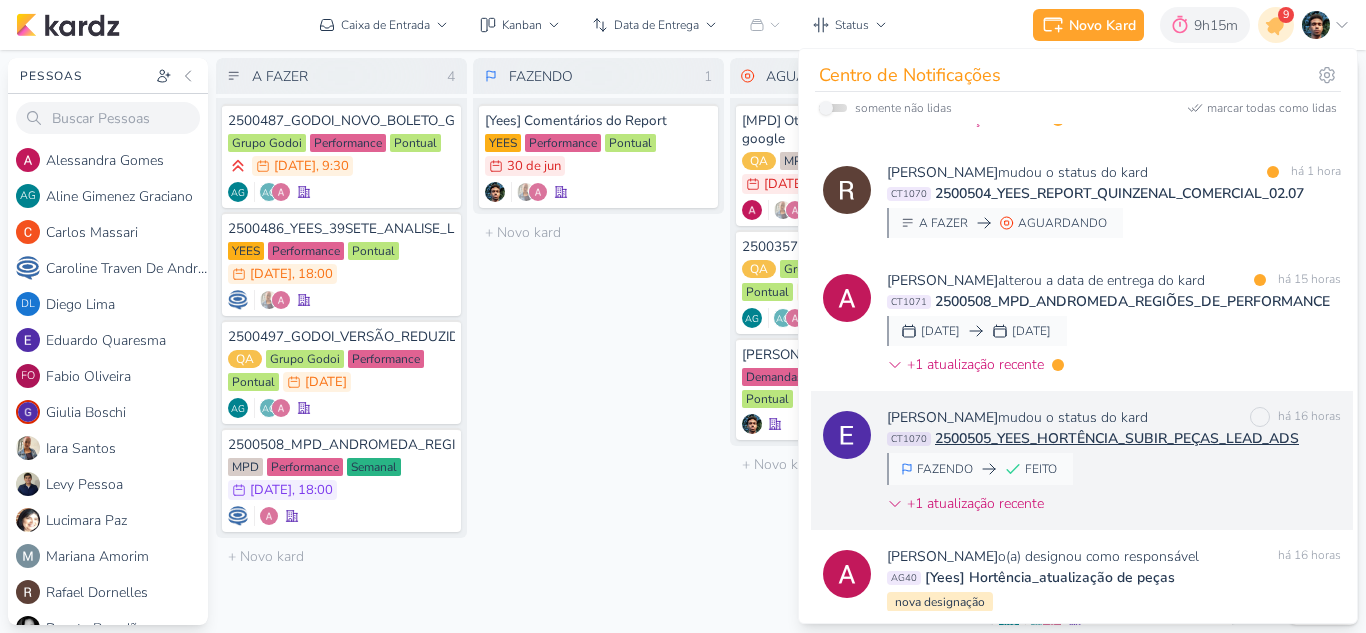 scroll, scrollTop: 0, scrollLeft: 0, axis: both 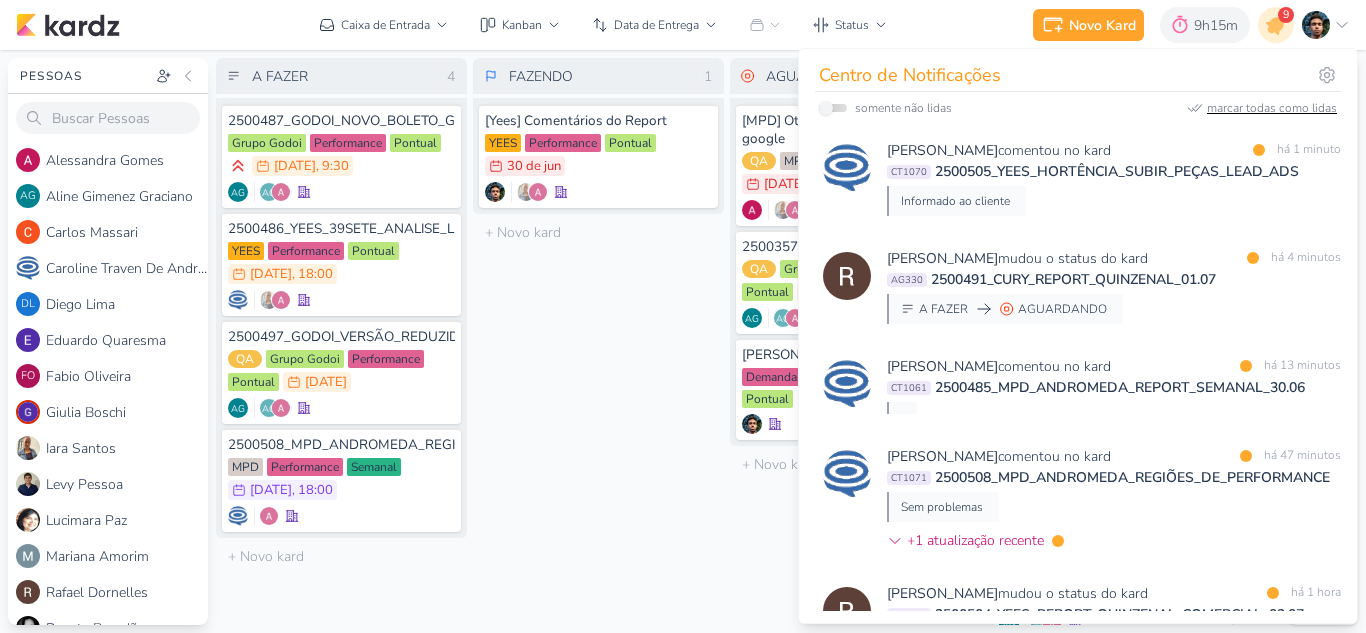 click on "marcar todas como lidas" at bounding box center [1272, 108] 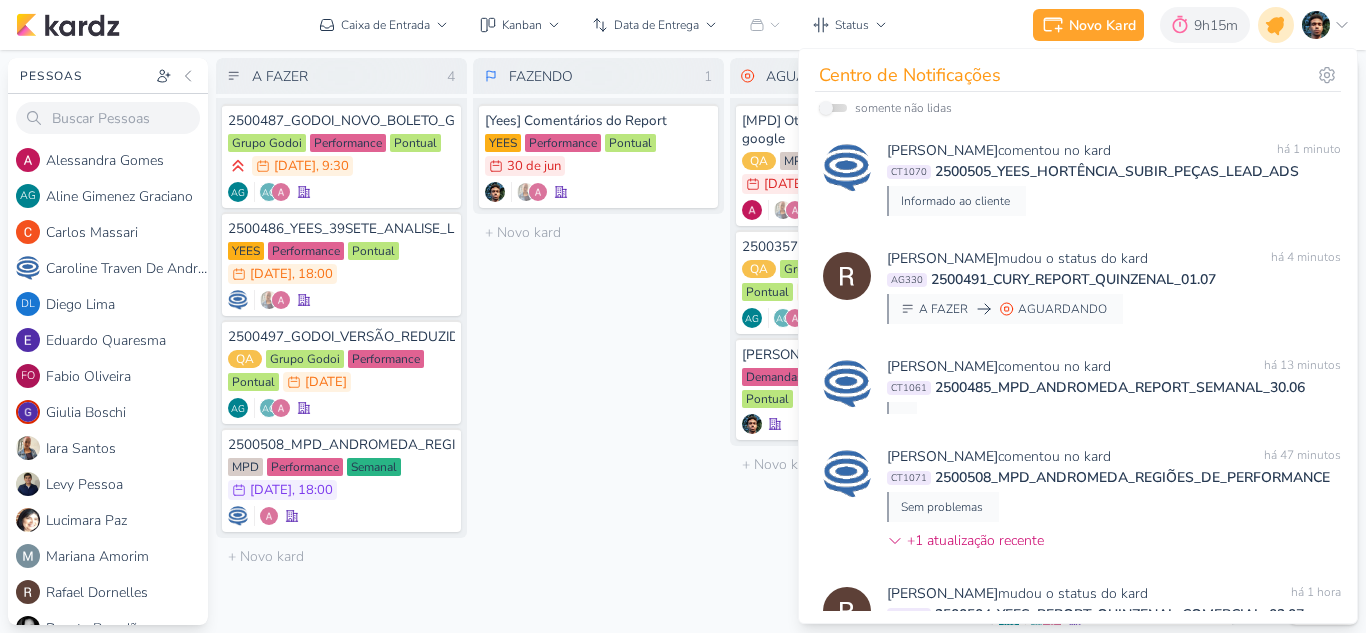 click 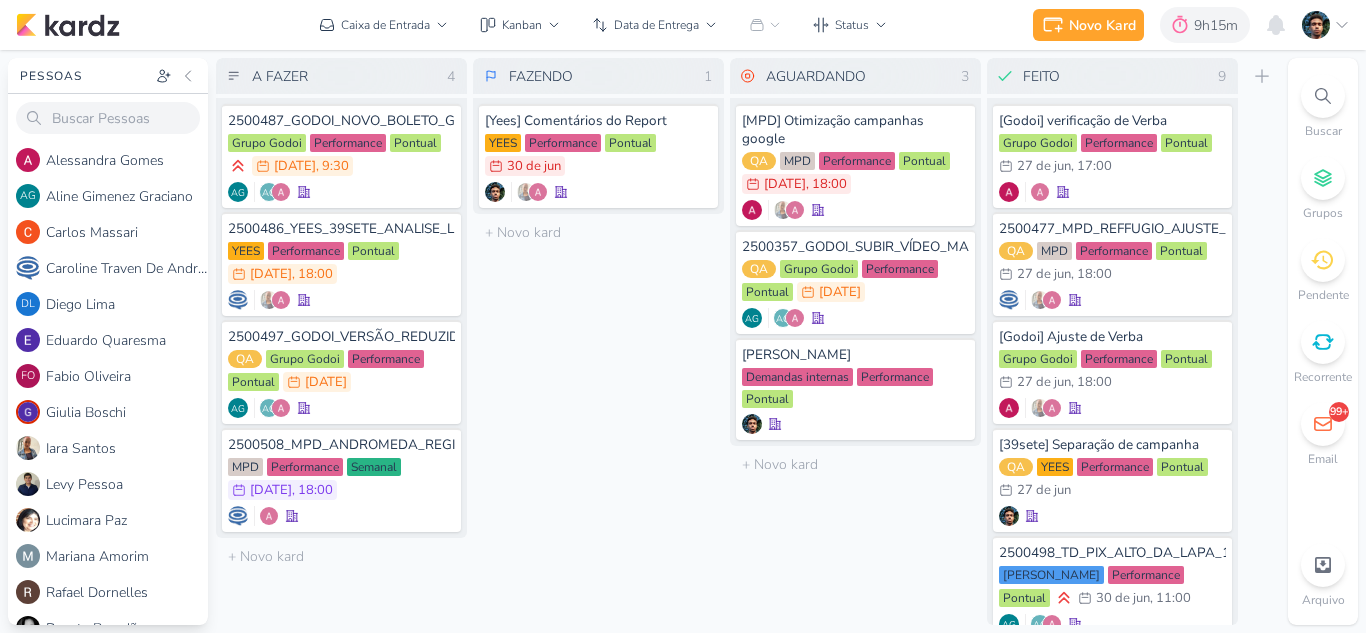 click 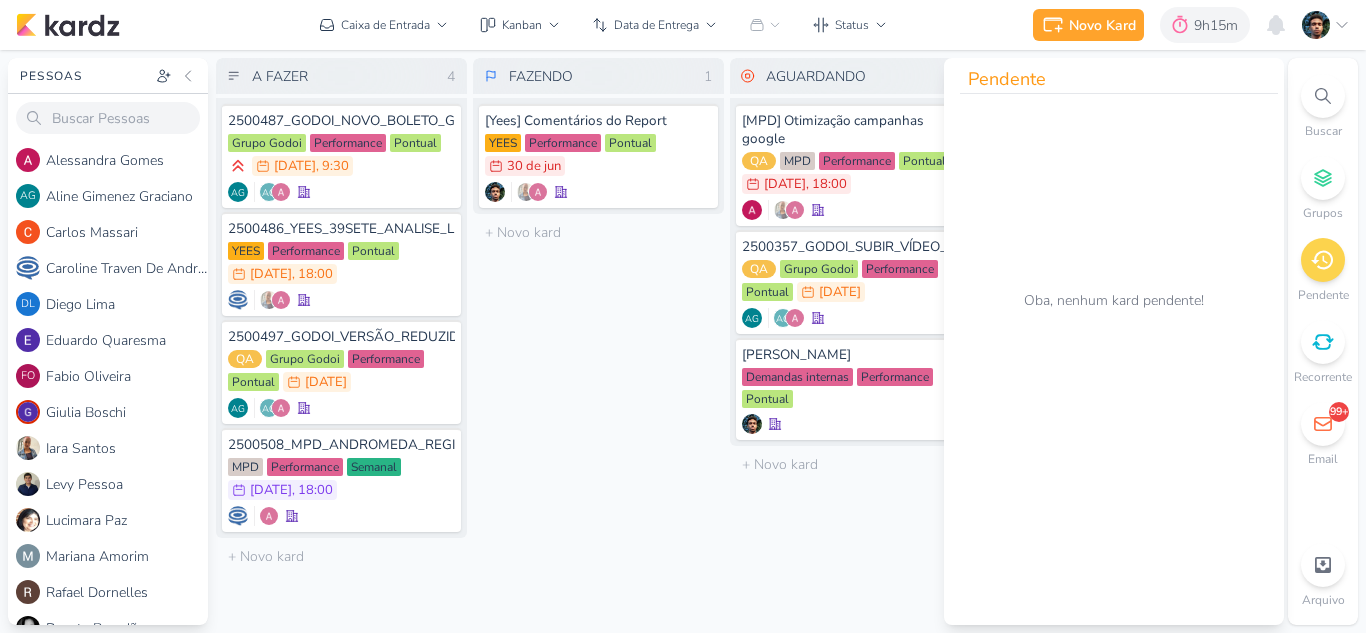 click 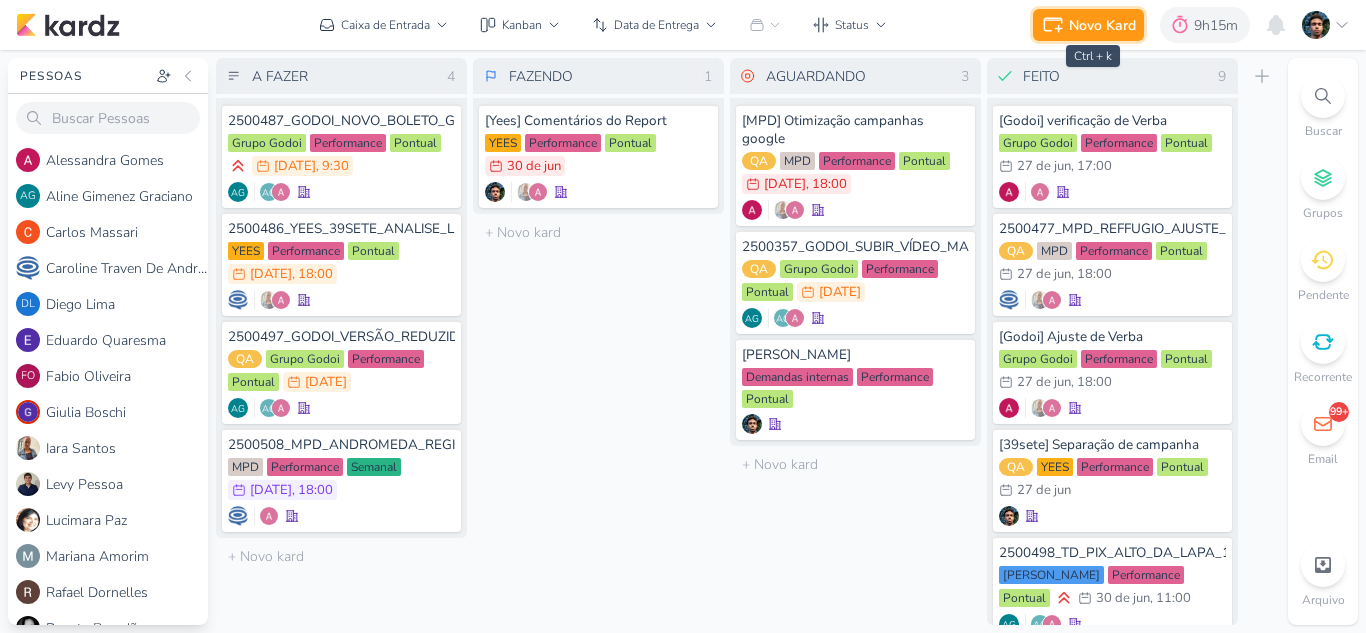 click on "Novo Kard" at bounding box center (1102, 25) 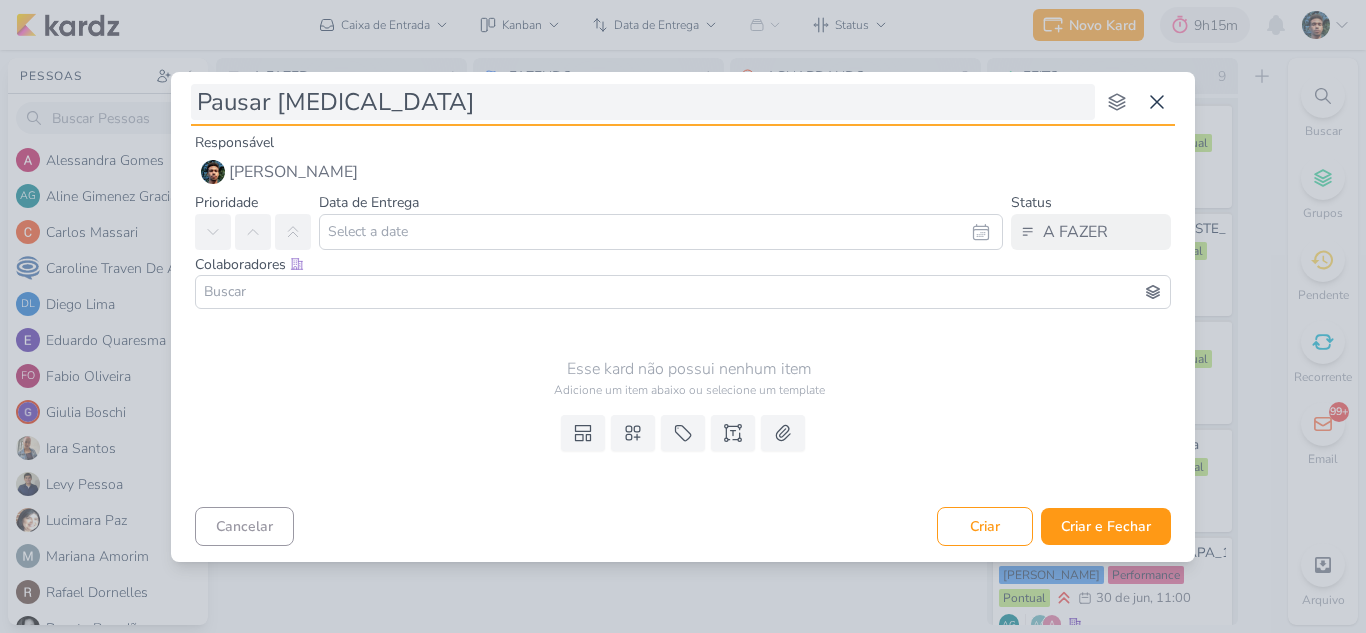 type on "Pausar relat" 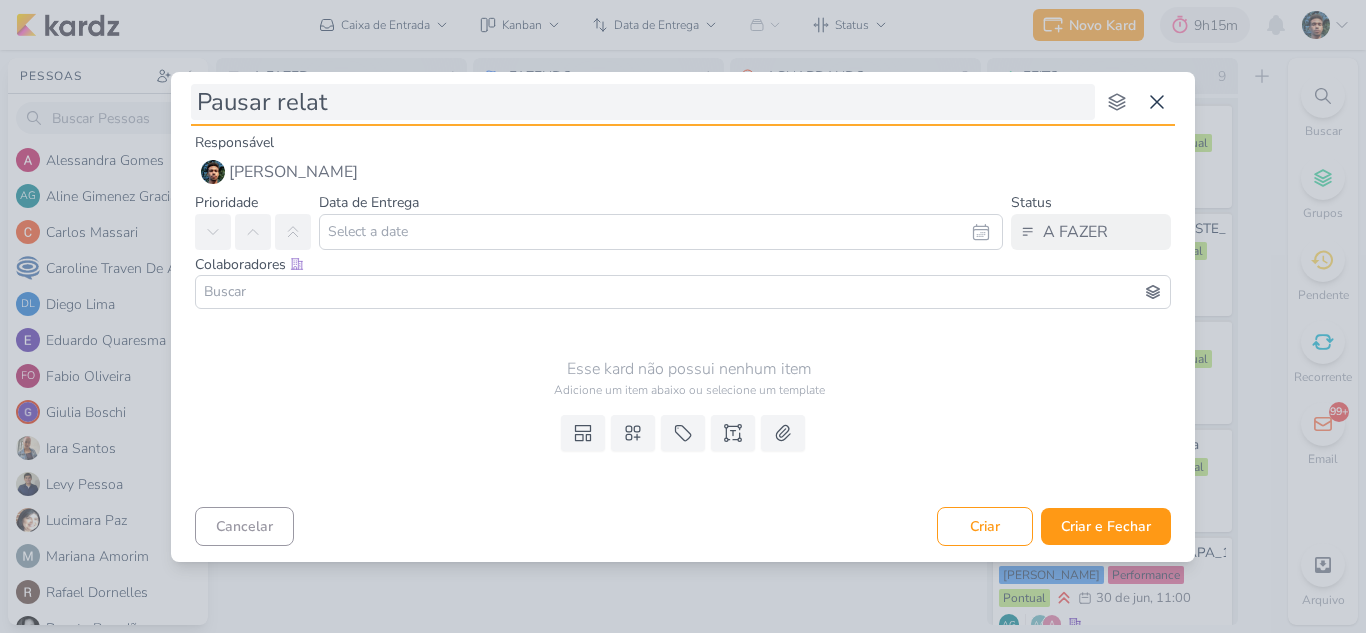 type 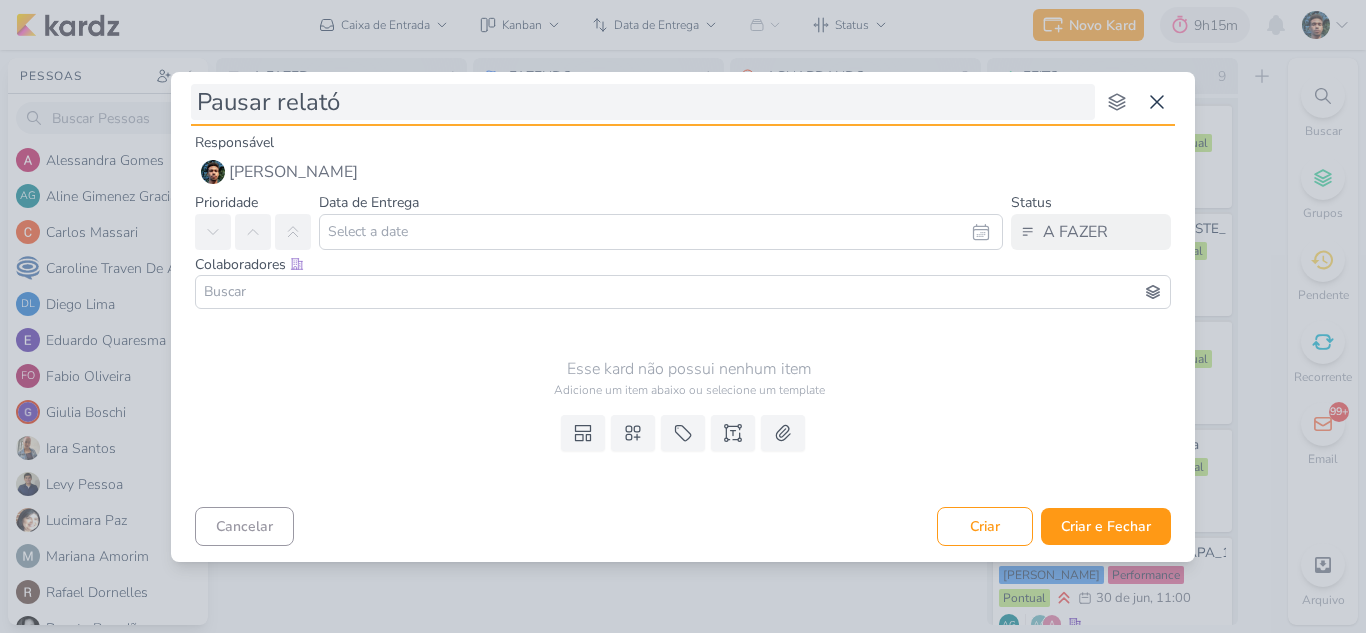 type on "Pausar relatór" 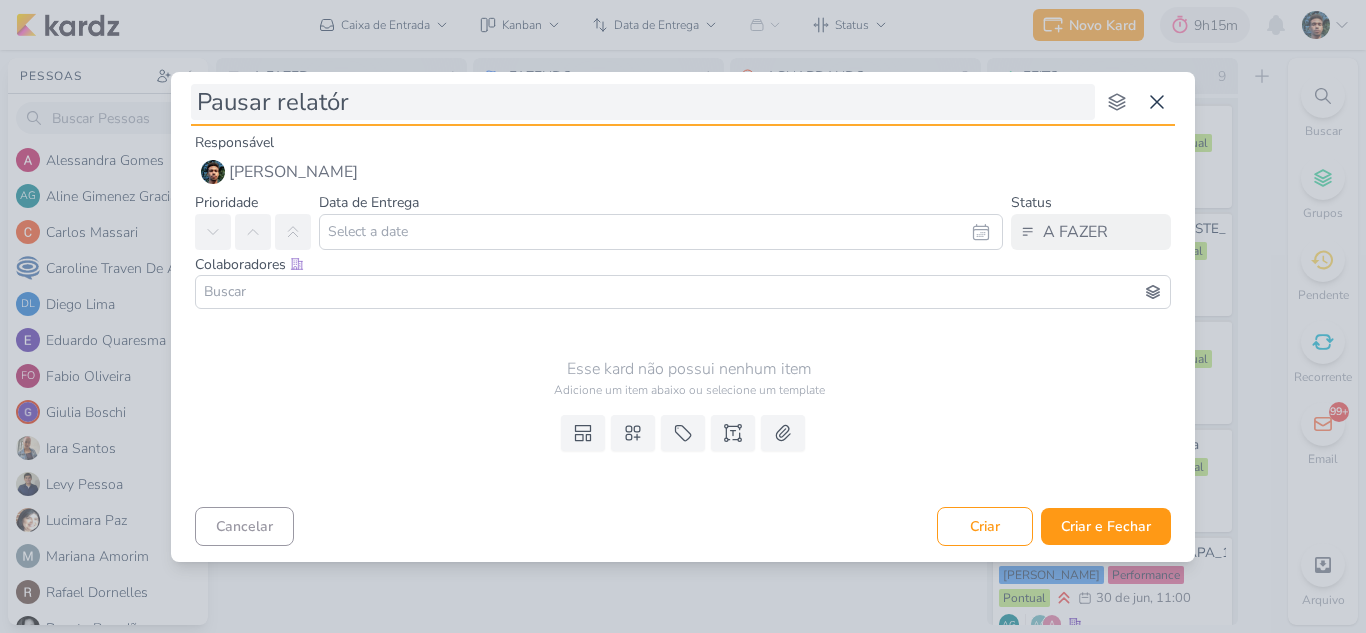 type 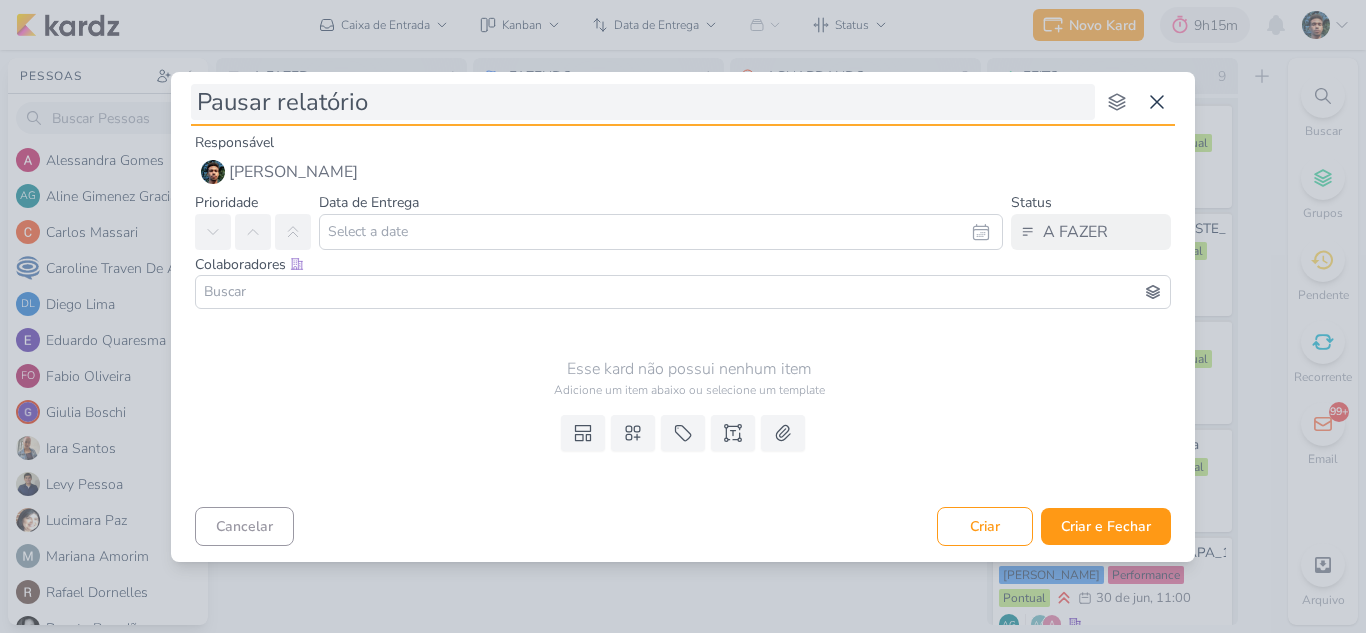 type on "Pausar relatório" 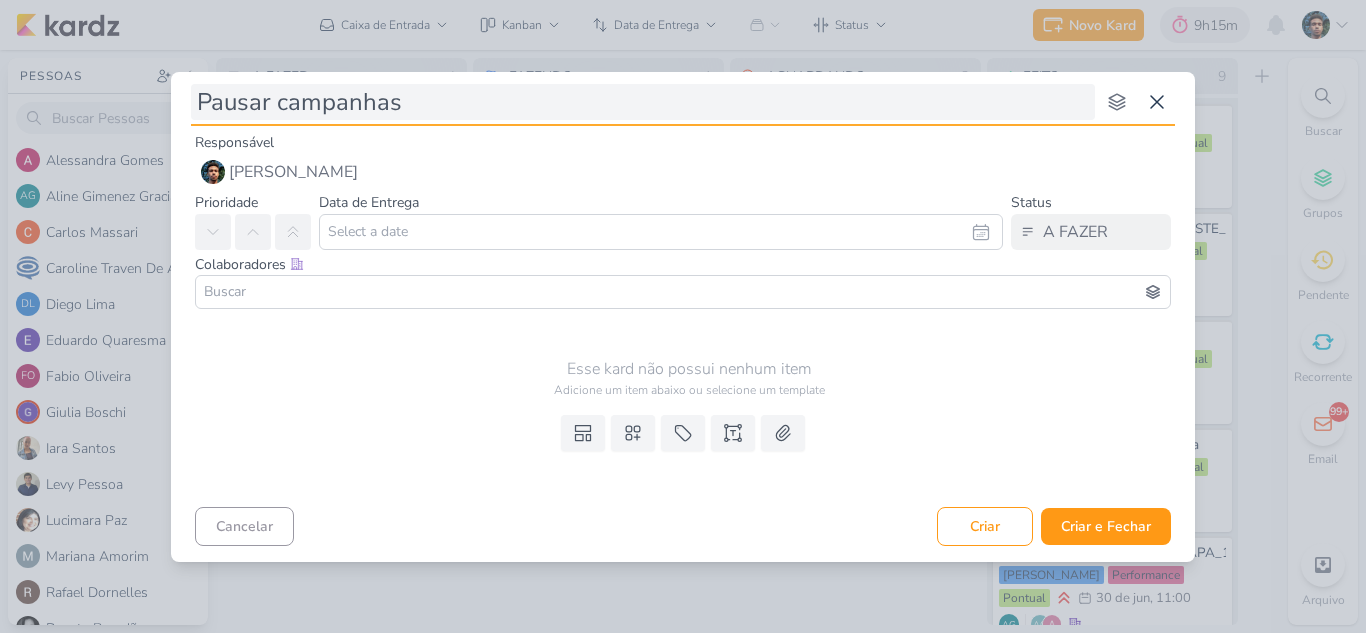 type on "Pausar campanhas" 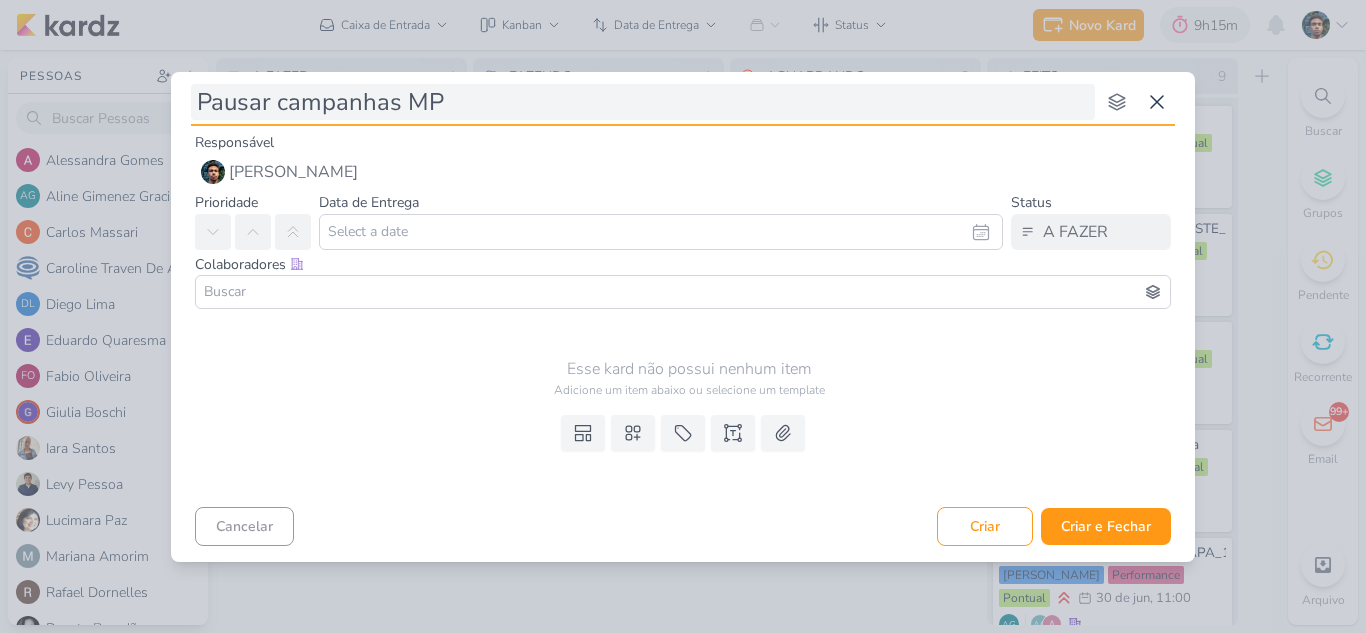 type on "Pausar campanhas MPD" 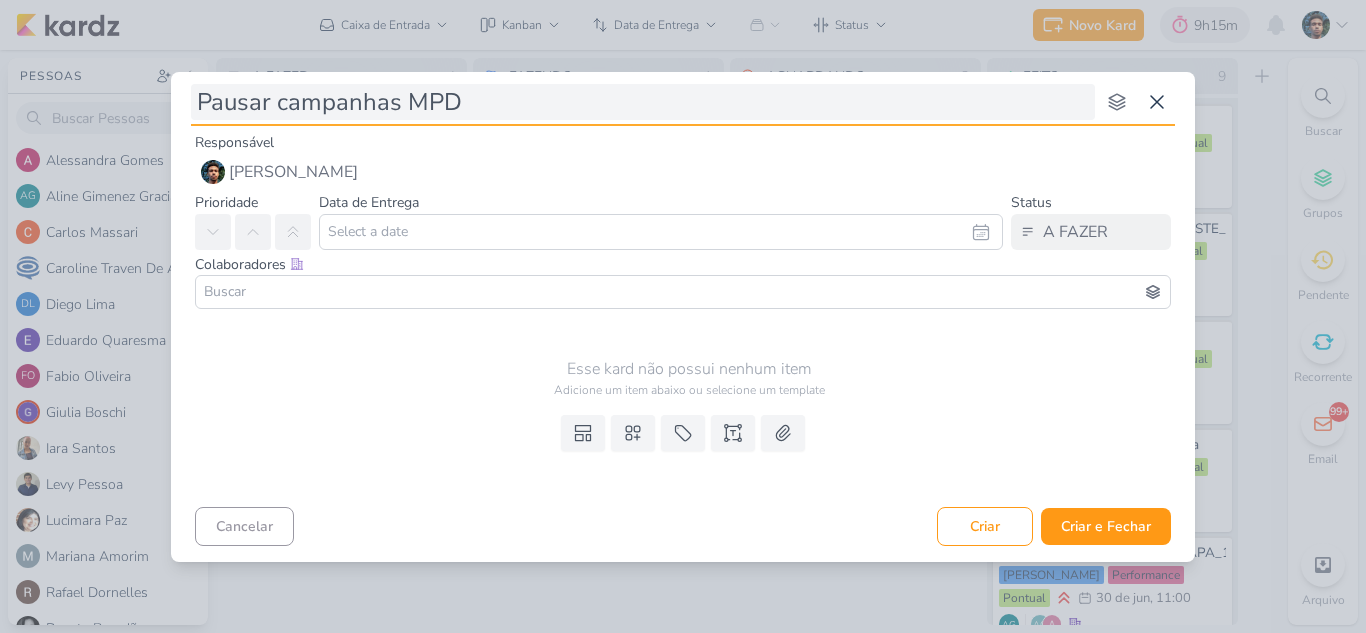 type 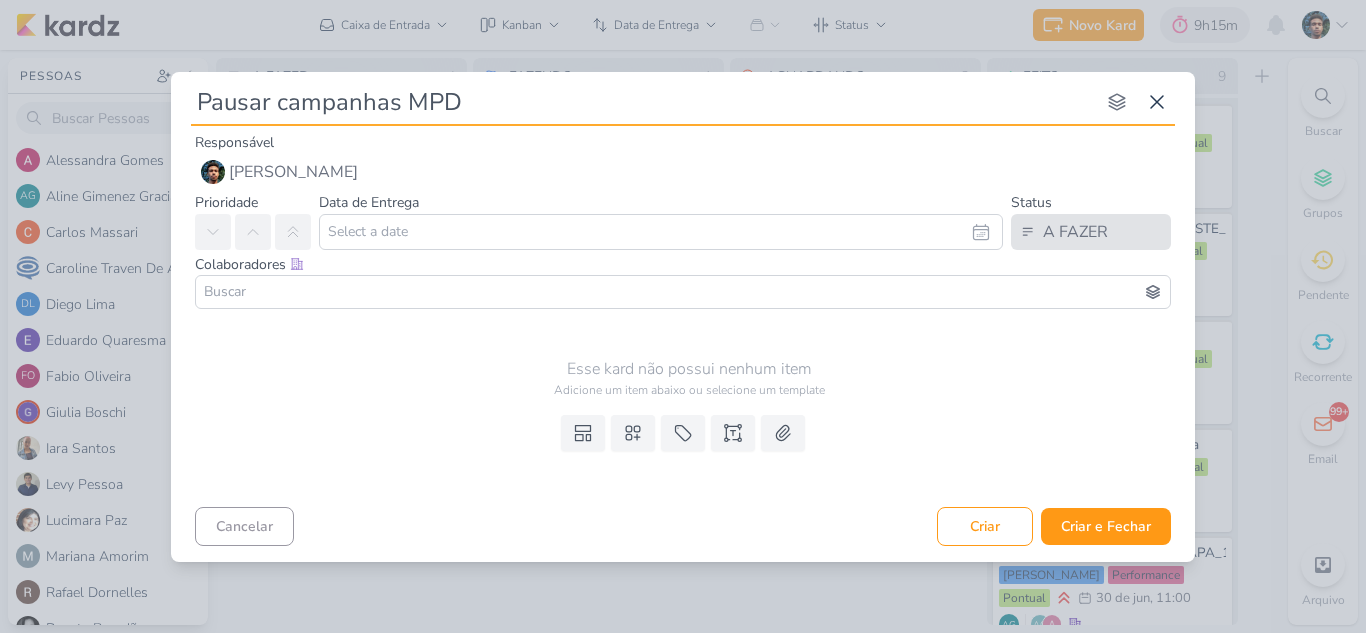 type on "Pausar campanhas MPD" 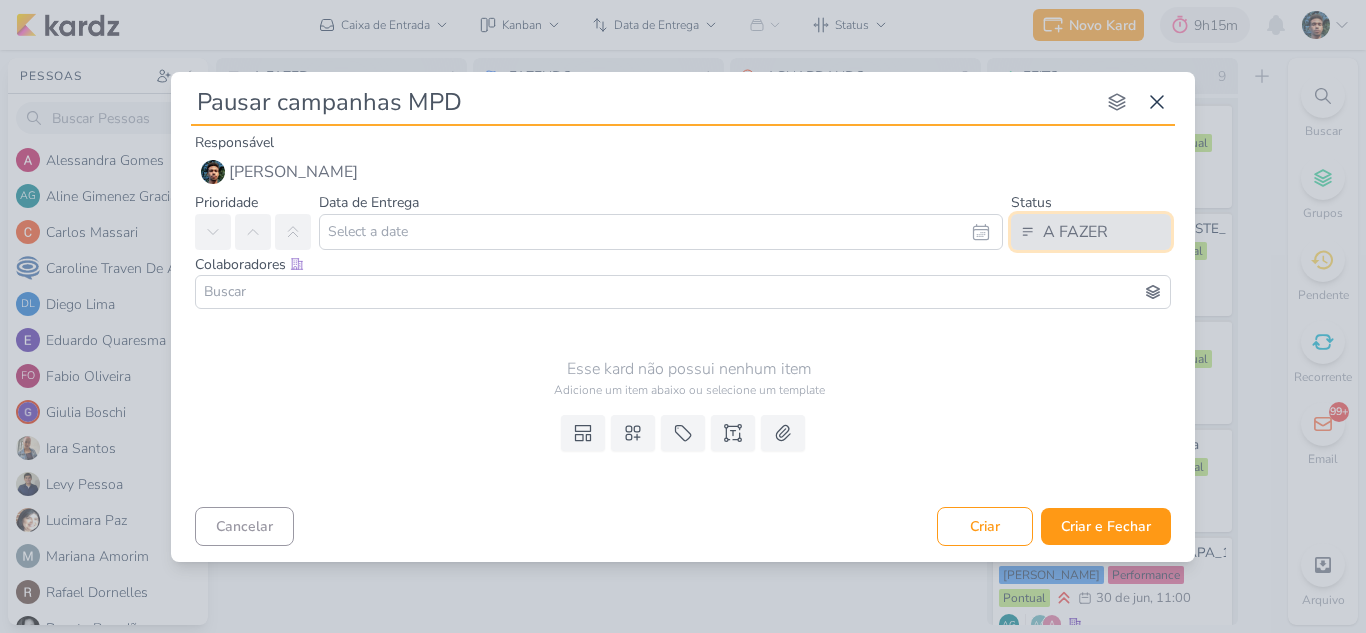 click on "A FAZER" at bounding box center (1075, 232) 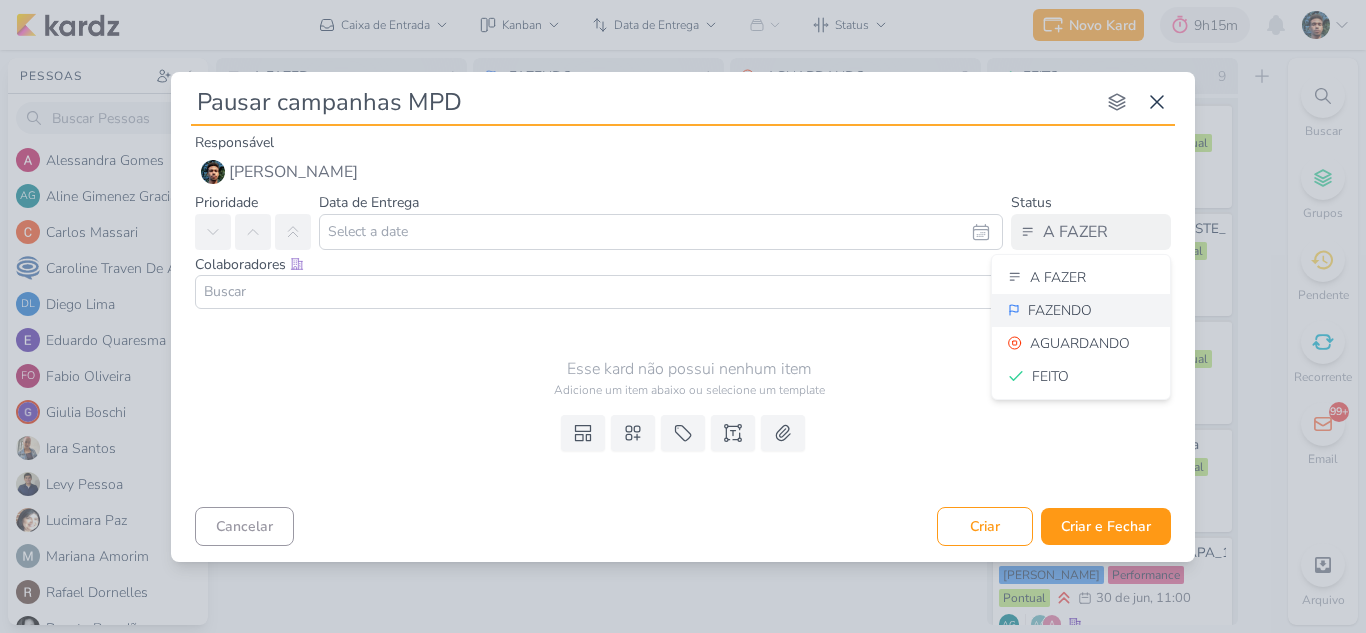 click on "FAZENDO" at bounding box center [1060, 310] 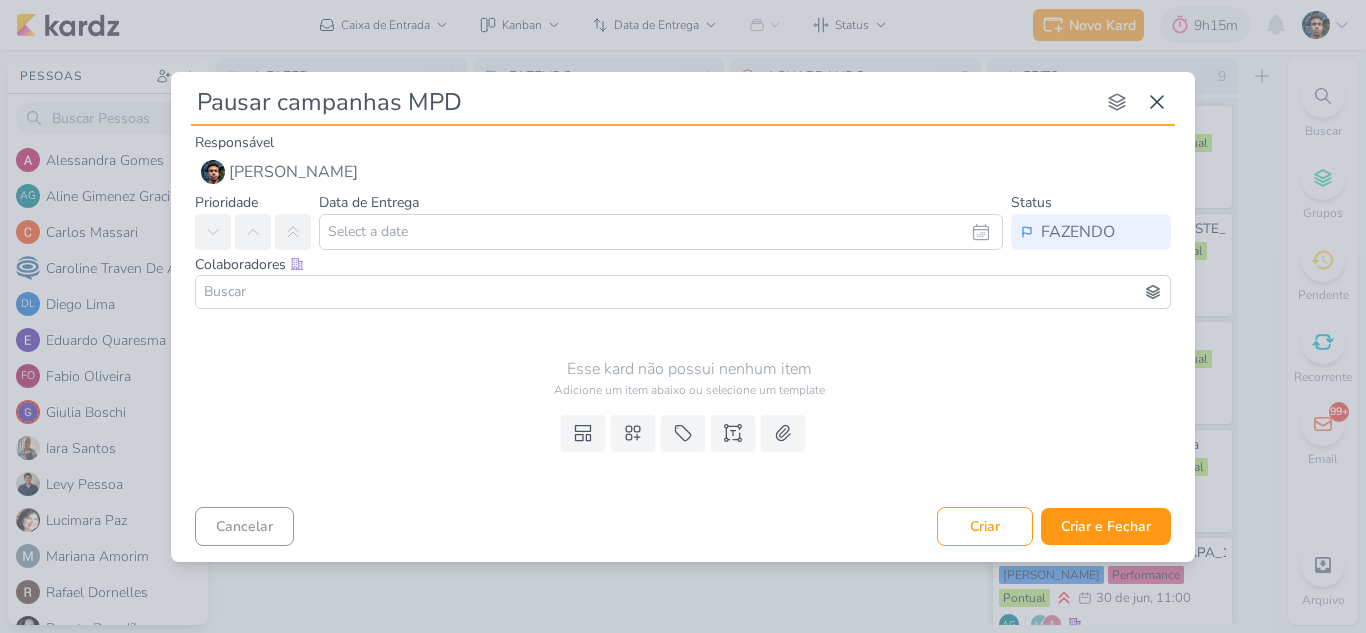 click at bounding box center [683, 292] 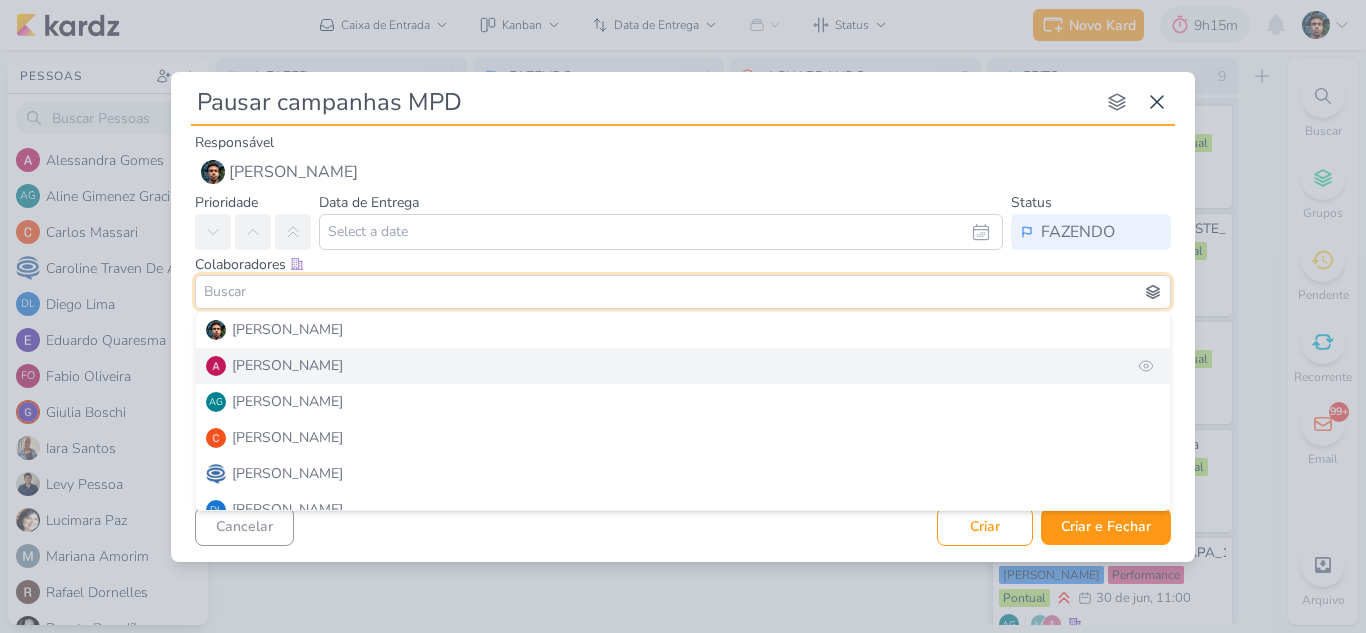 click on "Alessandra Gomes" at bounding box center [683, 366] 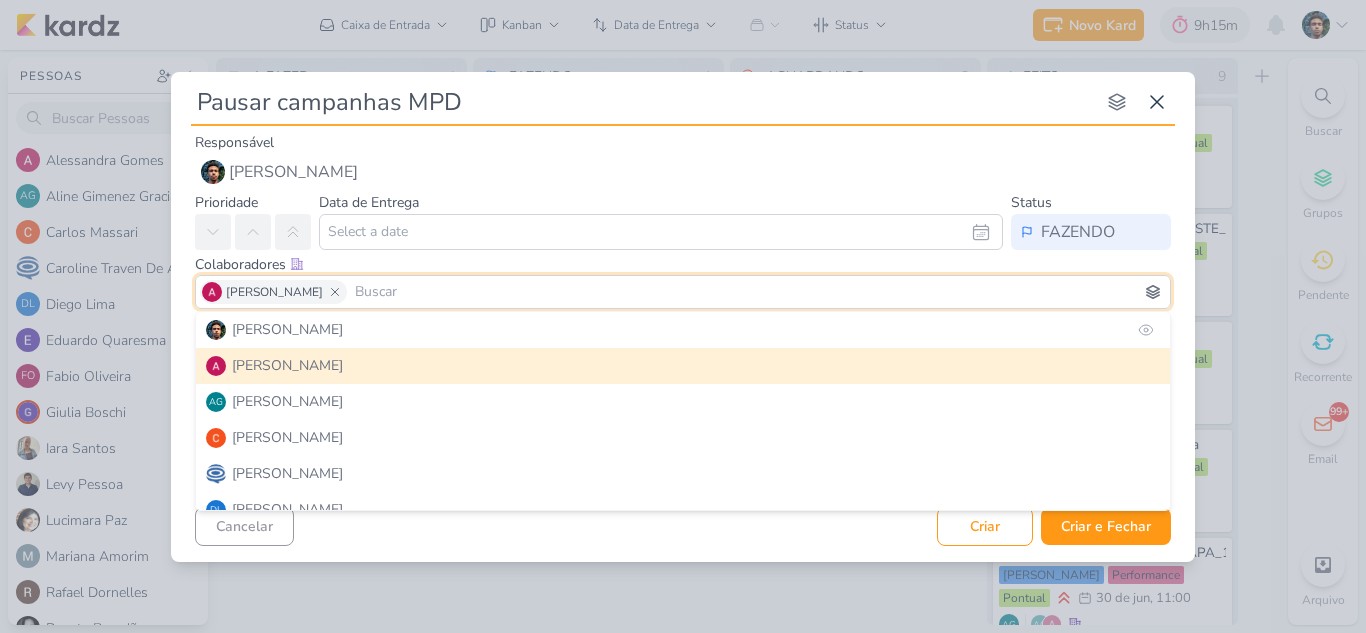 type 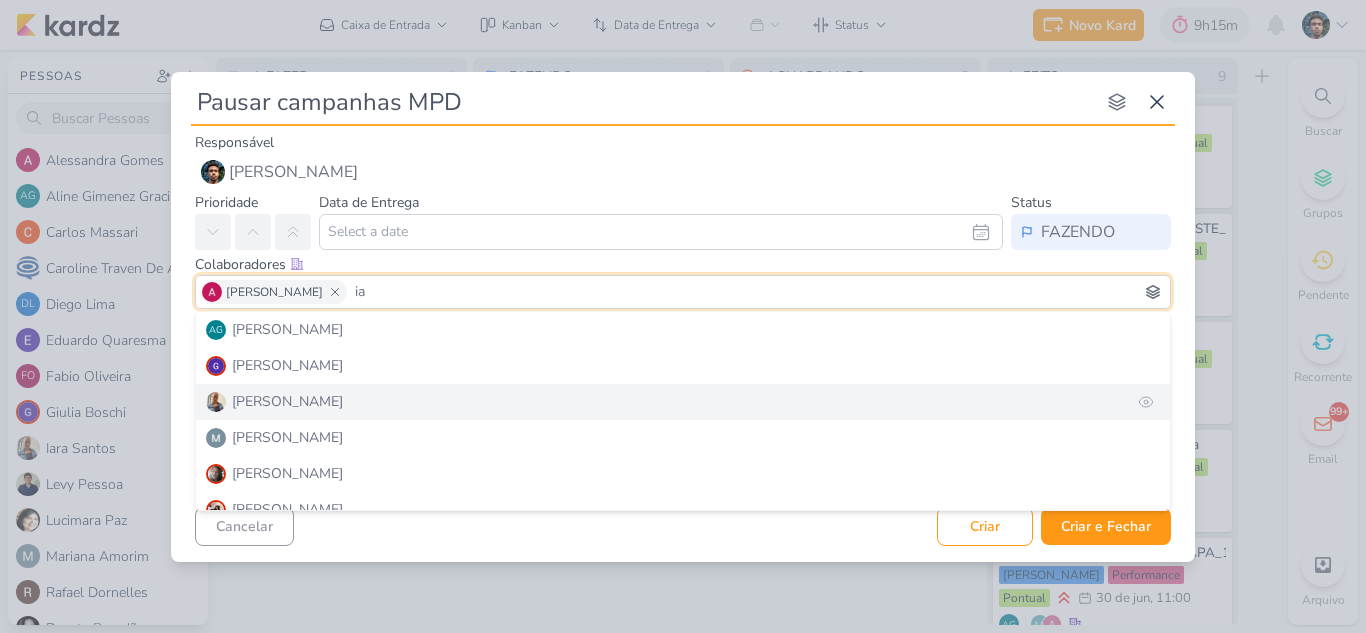 type on "ia" 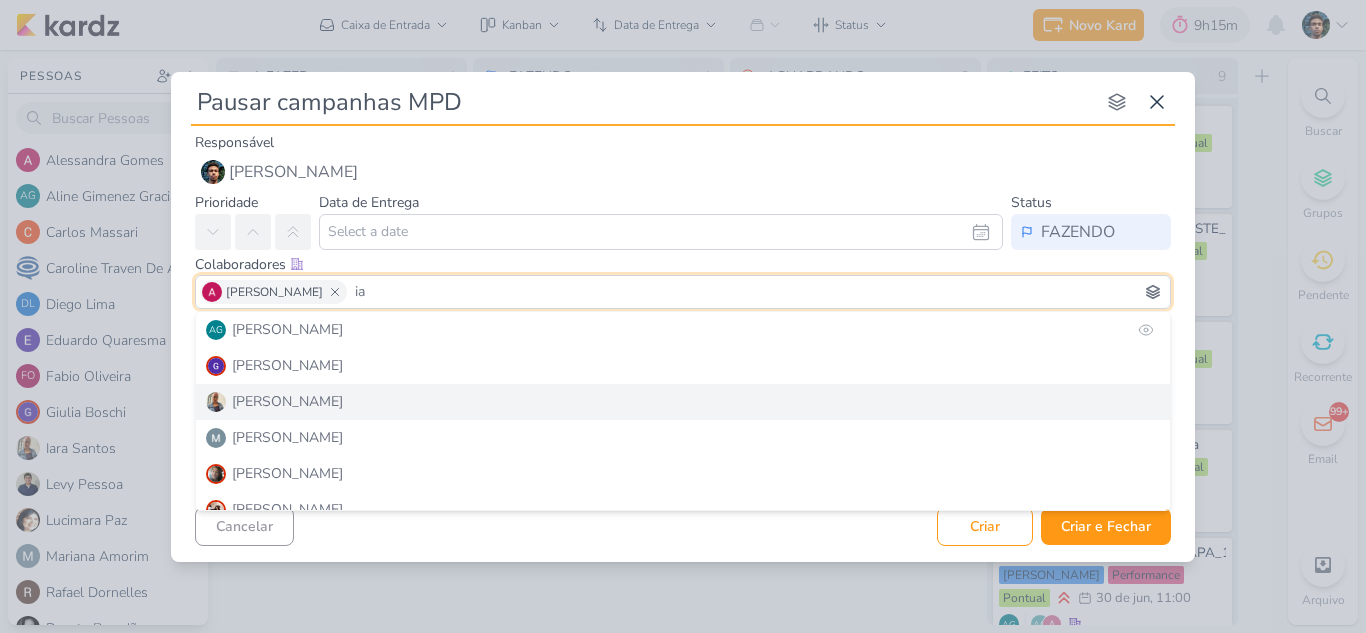 type 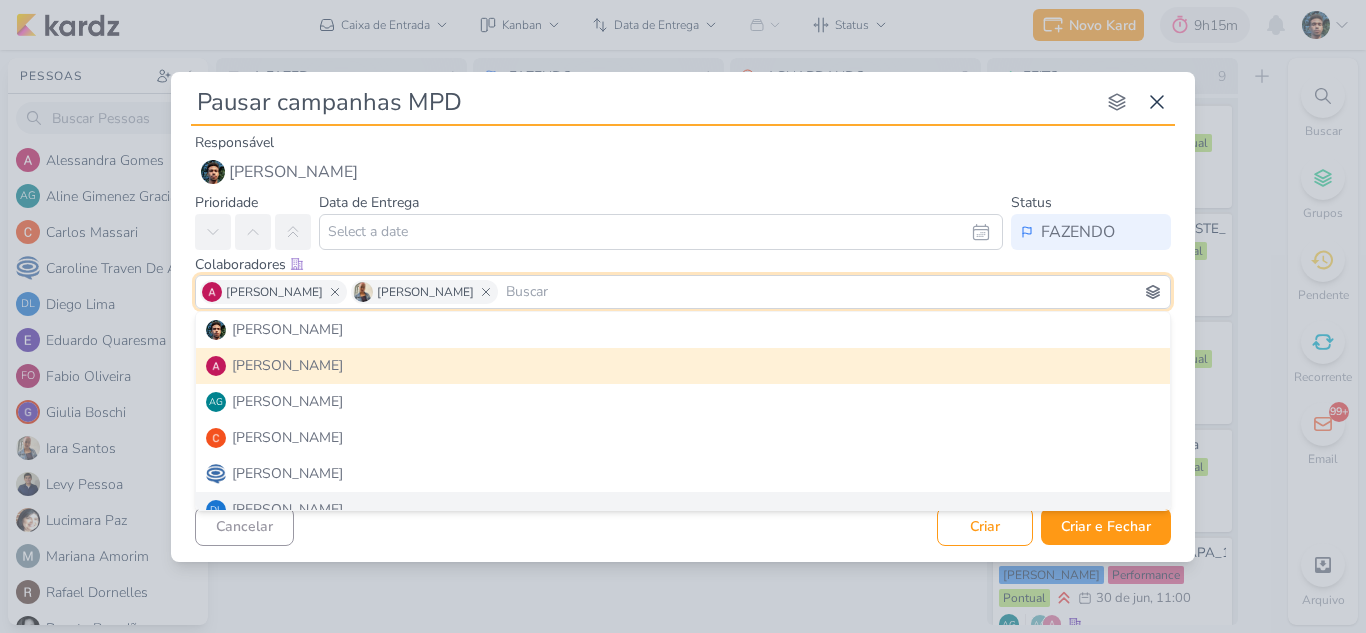 click on "Cancelar
Criar
Criar e Fechar
Ctrl + Enter" at bounding box center (683, 524) 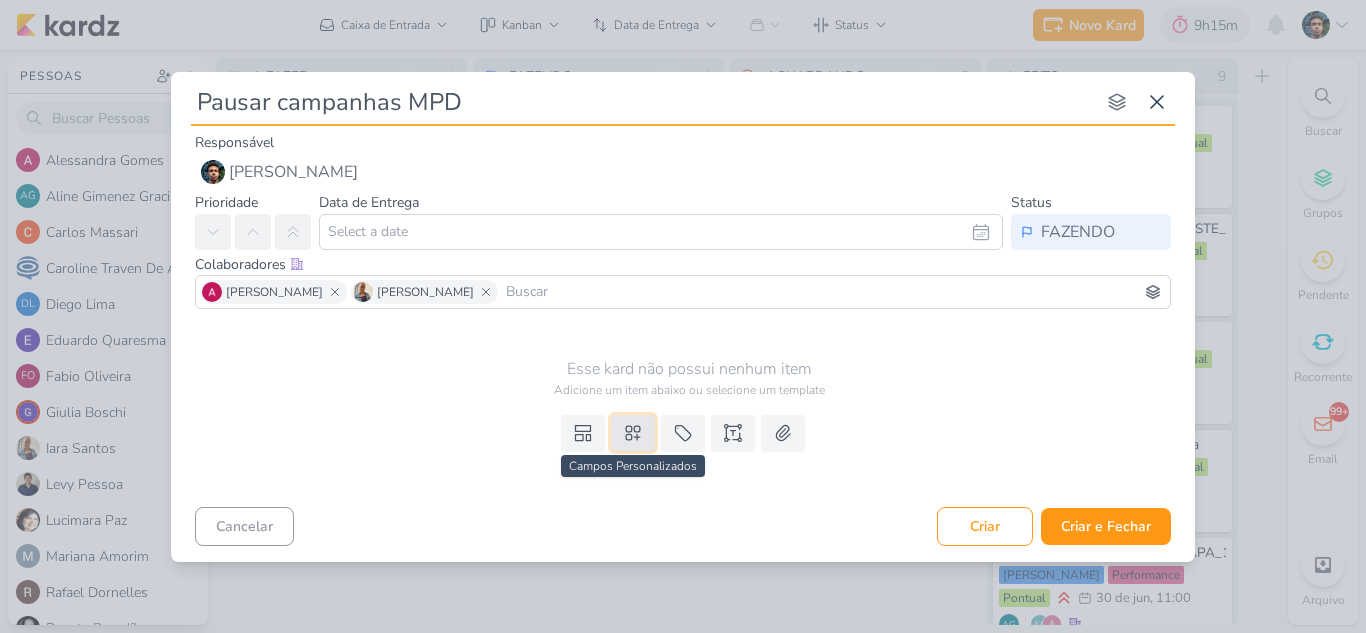 click 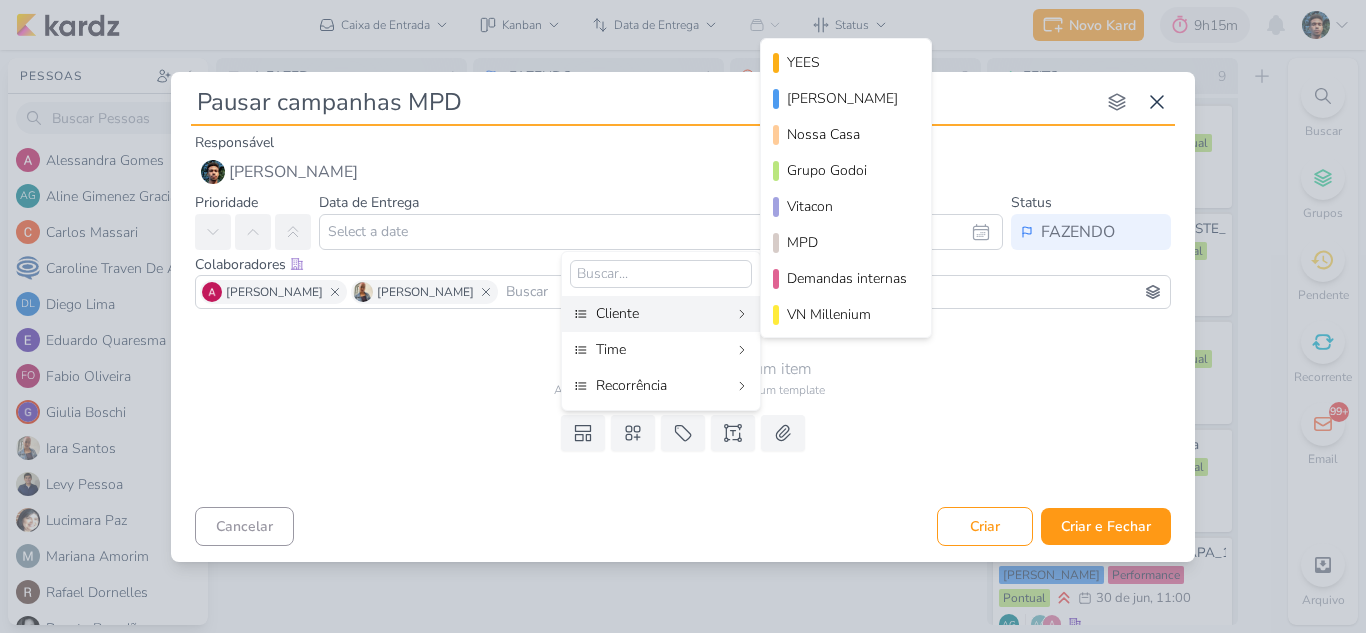 click on "Cliente" at bounding box center (662, 313) 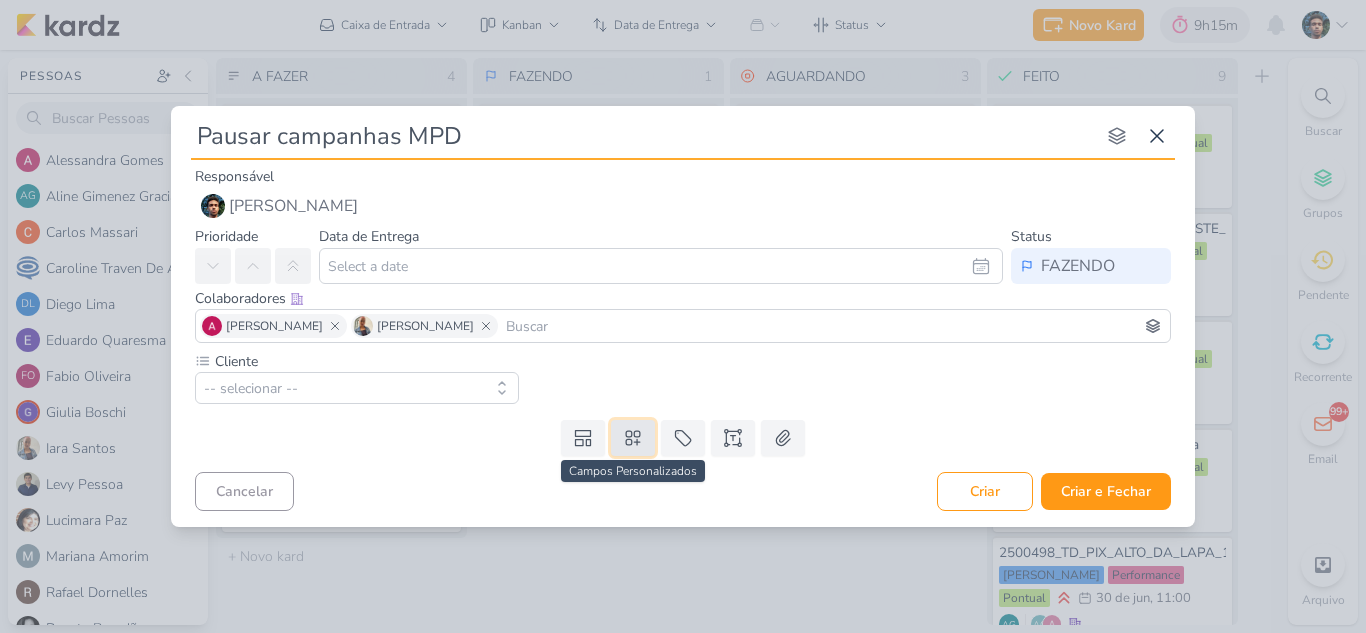 click 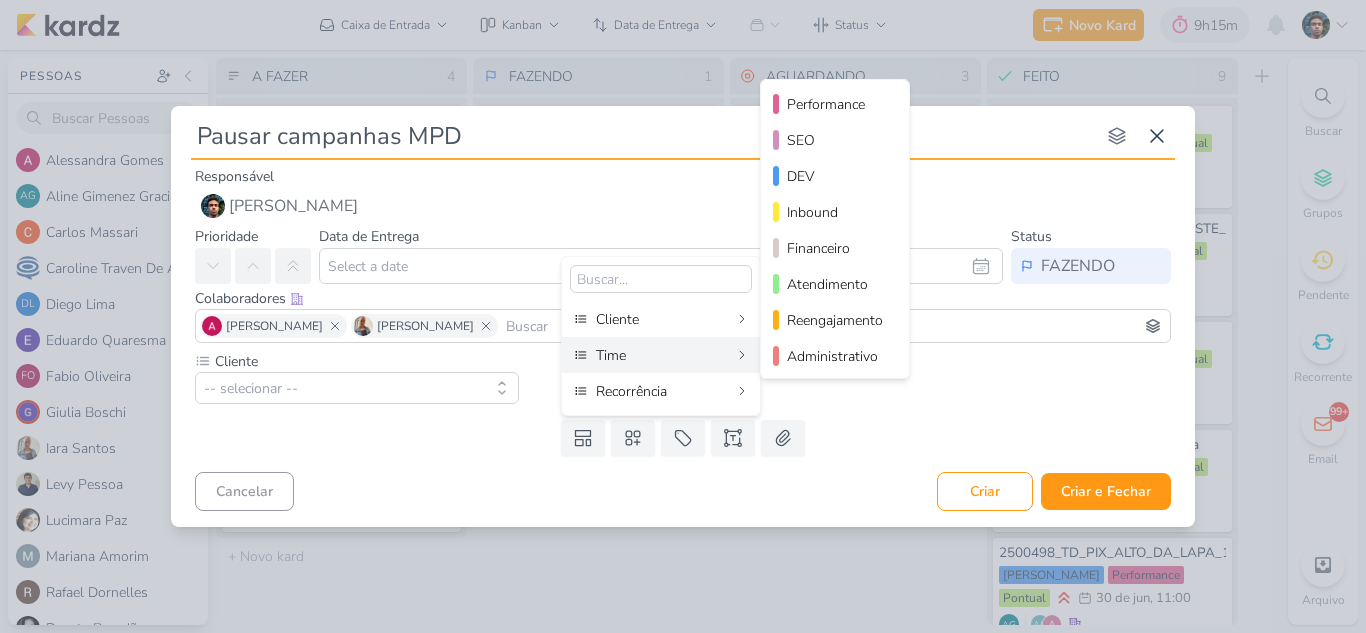 click on "Time" at bounding box center (662, 355) 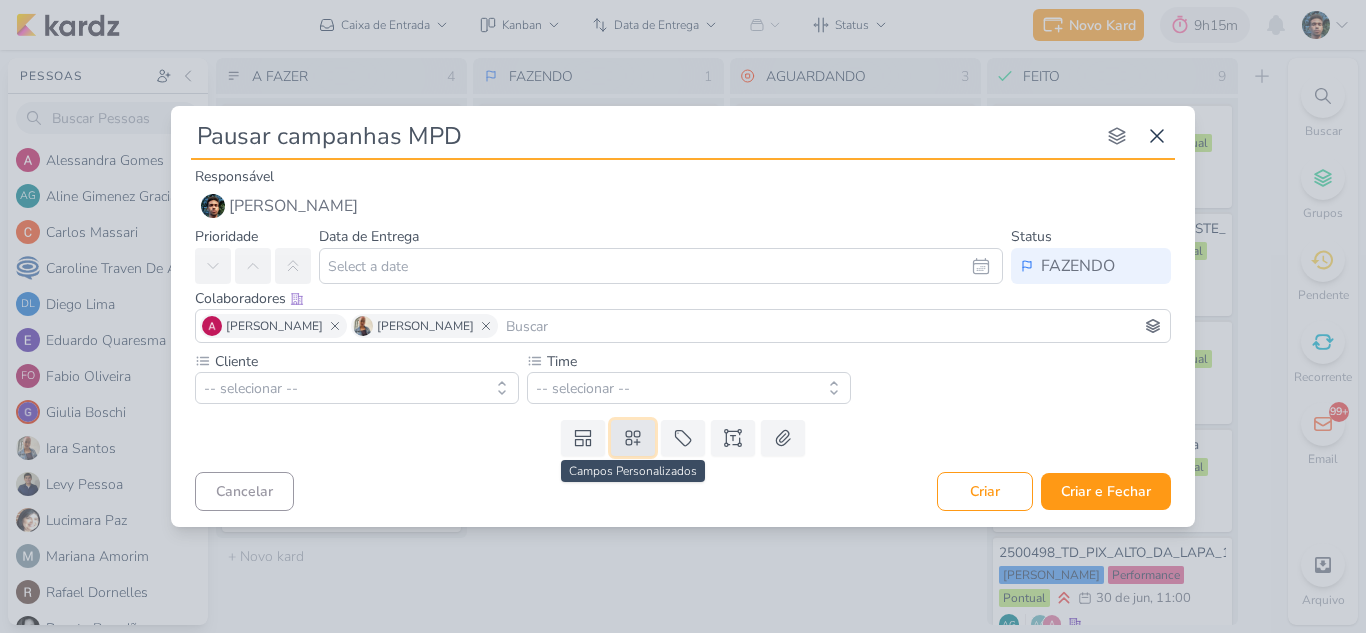 click 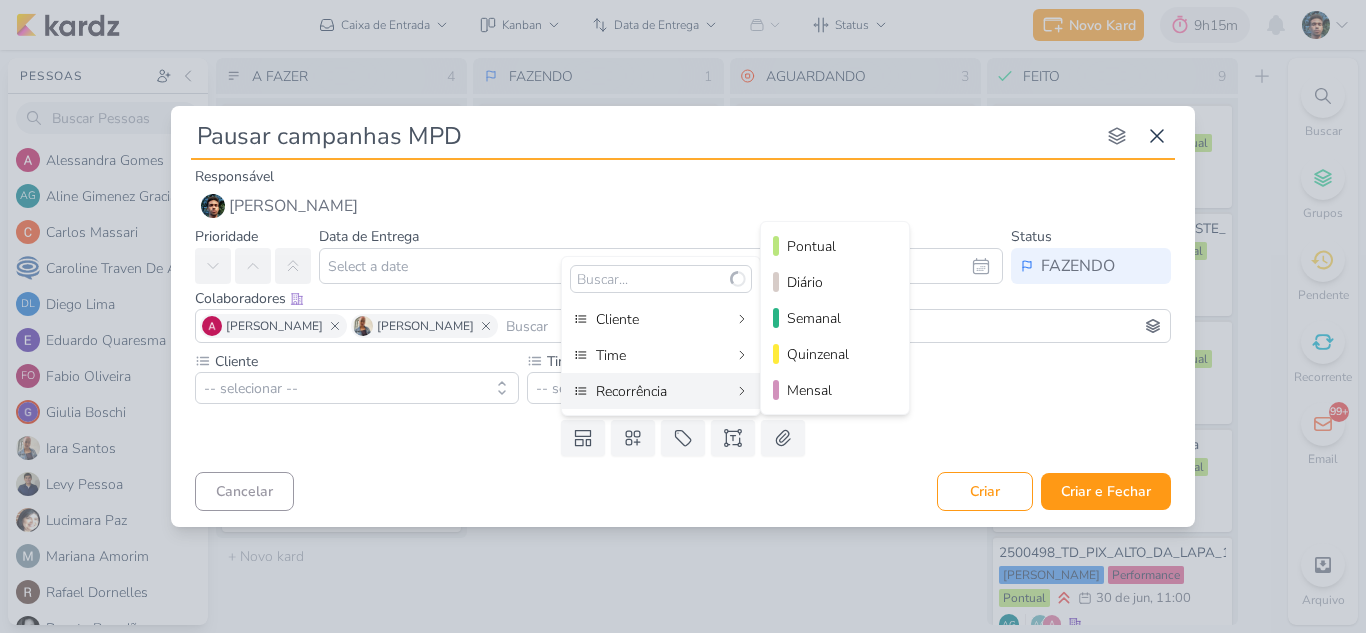 click on "Recorrência" at bounding box center (662, 391) 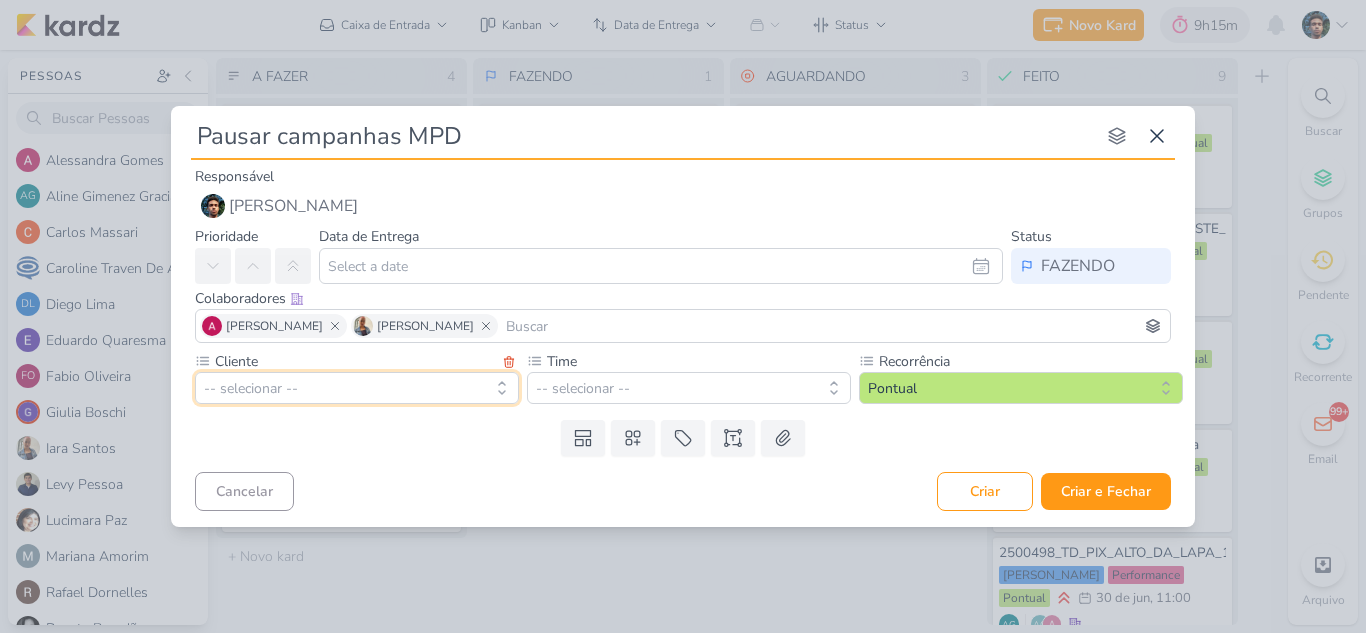 click on "-- selecionar --" at bounding box center [357, 388] 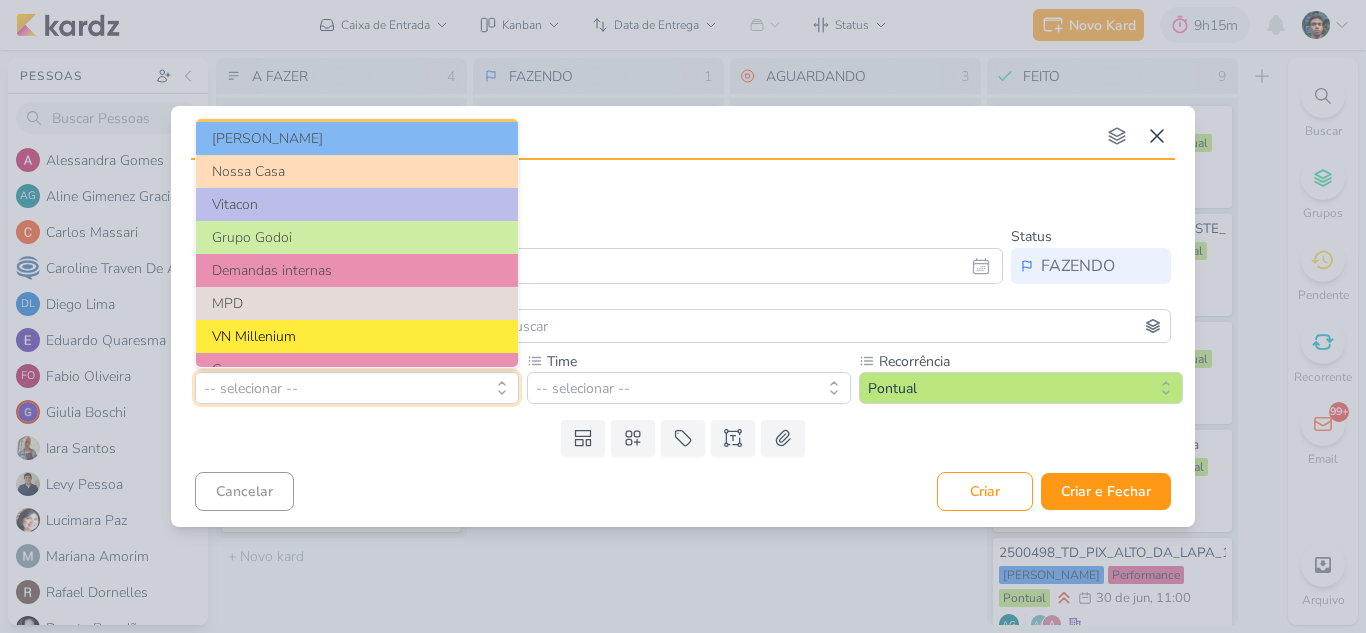 scroll, scrollTop: 100, scrollLeft: 0, axis: vertical 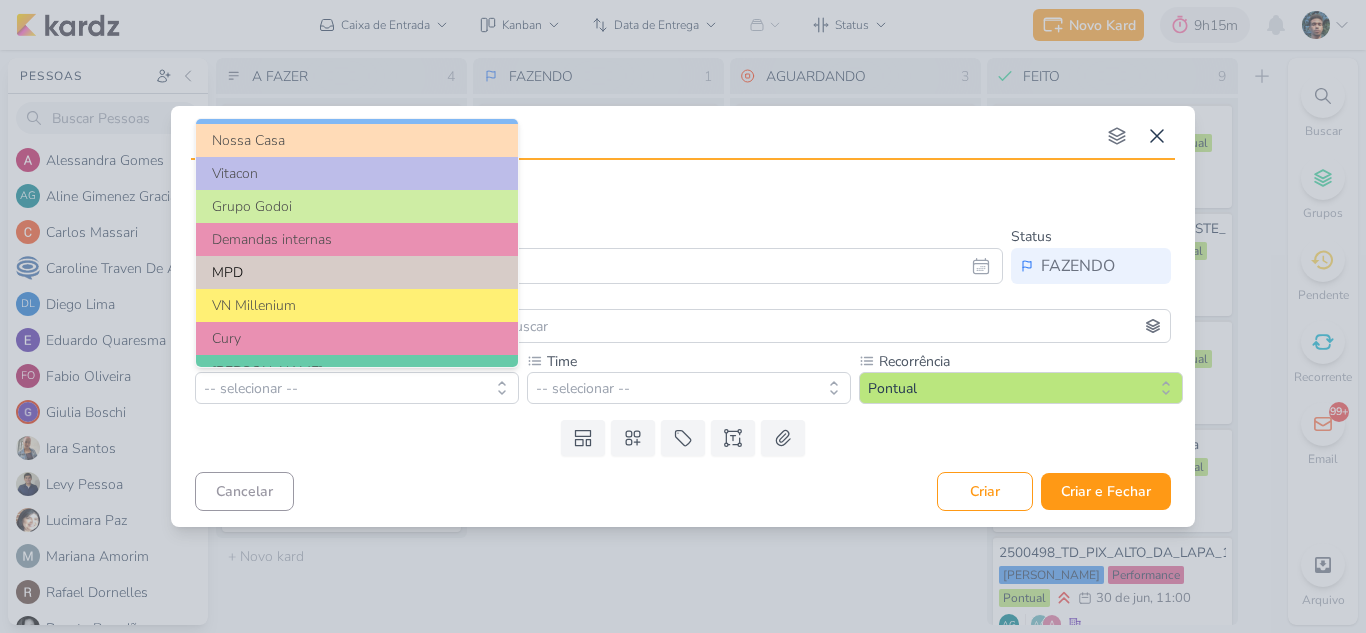 click on "MPD" at bounding box center (357, 272) 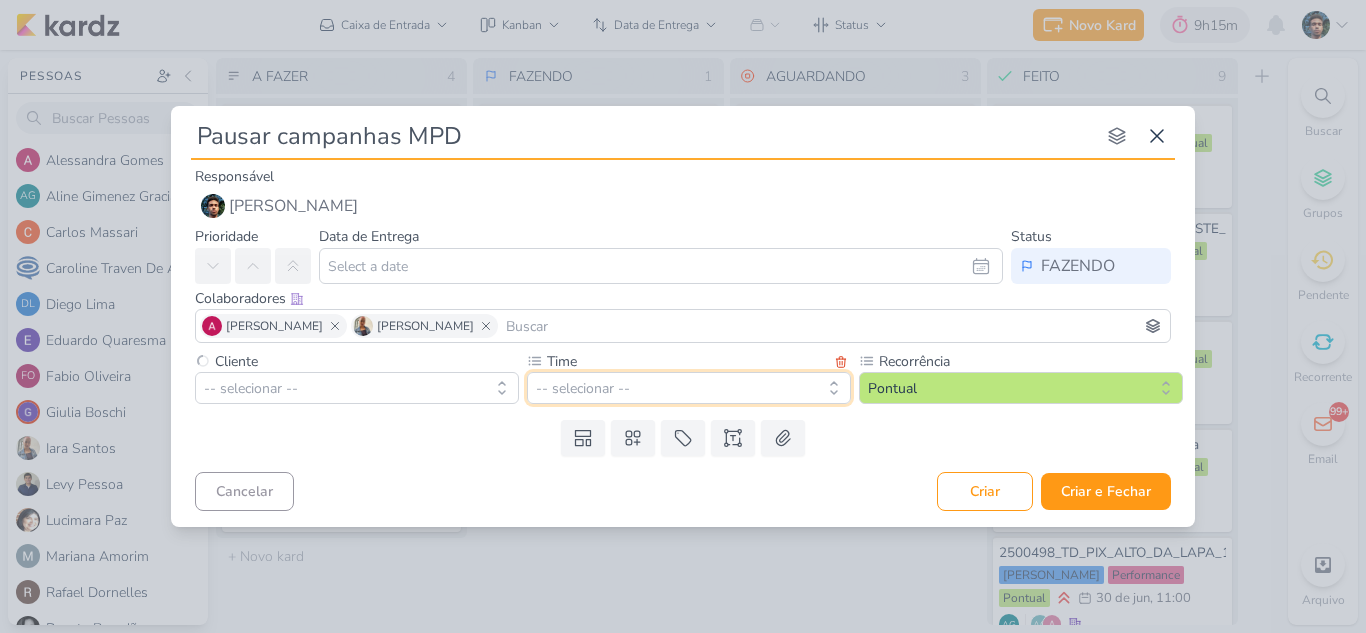 click on "-- selecionar --" at bounding box center [689, 388] 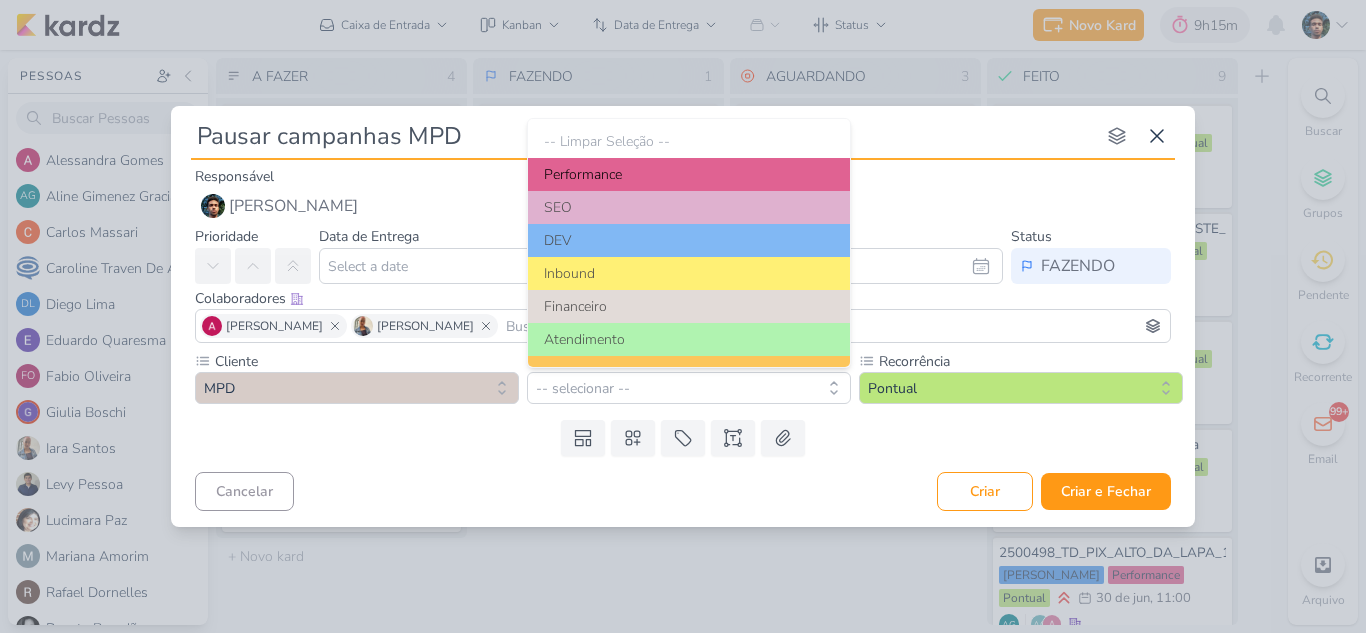 click on "Performance" at bounding box center [689, 174] 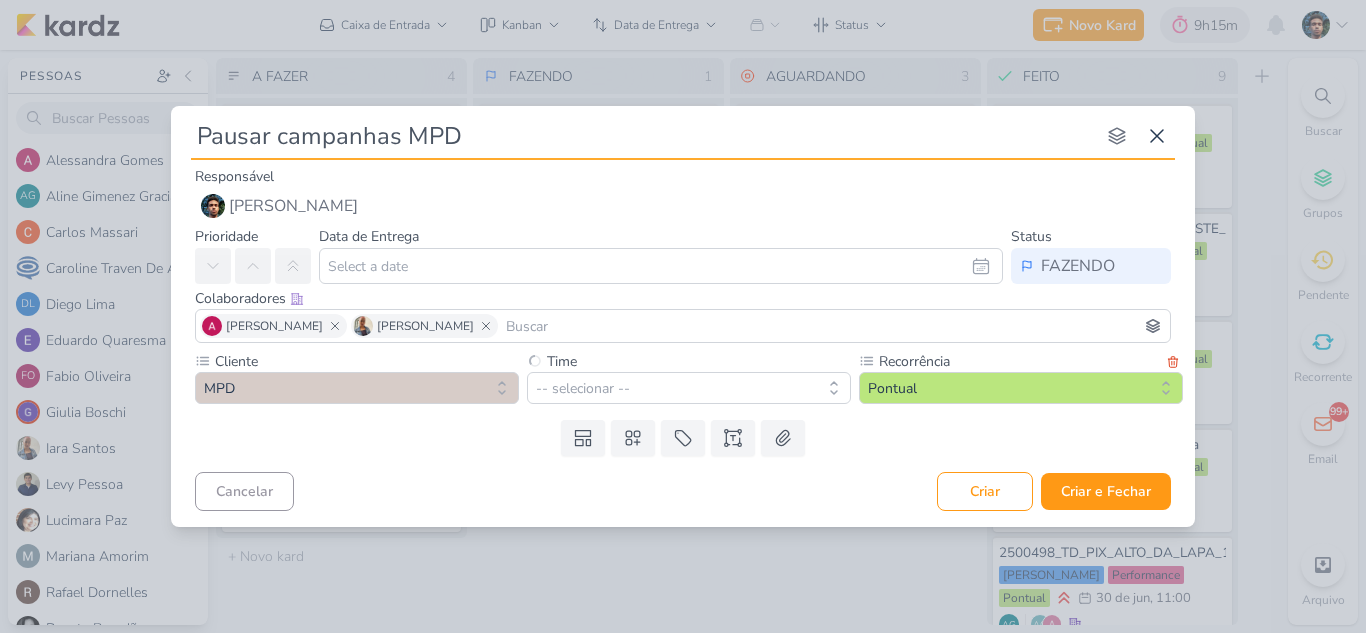 type 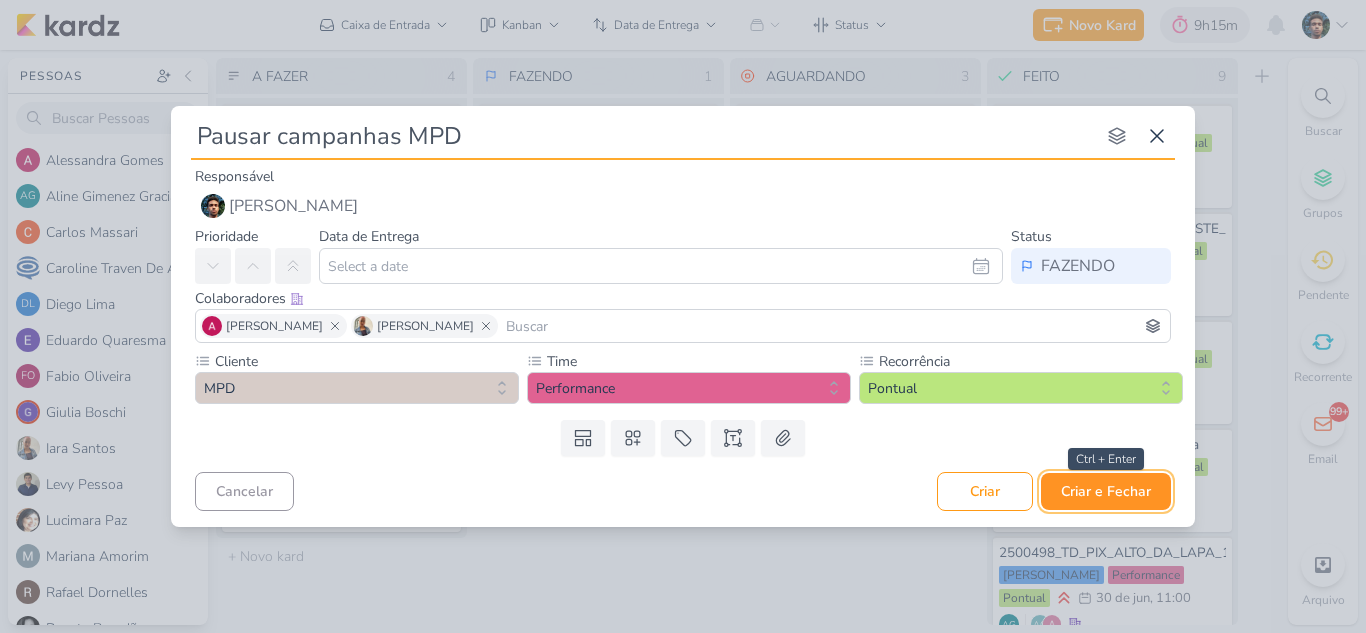 click on "Criar e Fechar" at bounding box center [1106, 491] 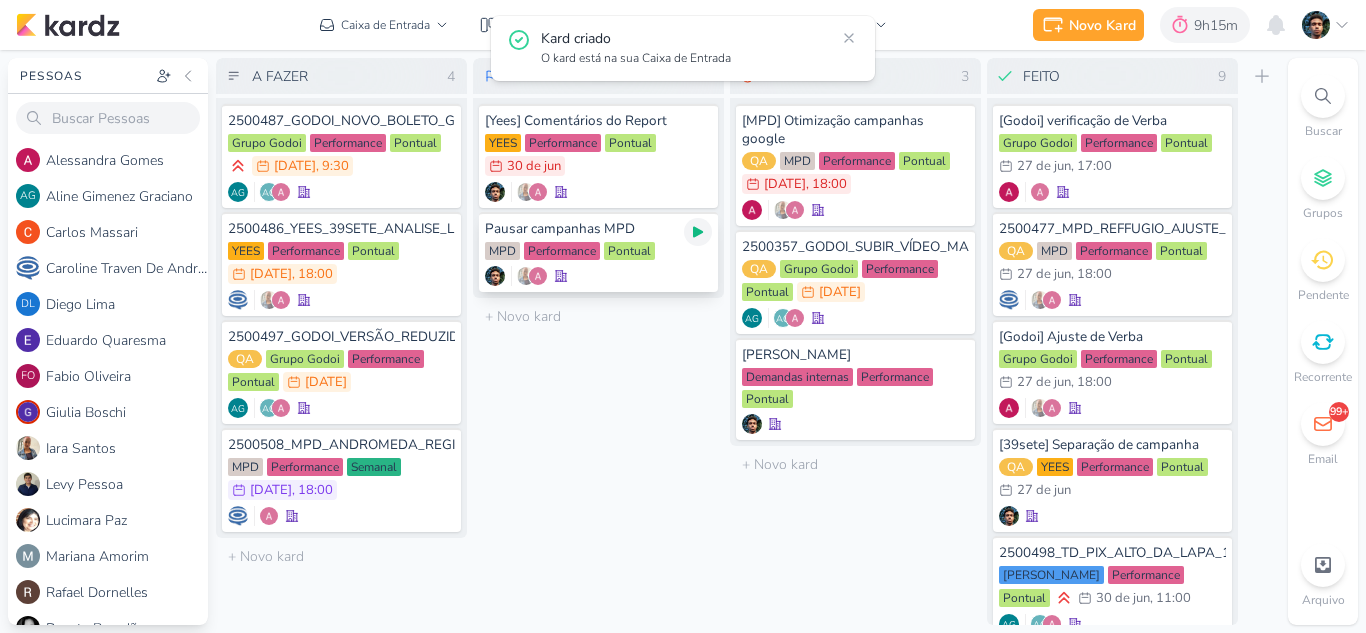 click 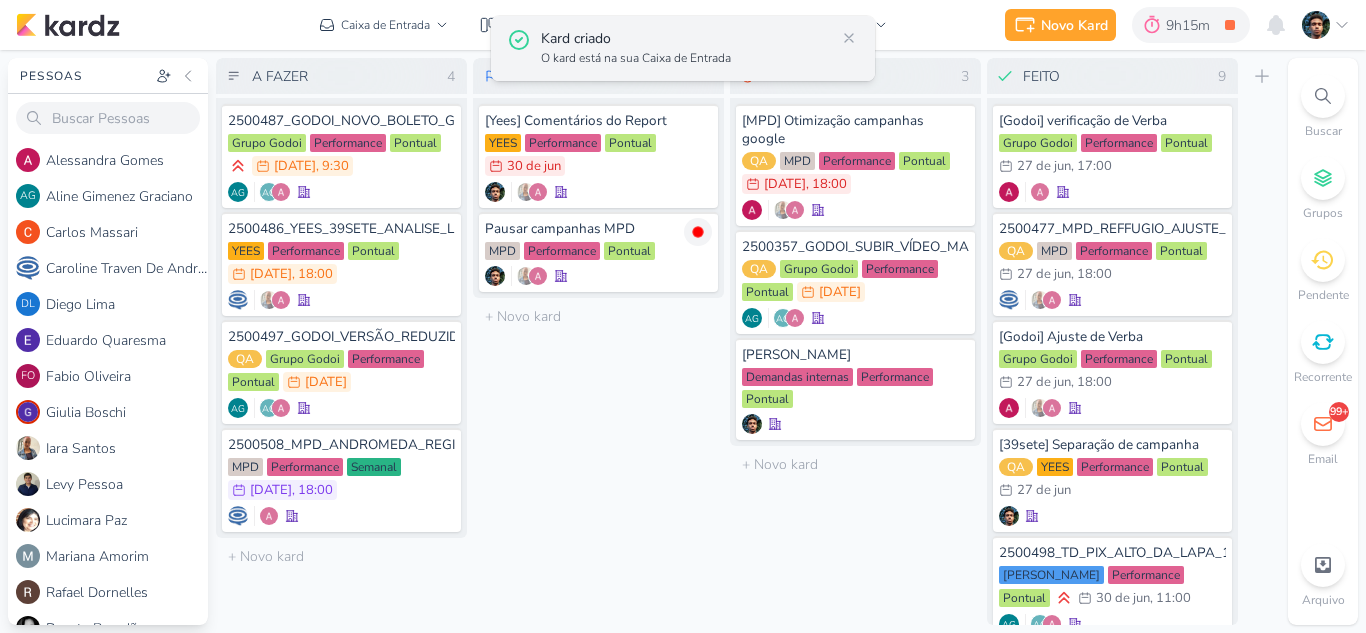click on "Kard criado O kard está na sua Caixa de Entrada" at bounding box center [683, 48] 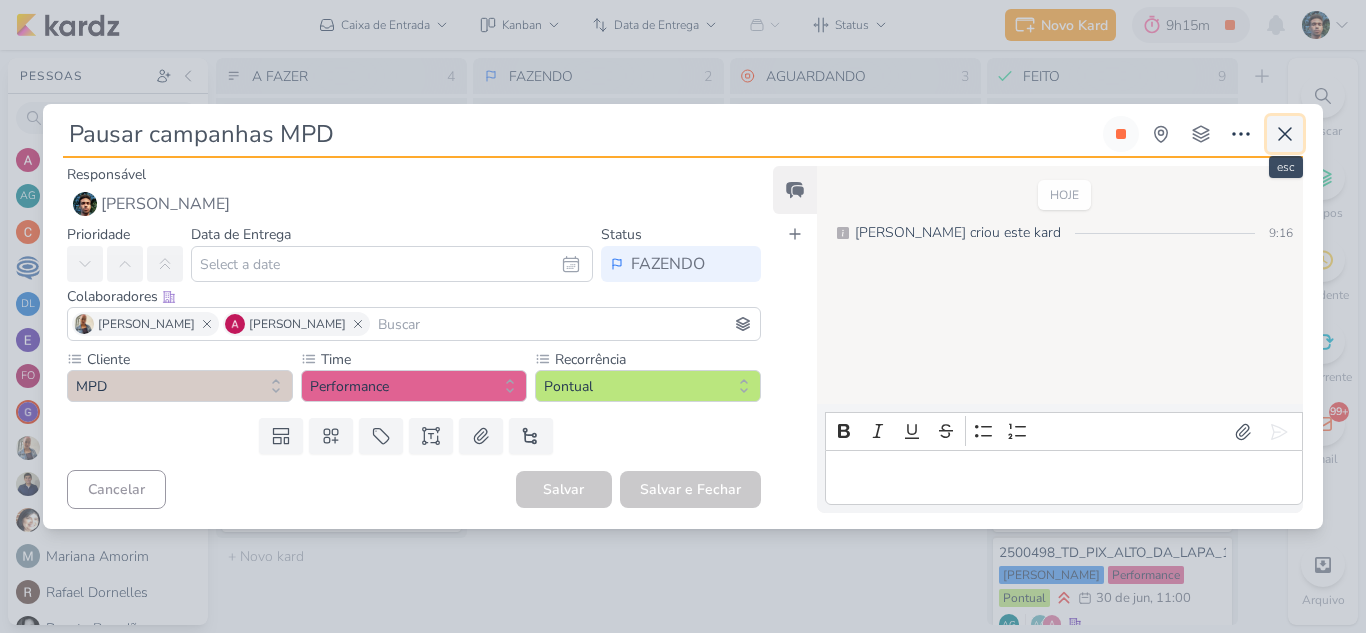click 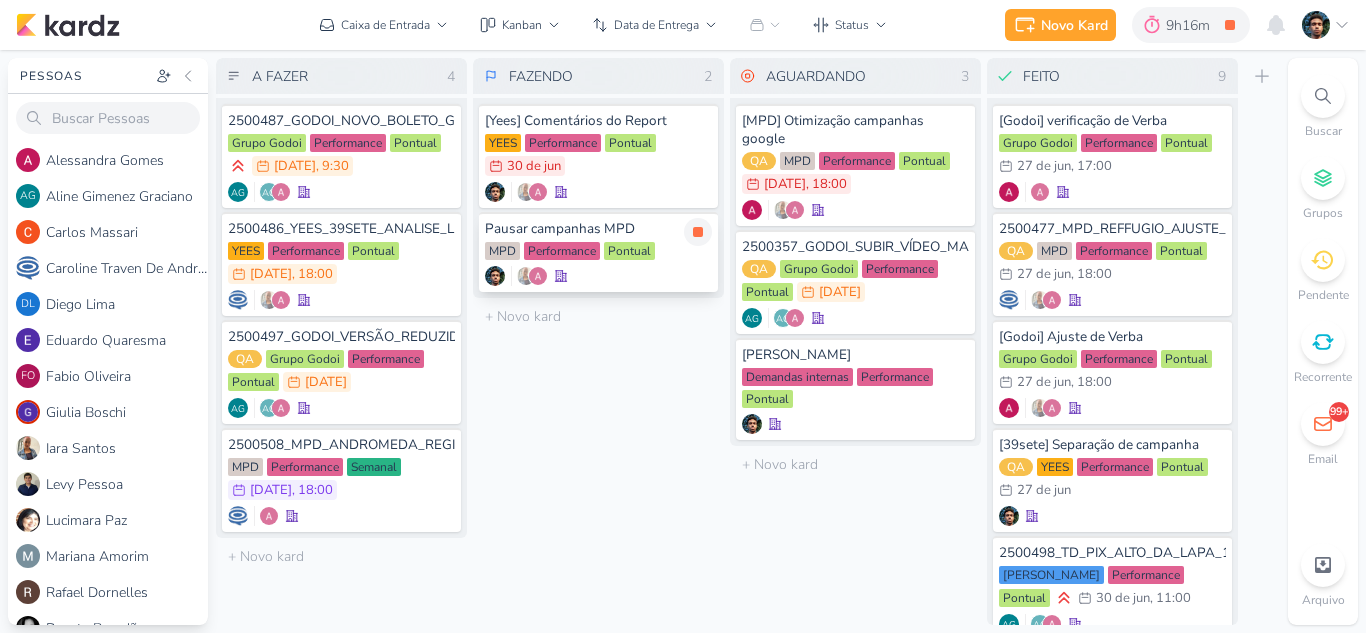 click on "Pausar campanhas MPD
MPD
Performance
Pontual" at bounding box center [598, 252] 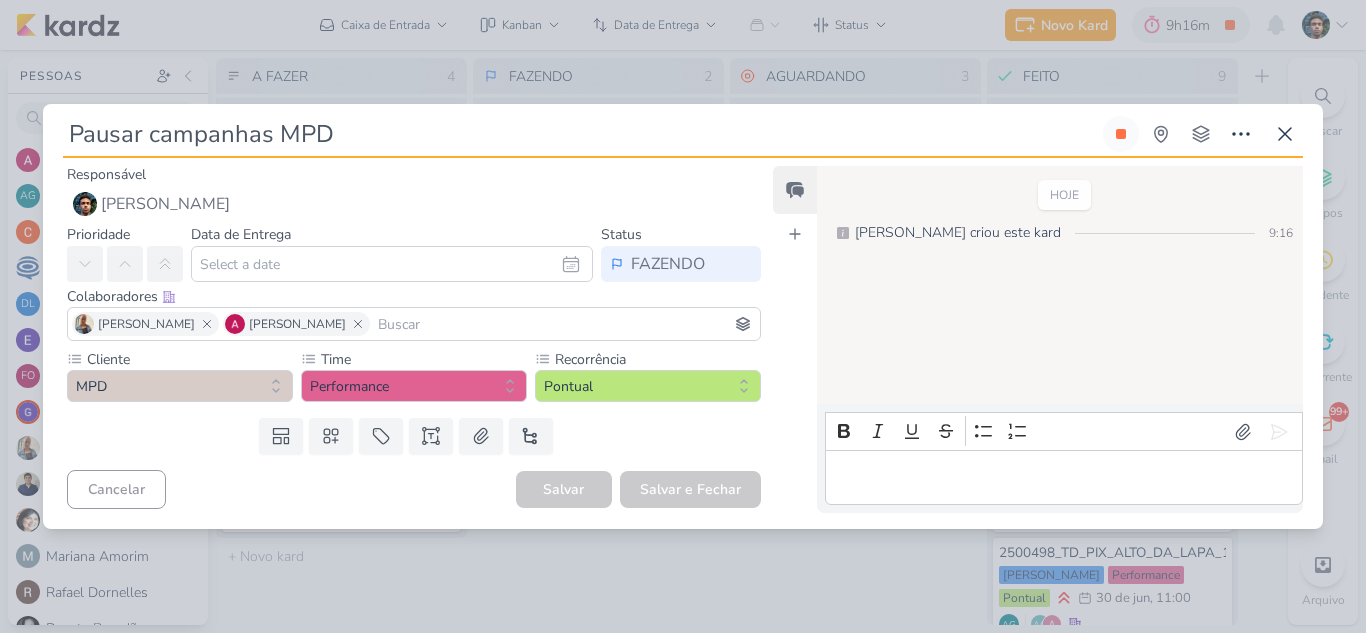 click at bounding box center (1063, 478) 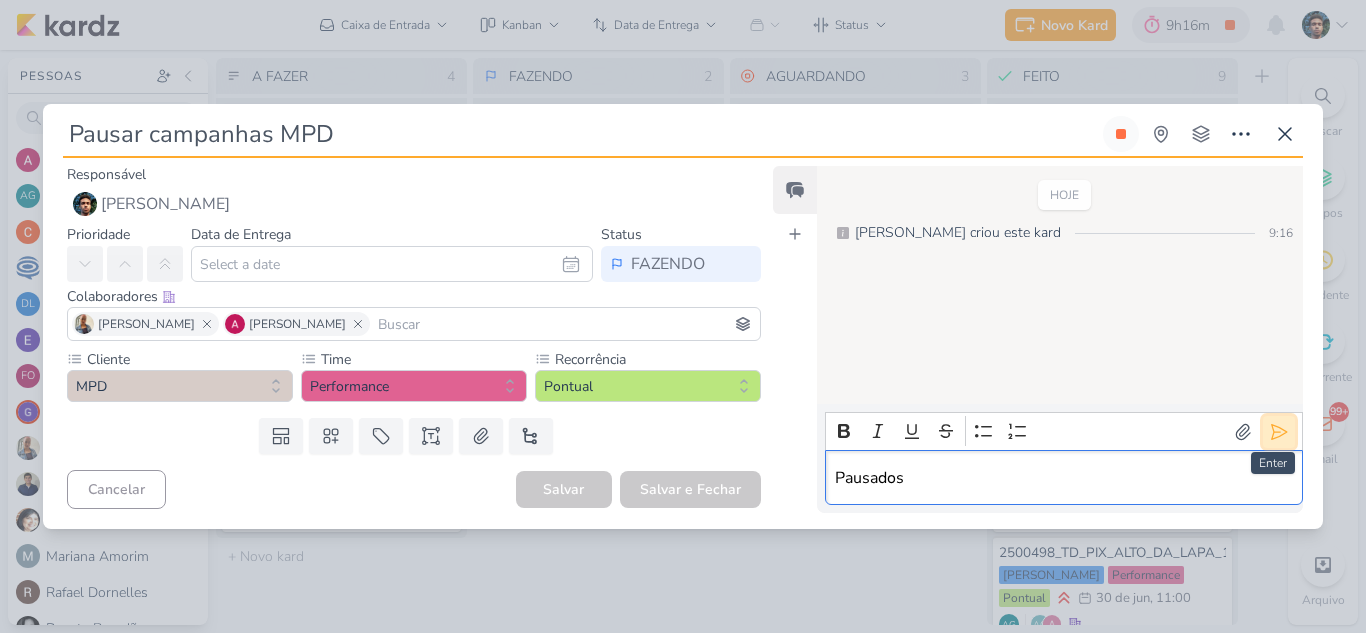 click 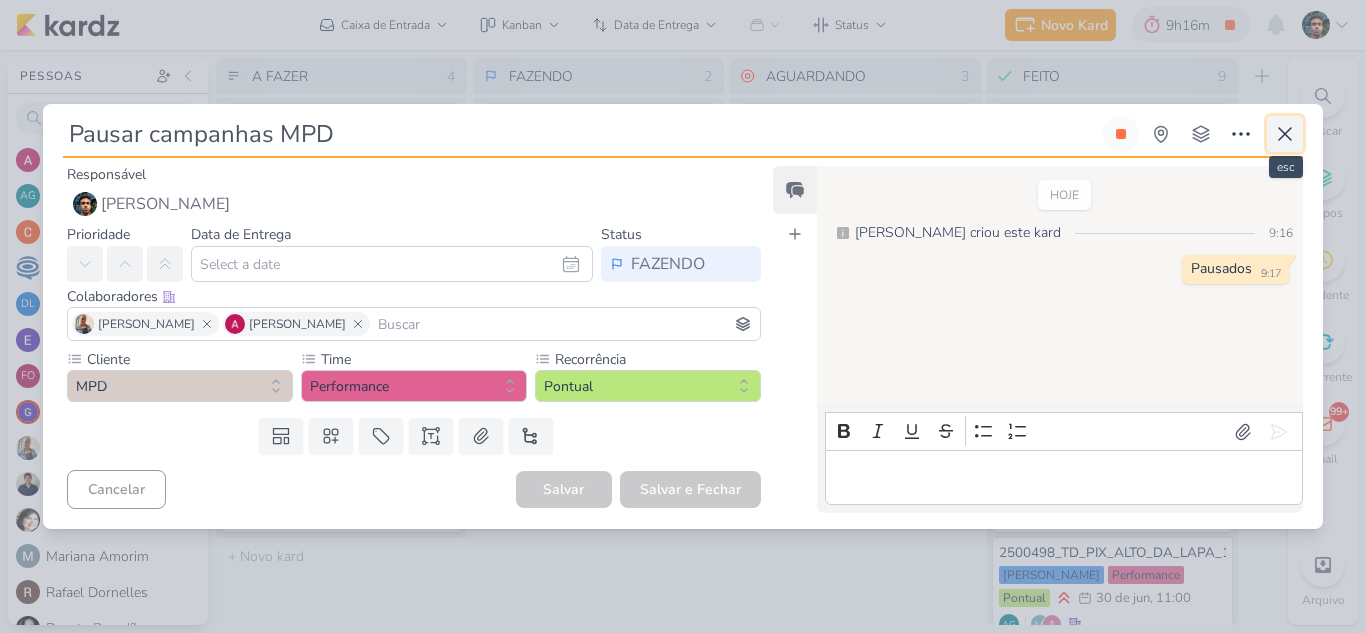 click 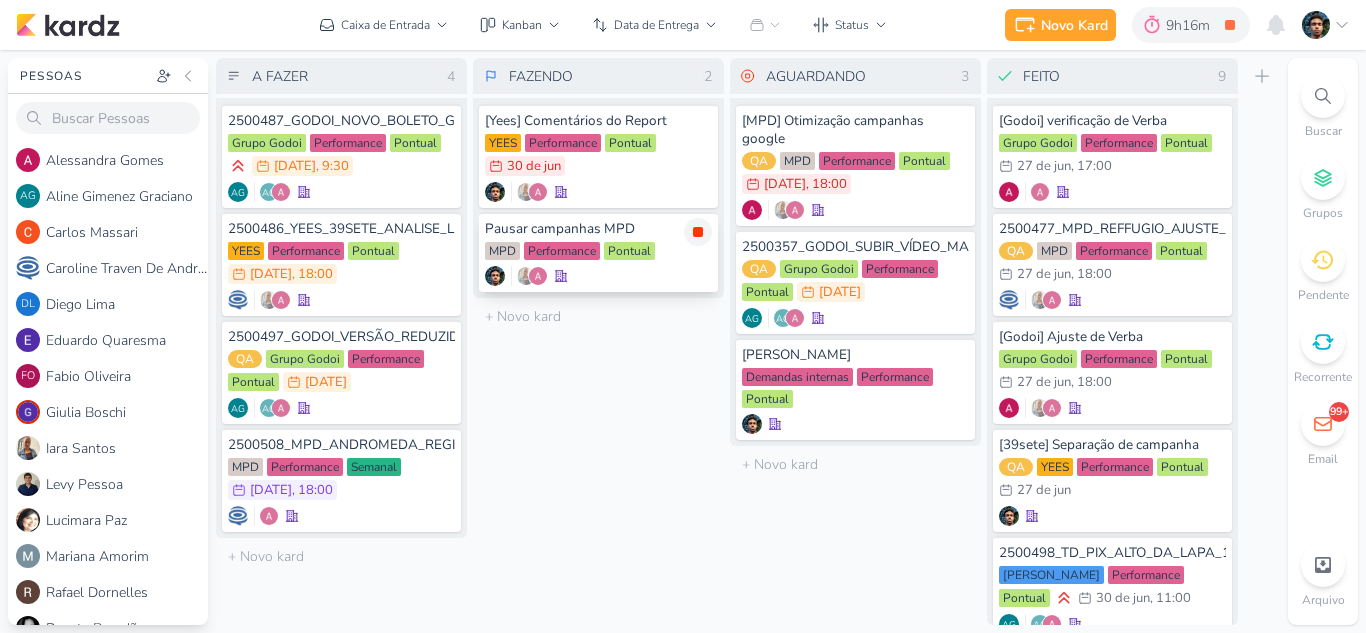 click 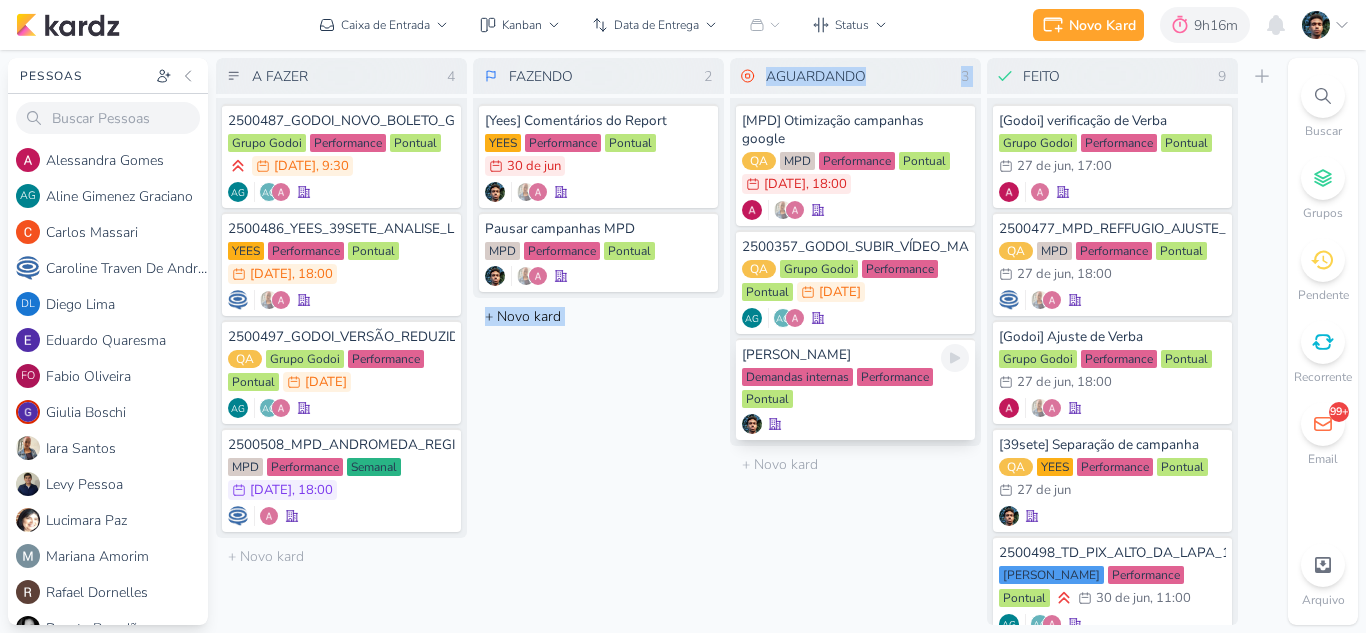 drag, startPoint x: 633, startPoint y: 292, endPoint x: 778, endPoint y: 342, distance: 153.37862 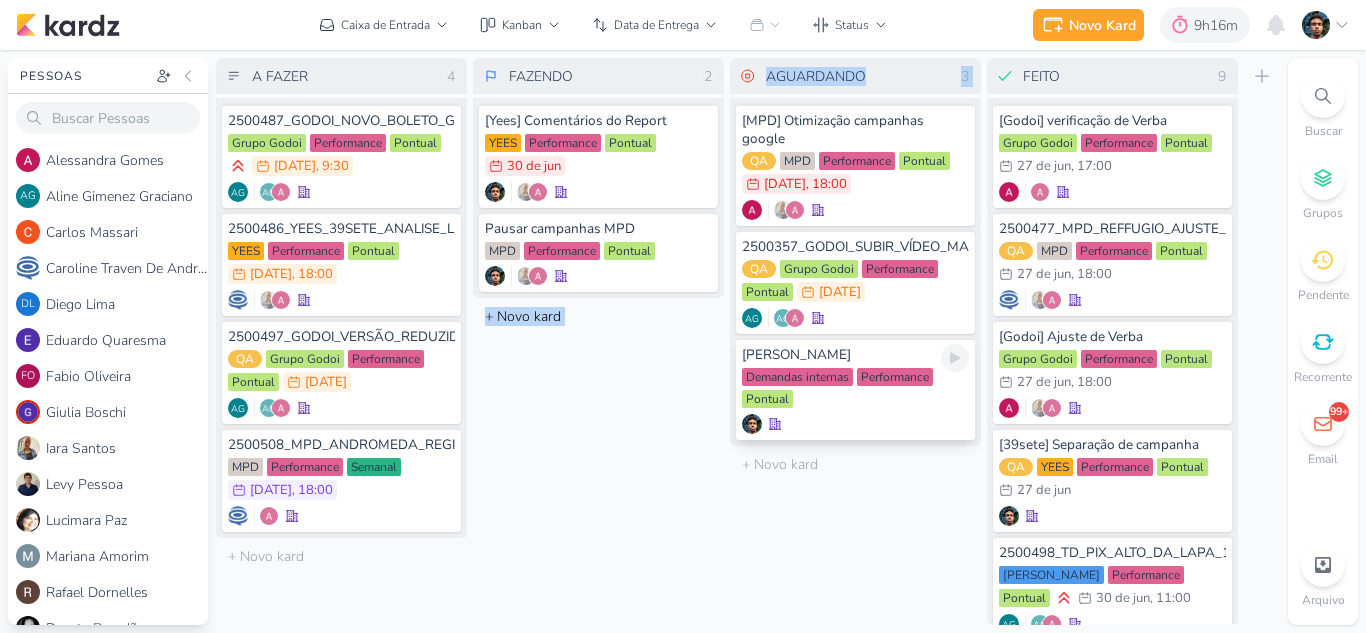 click on "A FAZER
4
Mover Para Esquerda
Mover Para Direita
Deletar
2500487_GODOI_NOVO_BOLETO_GOOGLE_SABIN_V2
Grupo Godoi
Performance" at bounding box center [748, 341] 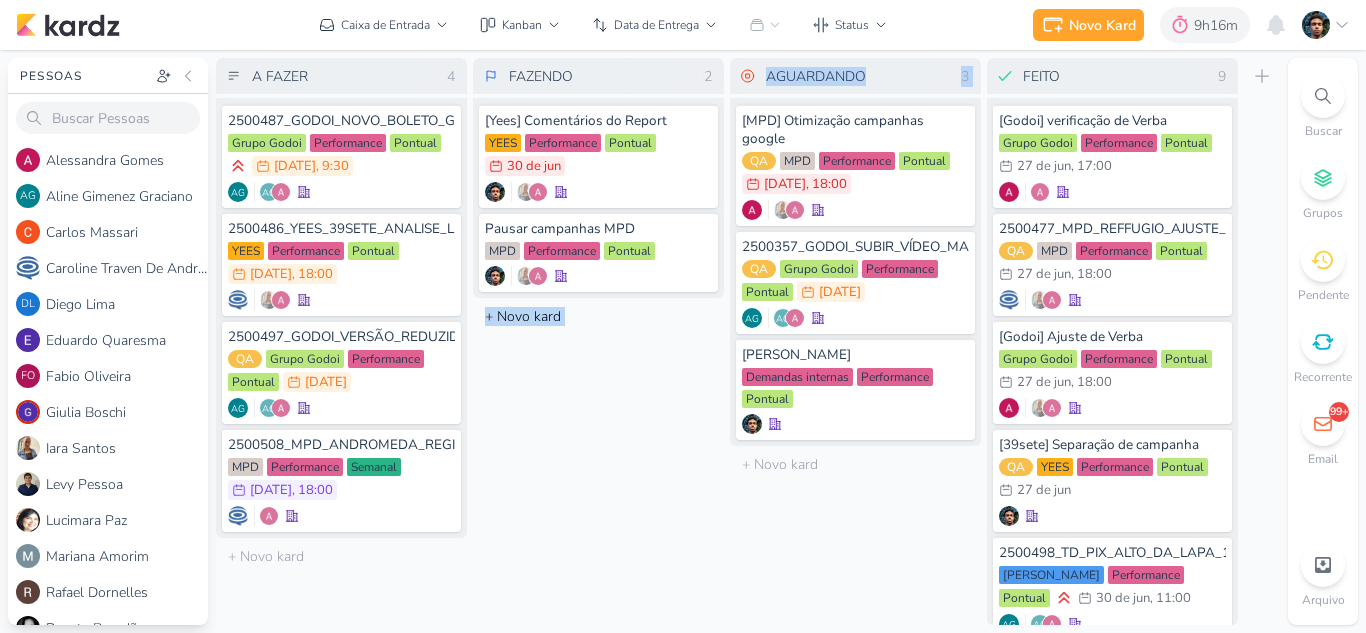click on "FAZENDO
2
Mover Para Esquerda
Mover Para Direita
Deletar
[Yees] Comentários do Report
YEES
Performance
Pontual" at bounding box center [598, 341] 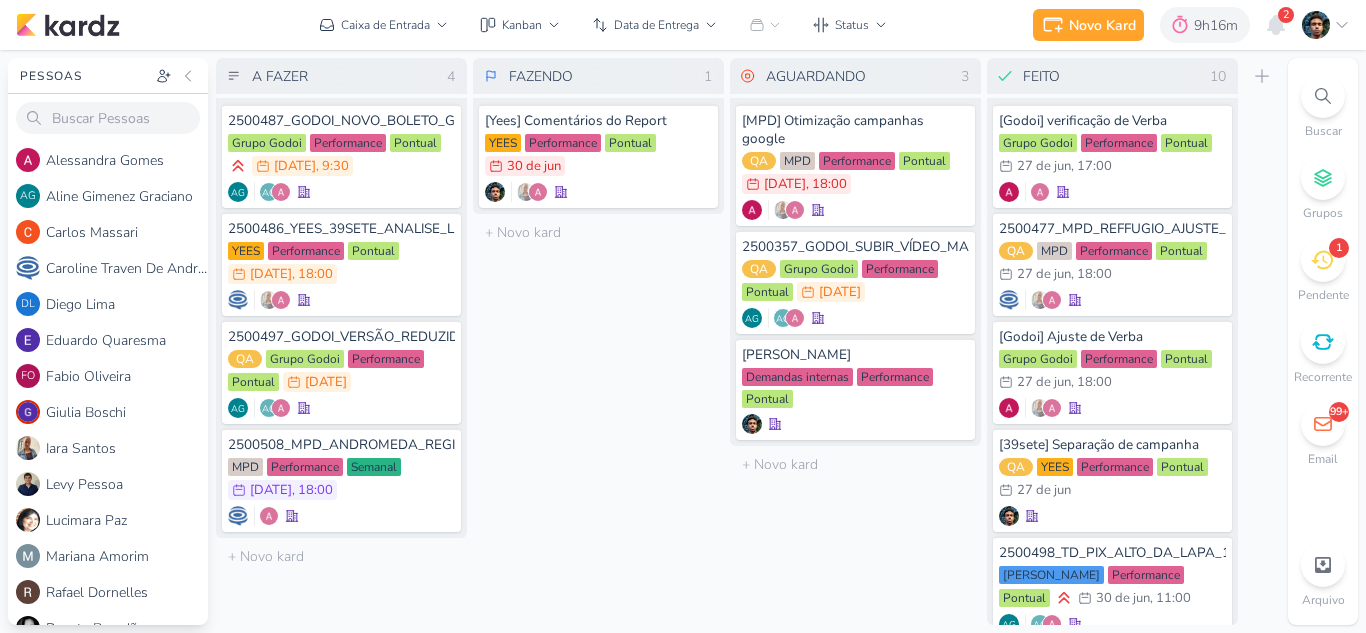 click 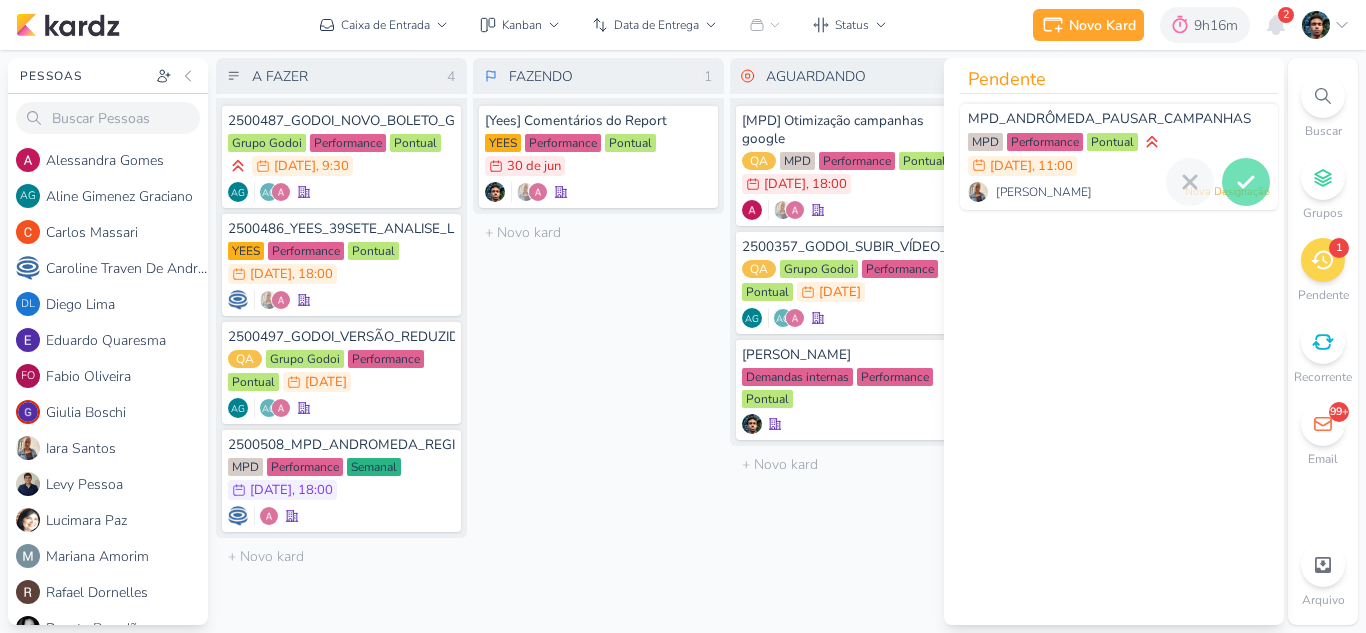 click 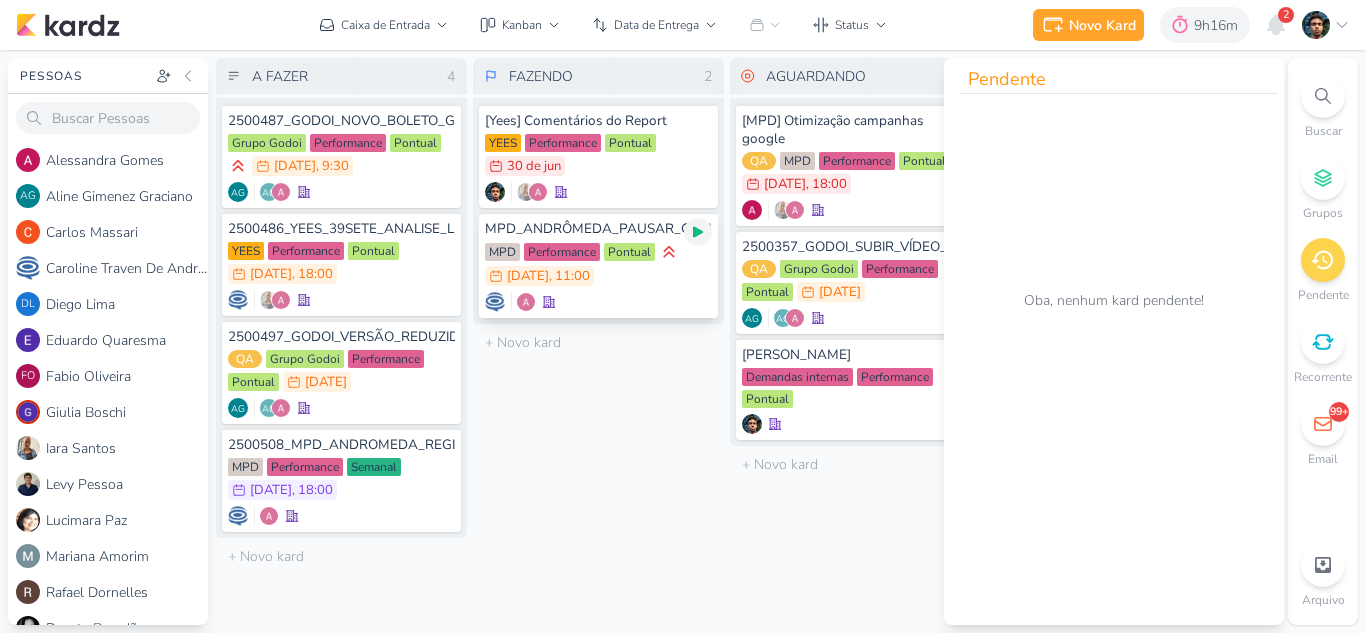 click 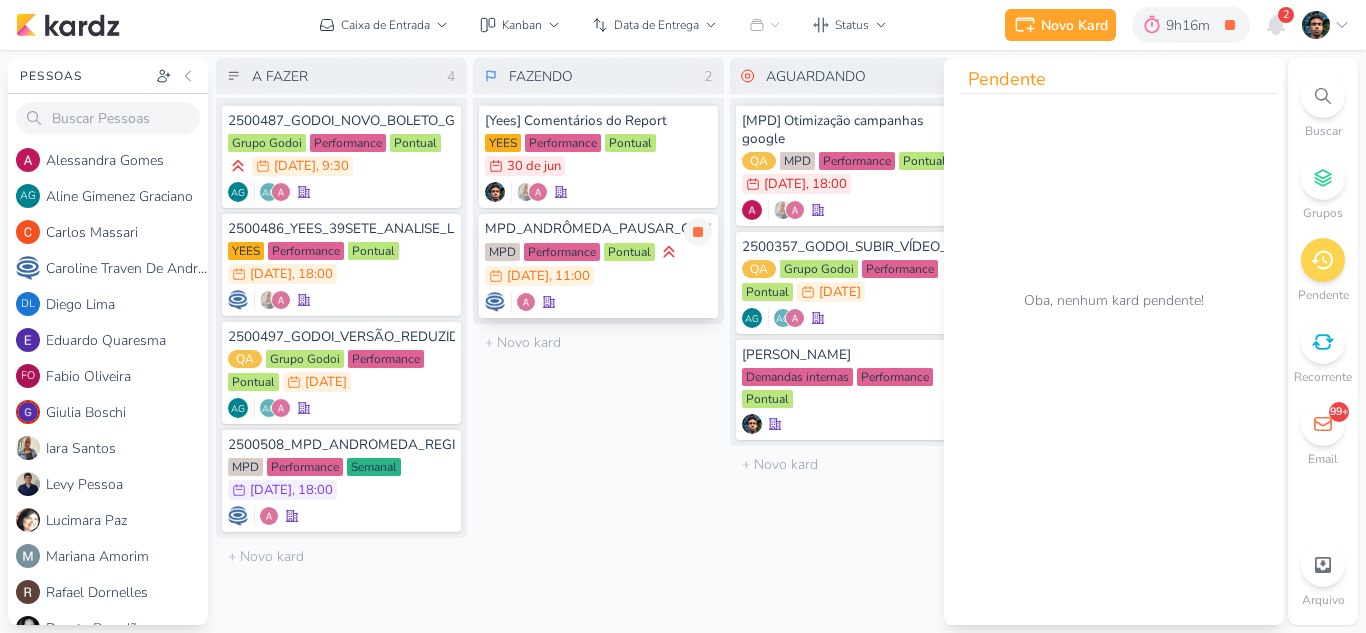 click on "MPD_ANDRÔMEDA_PAUSAR_CAMPANHAS
MPD
Performance
Pontual
1/7
1 de jul
, 11:00" at bounding box center [598, 265] 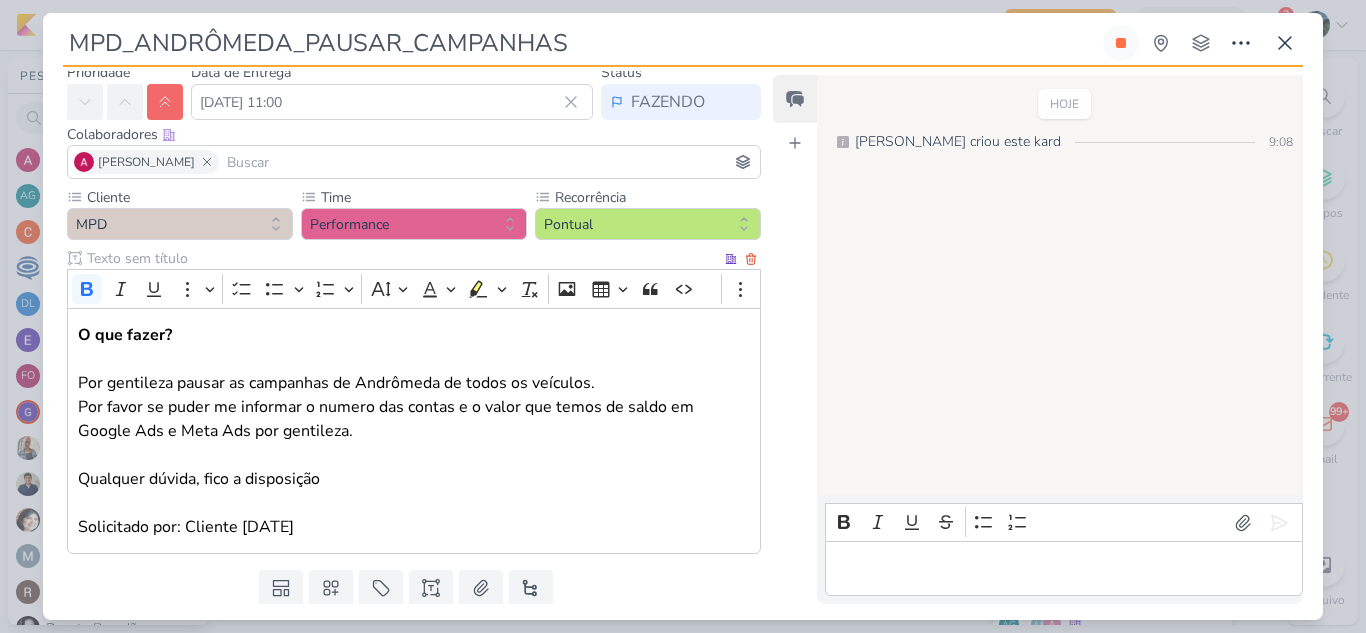 scroll, scrollTop: 0, scrollLeft: 0, axis: both 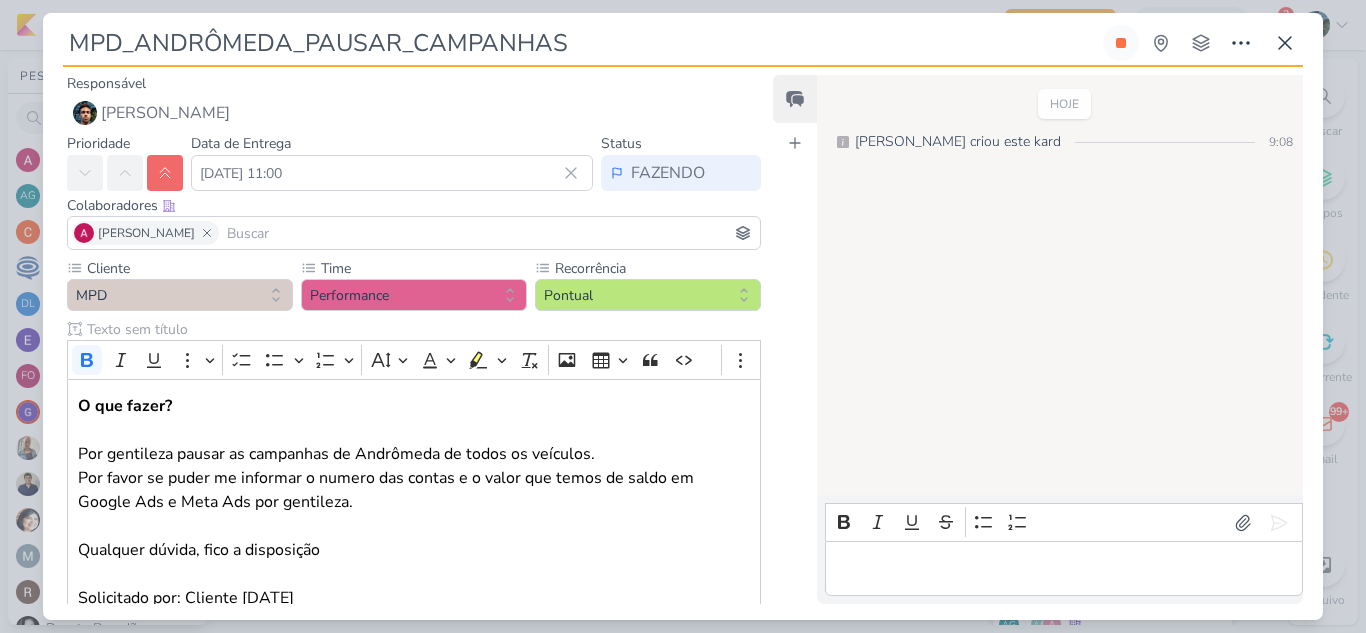 click at bounding box center (1064, 568) 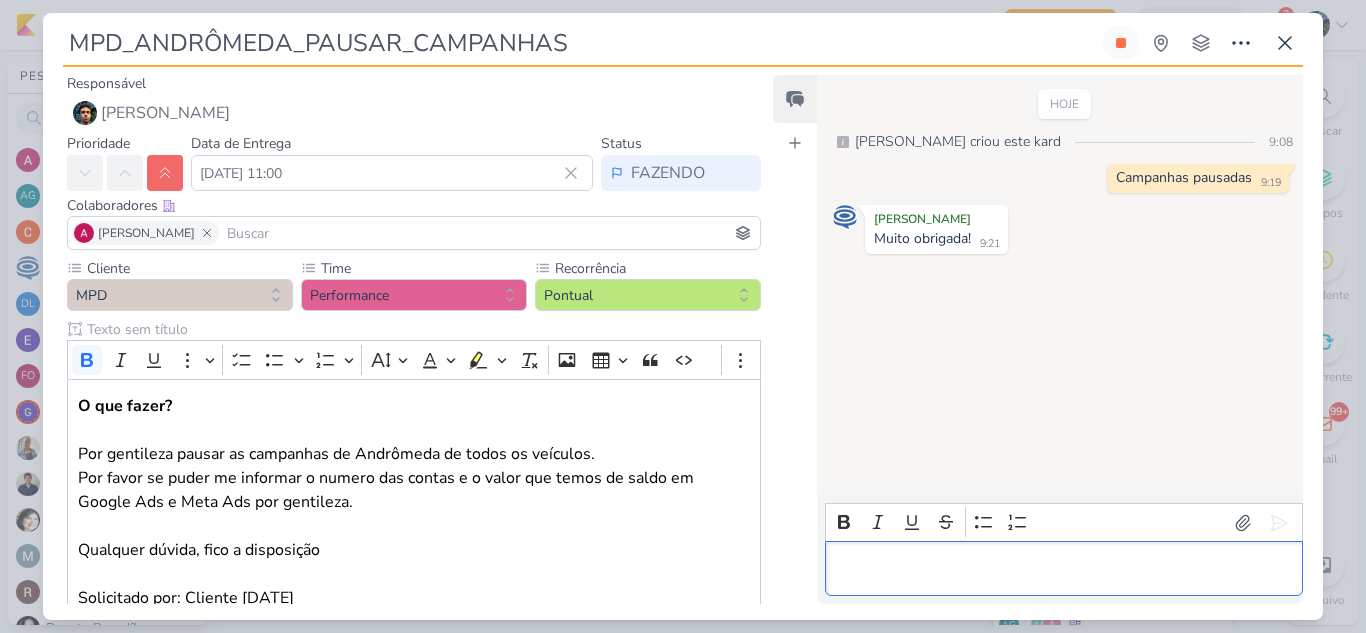 click at bounding box center [1063, 569] 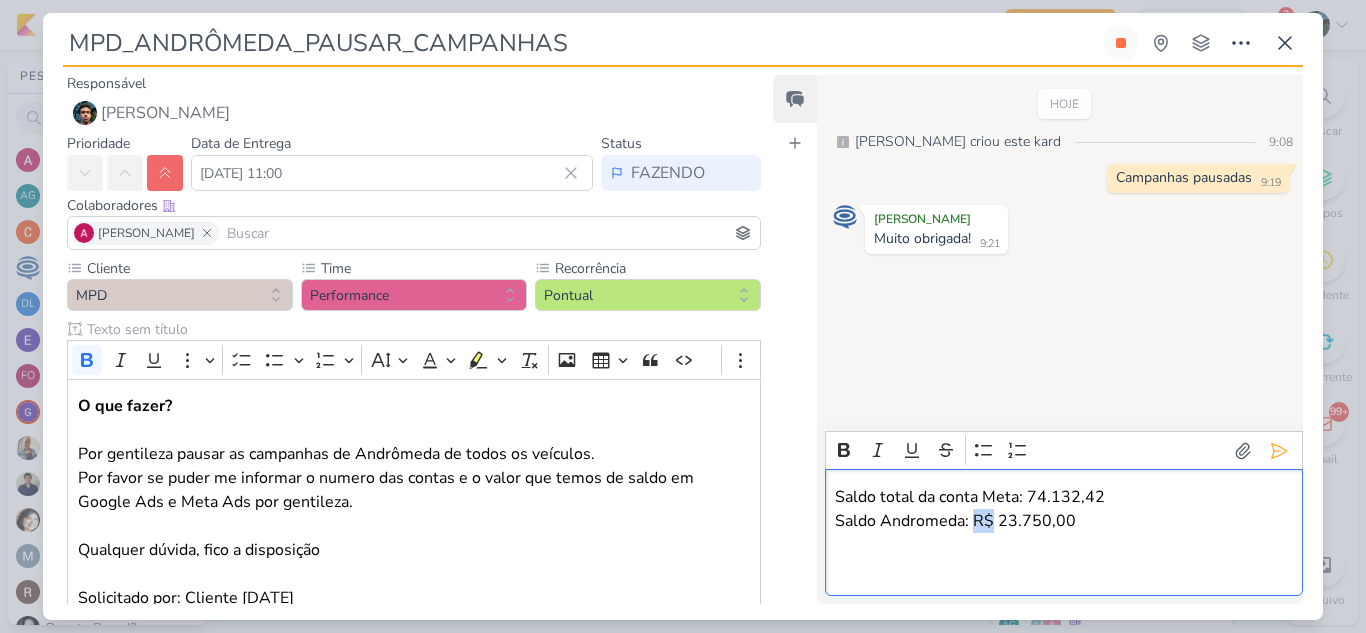 drag, startPoint x: 995, startPoint y: 528, endPoint x: 974, endPoint y: 528, distance: 21 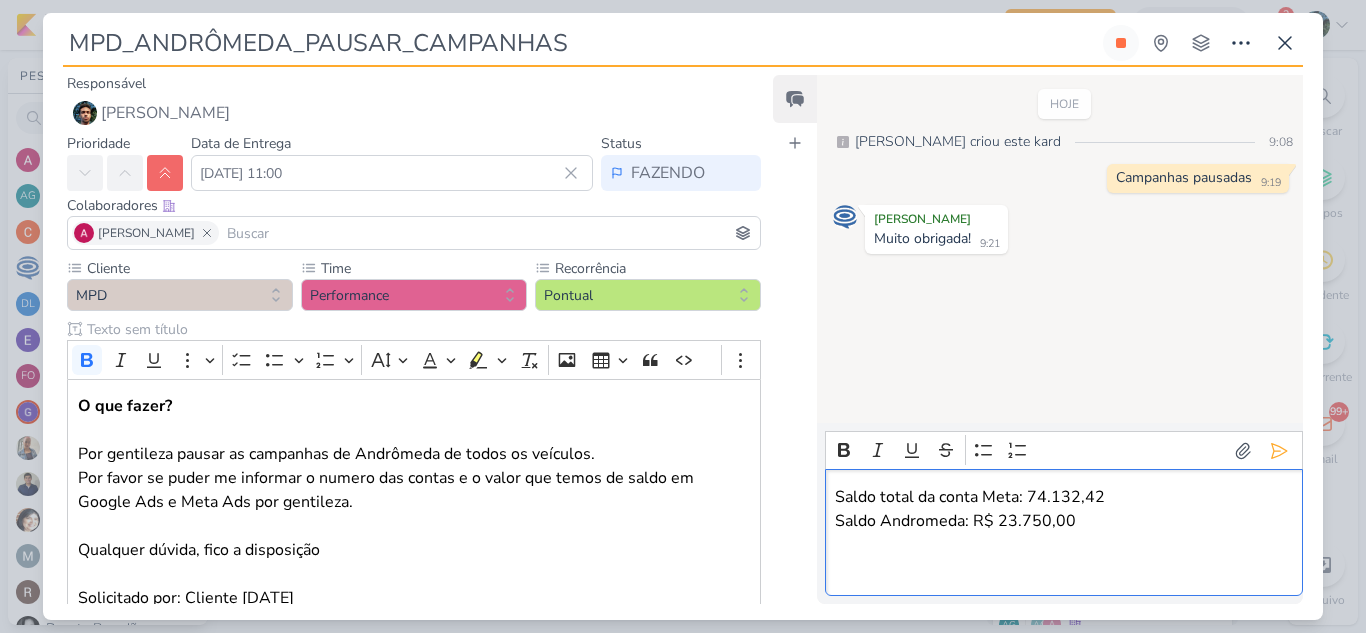 click on "Saldo total da conta Meta: 74.132,42 Saldo Andromeda: R$ 23.750,00" at bounding box center [1063, 533] 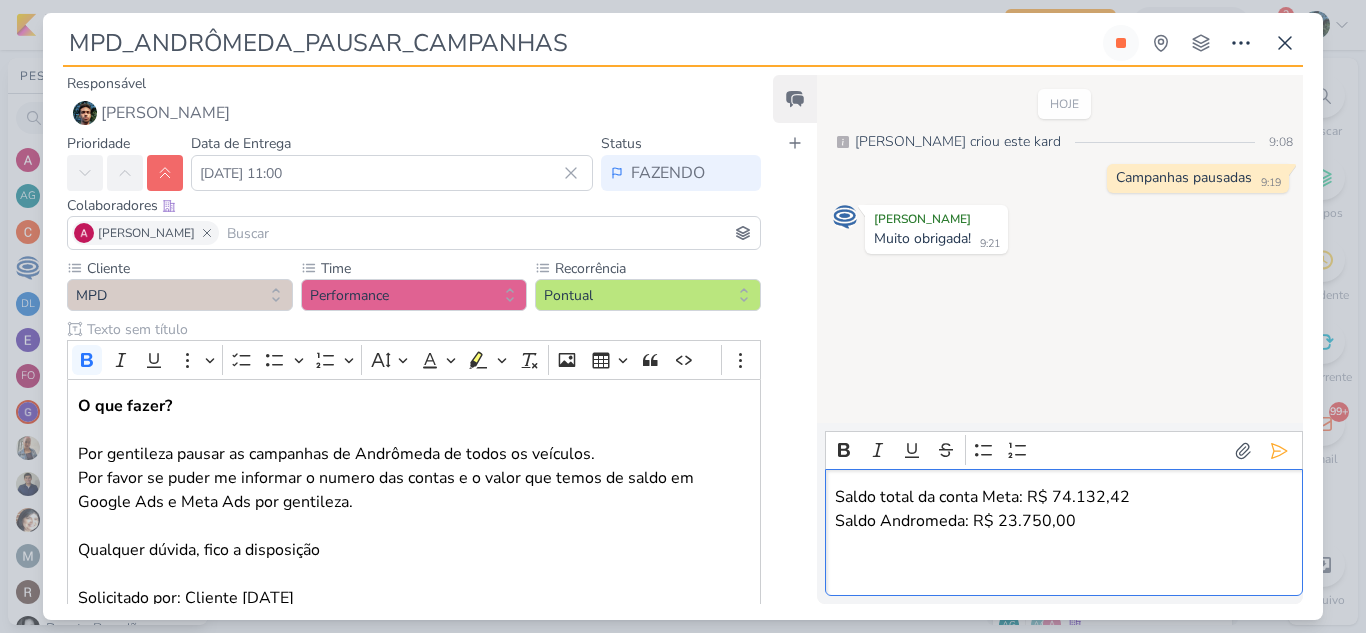 click on "Saldo total da conta Meta: R$ 74.132,42 Saldo Andromeda: R$ 23.750,00" at bounding box center [1063, 533] 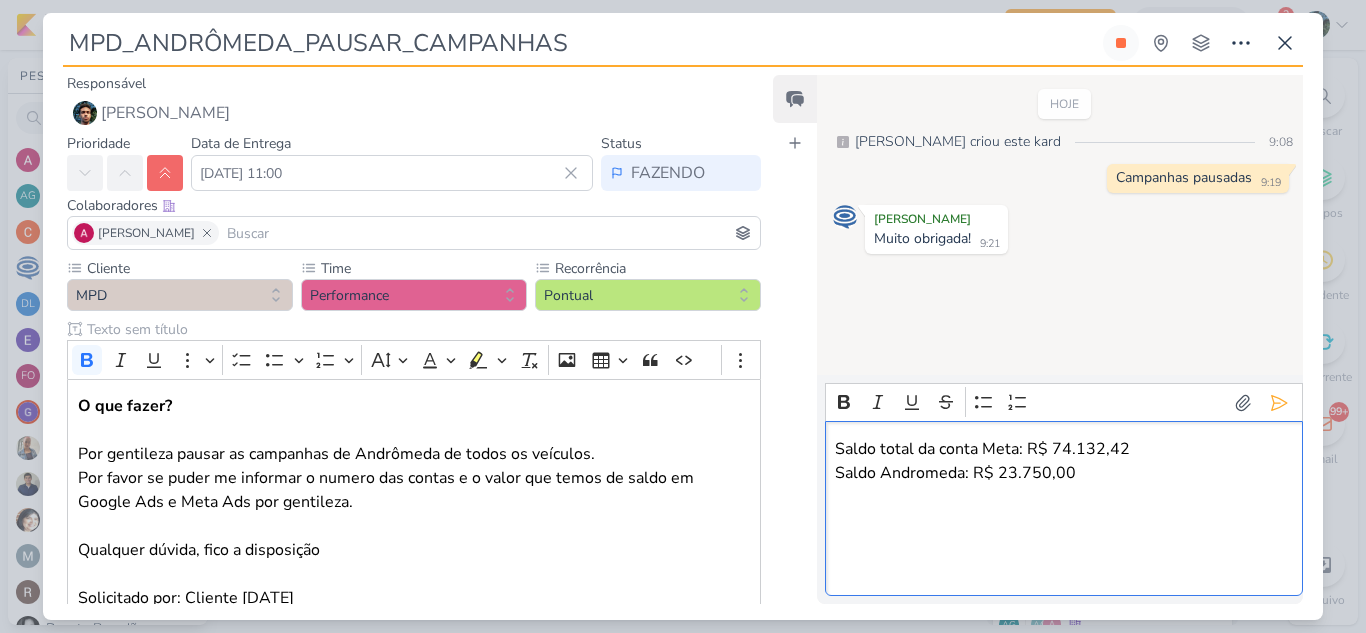 click on "Saldo total da conta Meta: R$ 74.132,42 Saldo Andromeda: R$ 23.750,00 ⁠⁠⁠⁠⁠⁠⁠" at bounding box center (1063, 509) 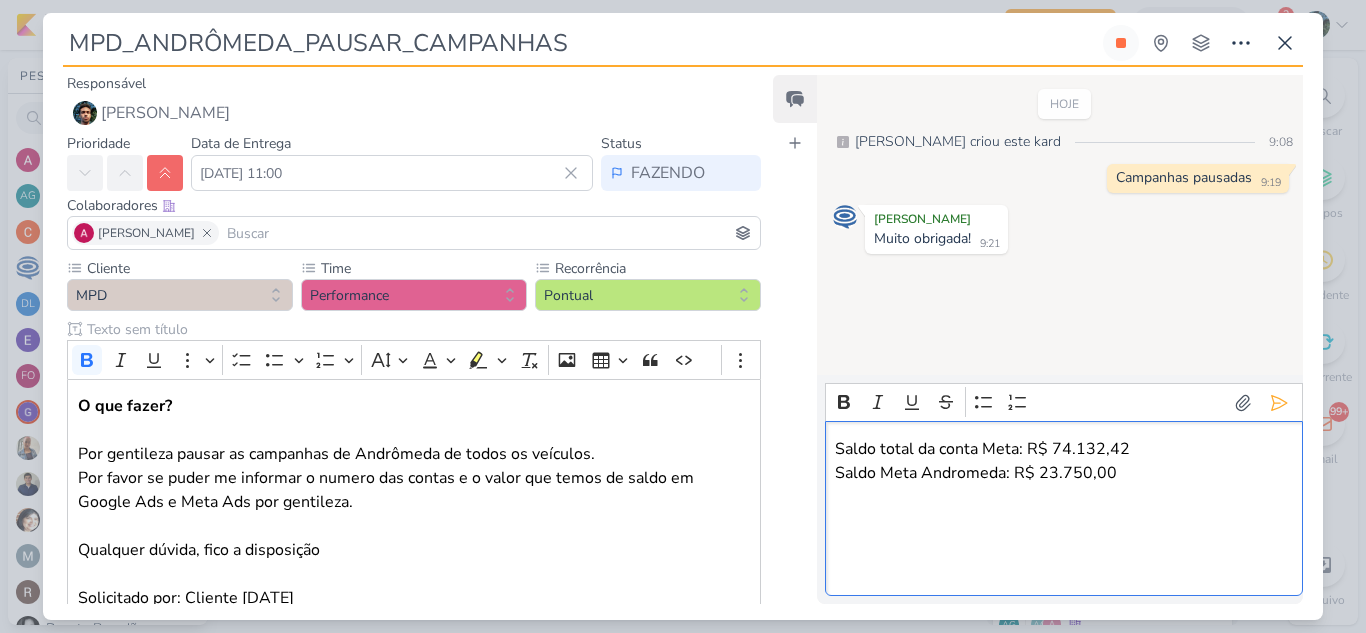 click on "Saldo total da conta Meta: R$ 74.132,42 Saldo Meta Andromeda: R$ 23.750,00" at bounding box center (1063, 509) 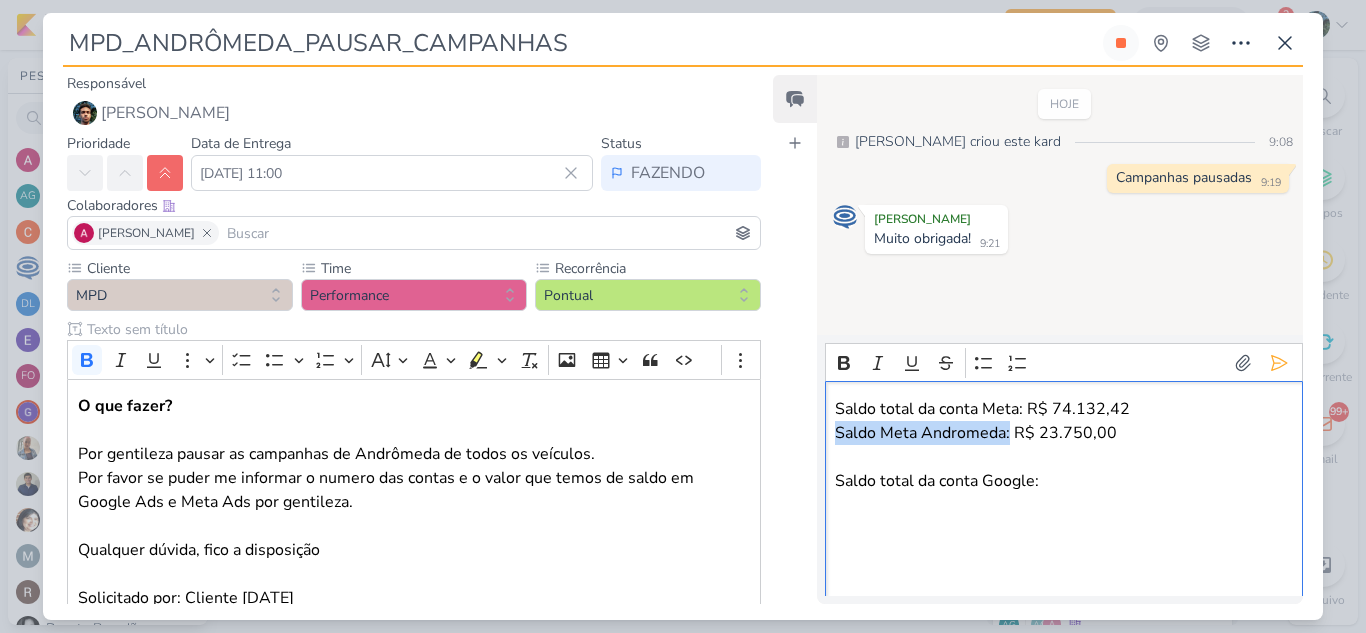 drag, startPoint x: 1008, startPoint y: 434, endPoint x: 784, endPoint y: 441, distance: 224.10934 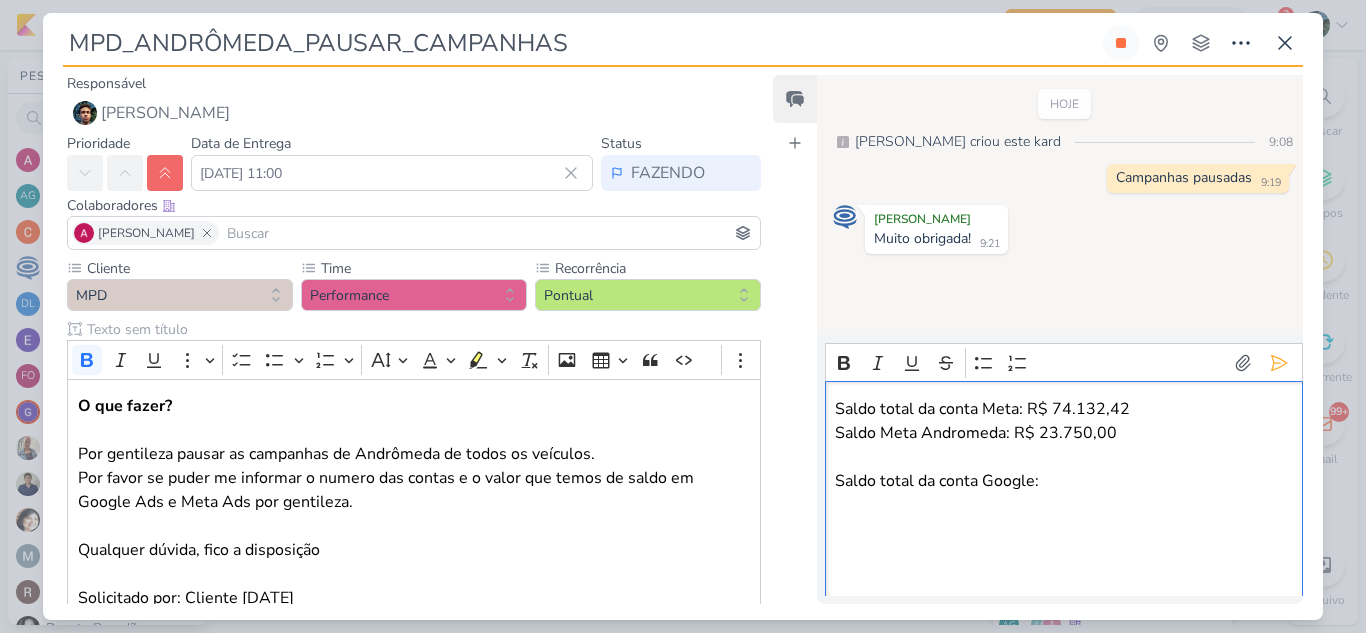 click on "Saldo total da conta Meta: R$ 74.132,42 Saldo Meta Andromeda: R$ 23.750,00 Saldo total da conta Google:" at bounding box center (1063, 493) 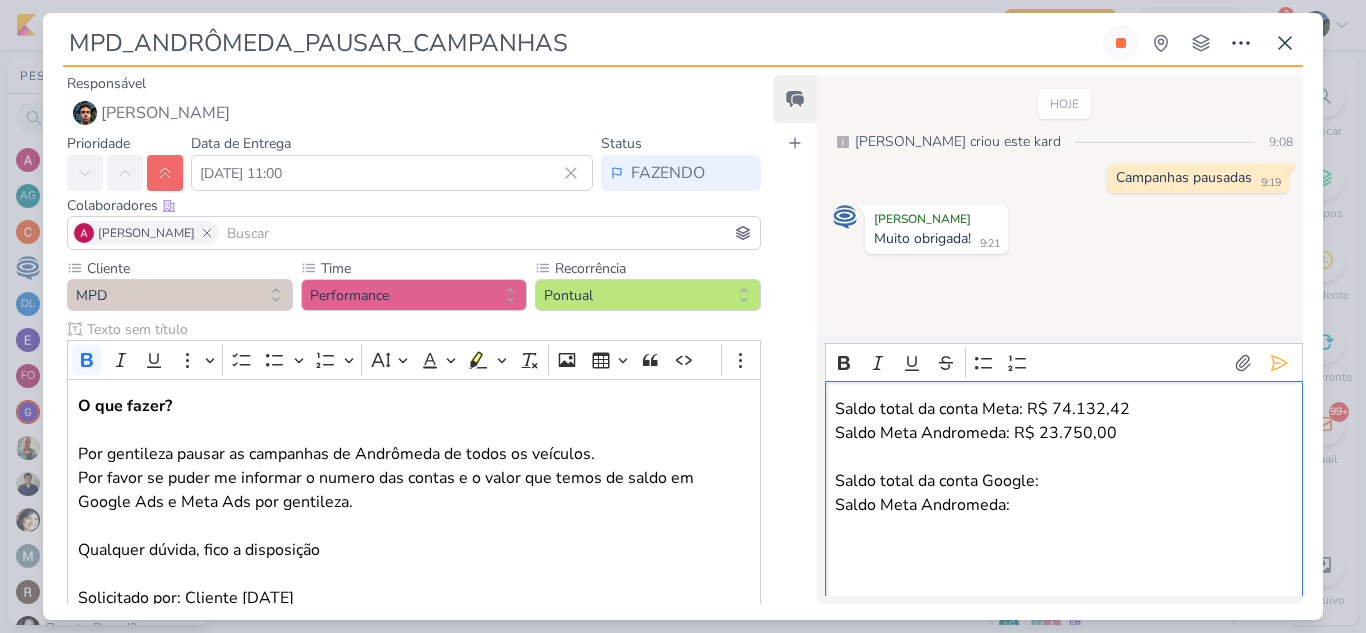 click on "Saldo total da conta Meta: R$ 74.132,42 Saldo Meta Andromeda: R$ 23.750,00 Saldo total da conta Google:  ⁠⁠⁠⁠⁠⁠⁠Saldo Meta Andromeda:" at bounding box center [1063, 493] 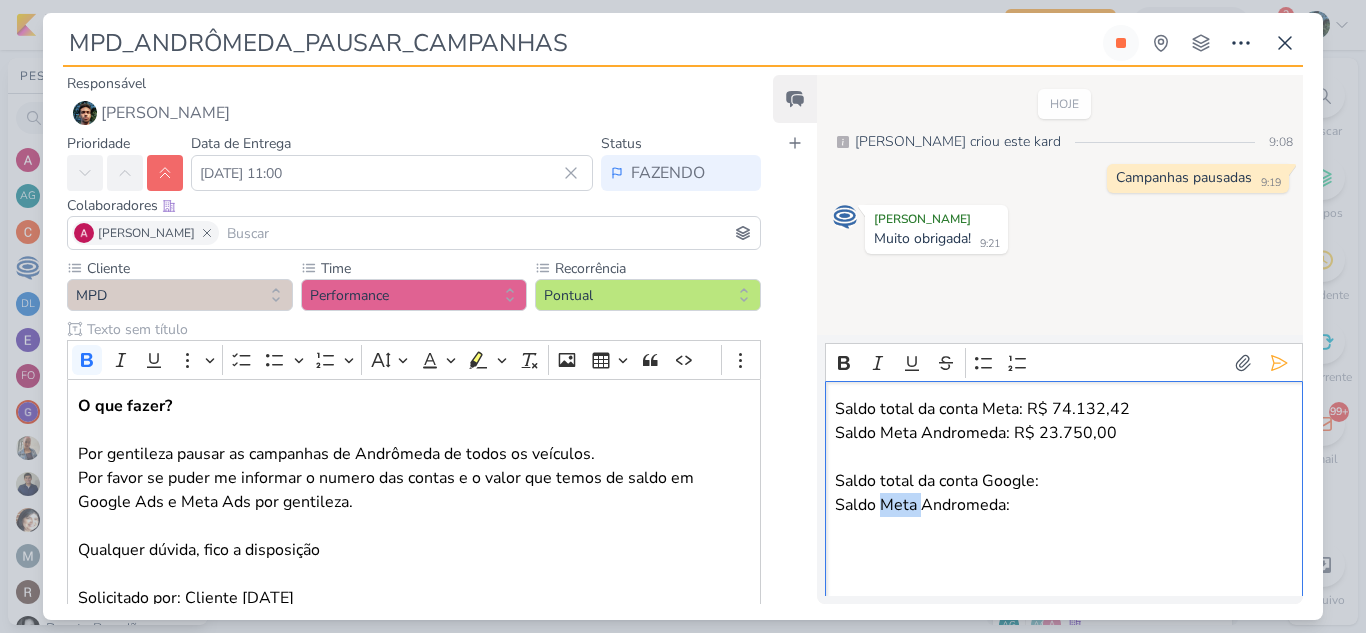 click on "Saldo total da conta Meta: R$ 74.132,42 Saldo Meta Andromeda: R$ 23.750,00 Saldo total da conta Google:  ⁠⁠⁠⁠⁠⁠⁠Saldo Meta Andromeda:" at bounding box center (1063, 493) 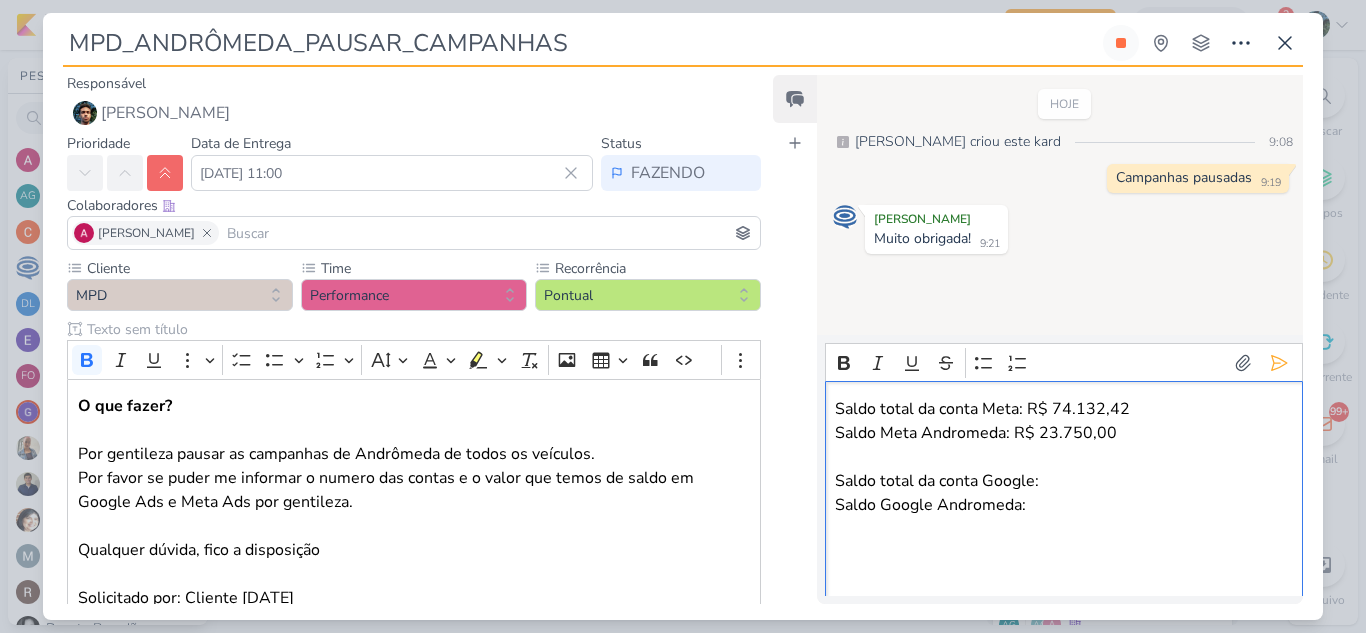 click on "Saldo total da conta Meta: R$ 74.132,42 Saldo Meta Andromeda: R$ 23.750,00 Saldo total da conta Google:  Saldo Google Andromeda:" at bounding box center (1063, 493) 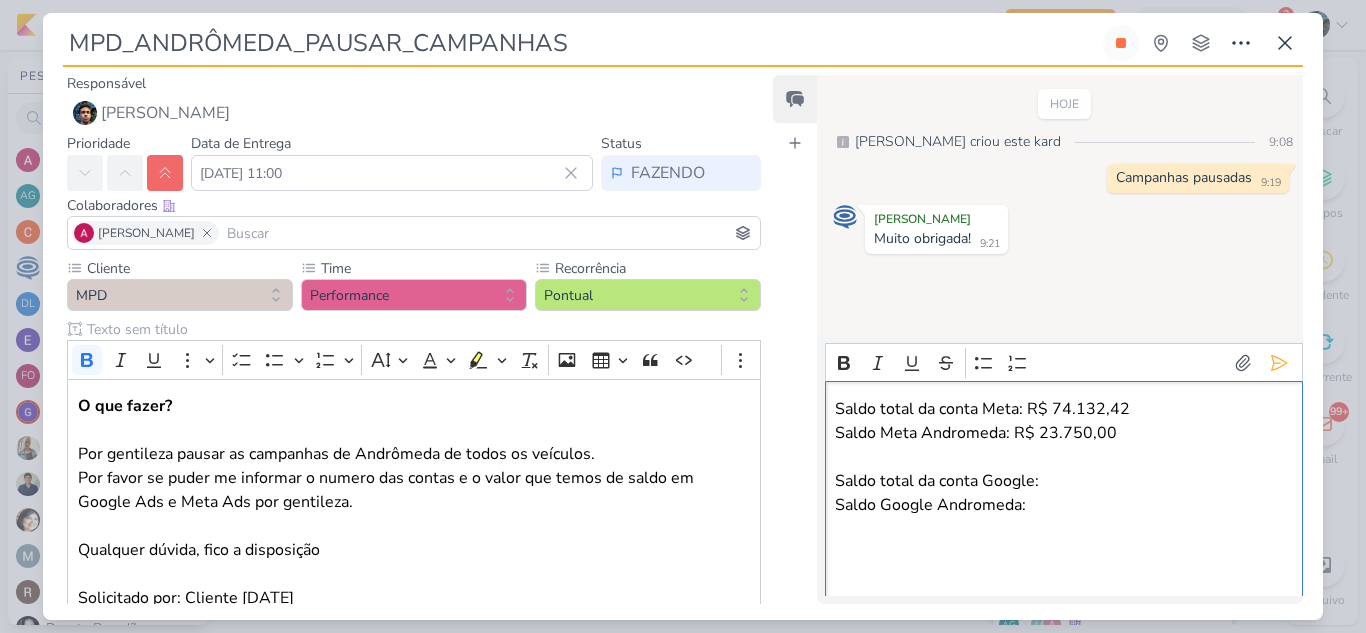 click on "Saldo total da conta Meta: R$ 74.132,42 Saldo Meta Andromeda: R$ 23.750,00 Saldo total da conta Google:  Saldo Google Andromeda:" at bounding box center [1063, 493] 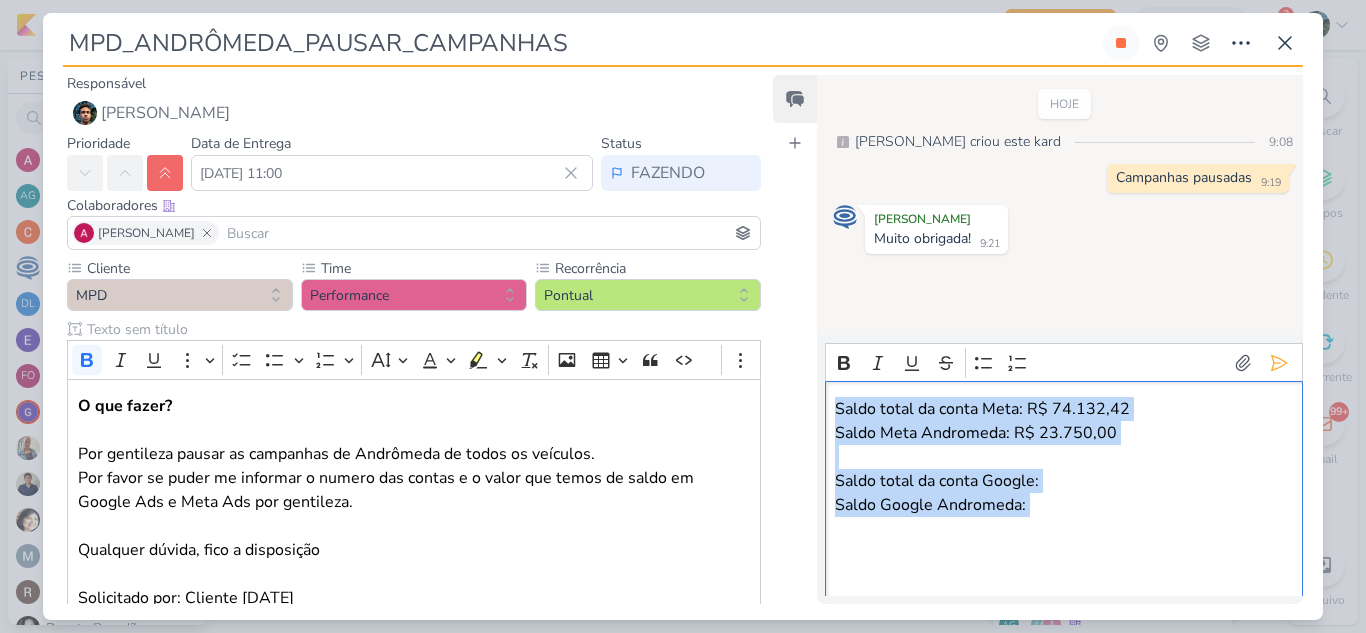 drag, startPoint x: 1063, startPoint y: 516, endPoint x: 823, endPoint y: 403, distance: 265.27155 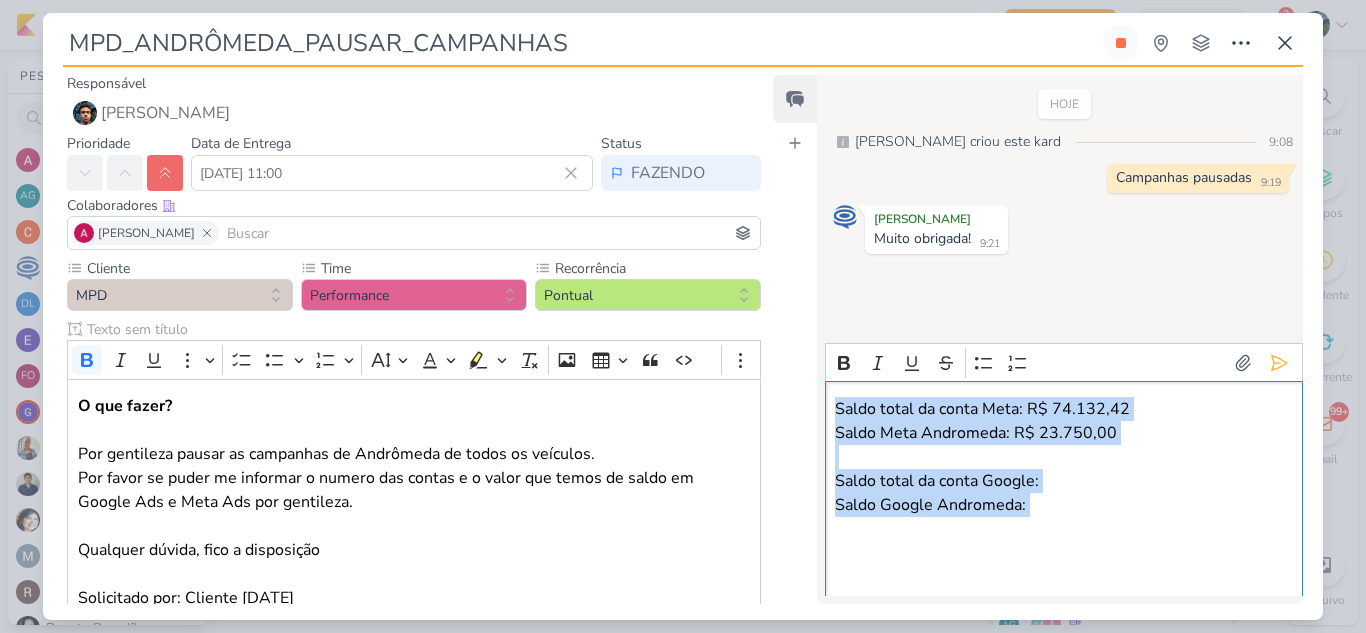 click on "Rich Text Editor Bold Italic Underline Strikethrough Bulleted List Numbered List Saldo total da conta Meta: R$ 74.132,42 Saldo Meta Andromeda: R$ 23.750,00 Saldo total da conta Google:  Saldo Google Andromeda:
Enter
Atenção: Mensagem Não Enviado
A seguinte mensagem não foi enviado e será descartada. Gostaria de enviá-la?
undefined
Voltar
Não Enviar
Enviar" at bounding box center (1060, 469) 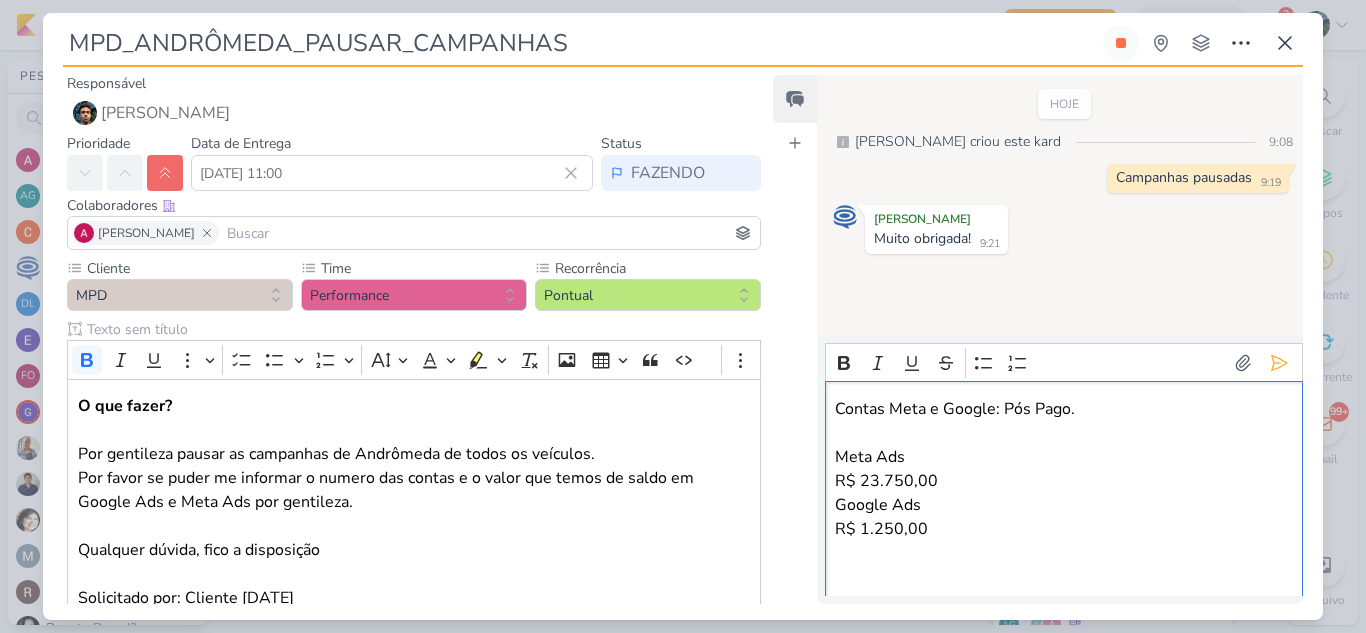 click on "Contas Meta e Google: Pós Pago. Meta Ads" at bounding box center (1063, 433) 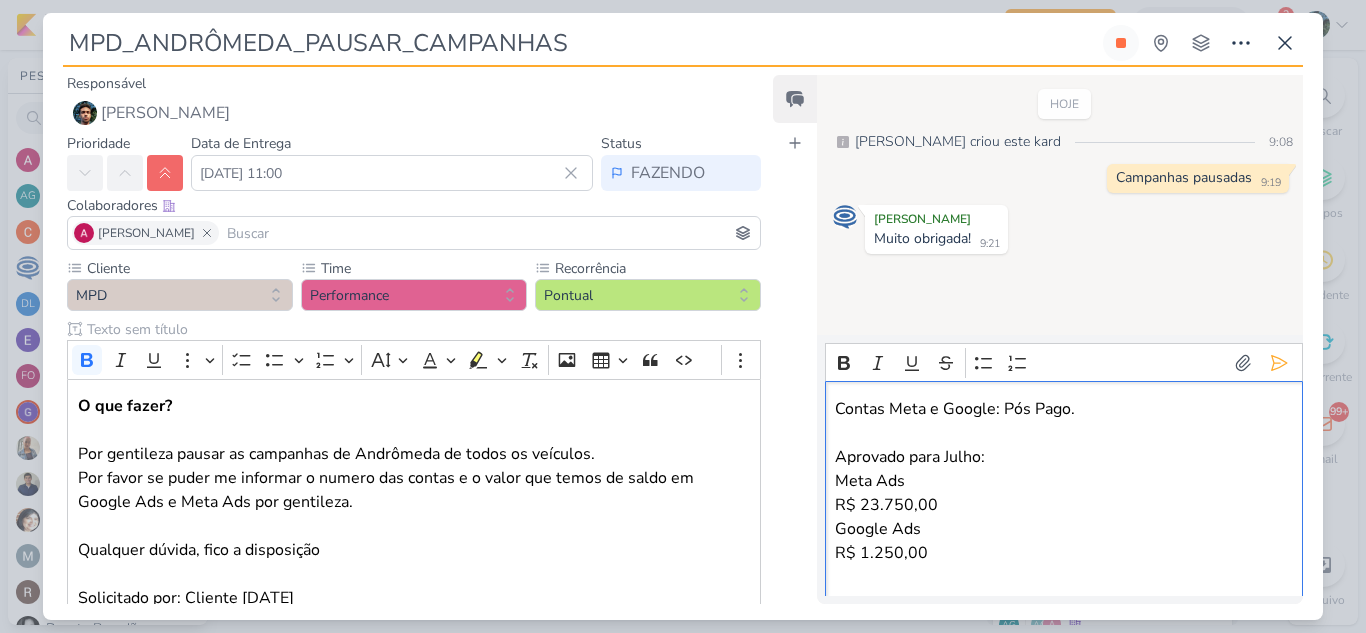 click on "Contas Meta e Google: Pós Pago. ⁠⁠⁠⁠⁠⁠⁠Aprovado para Julho:  Meta Ads" at bounding box center [1063, 445] 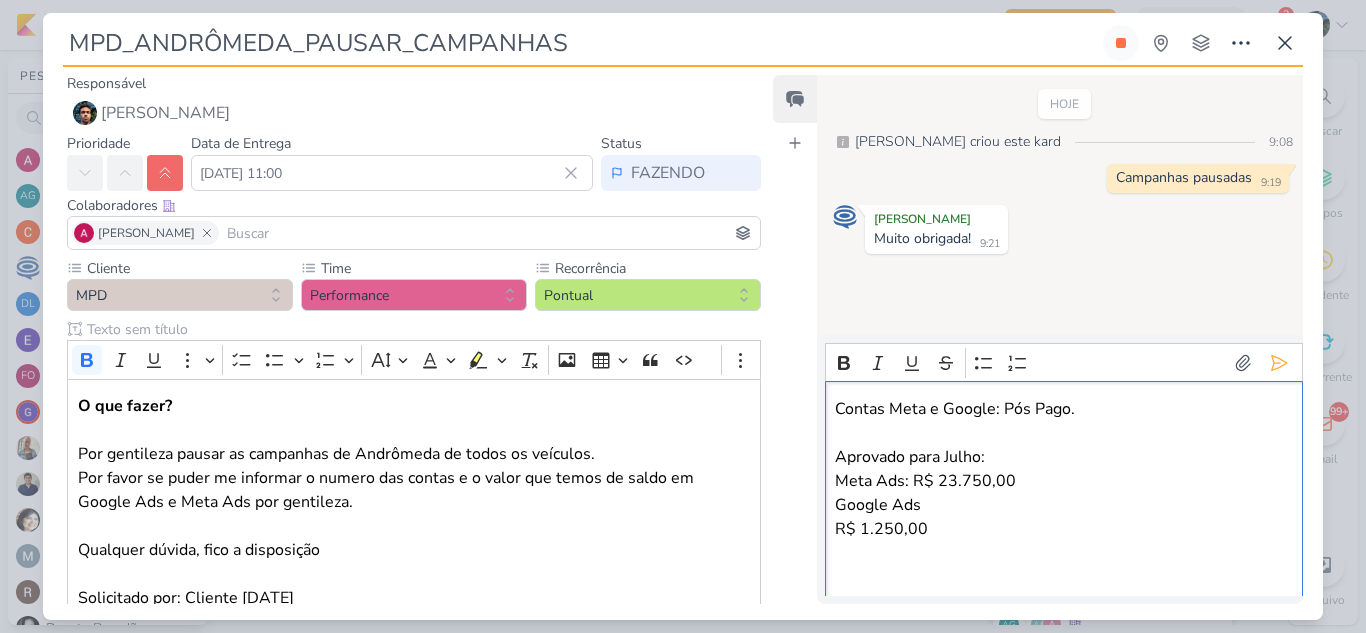 click on "R$ 1.250,00" at bounding box center [1063, 553] 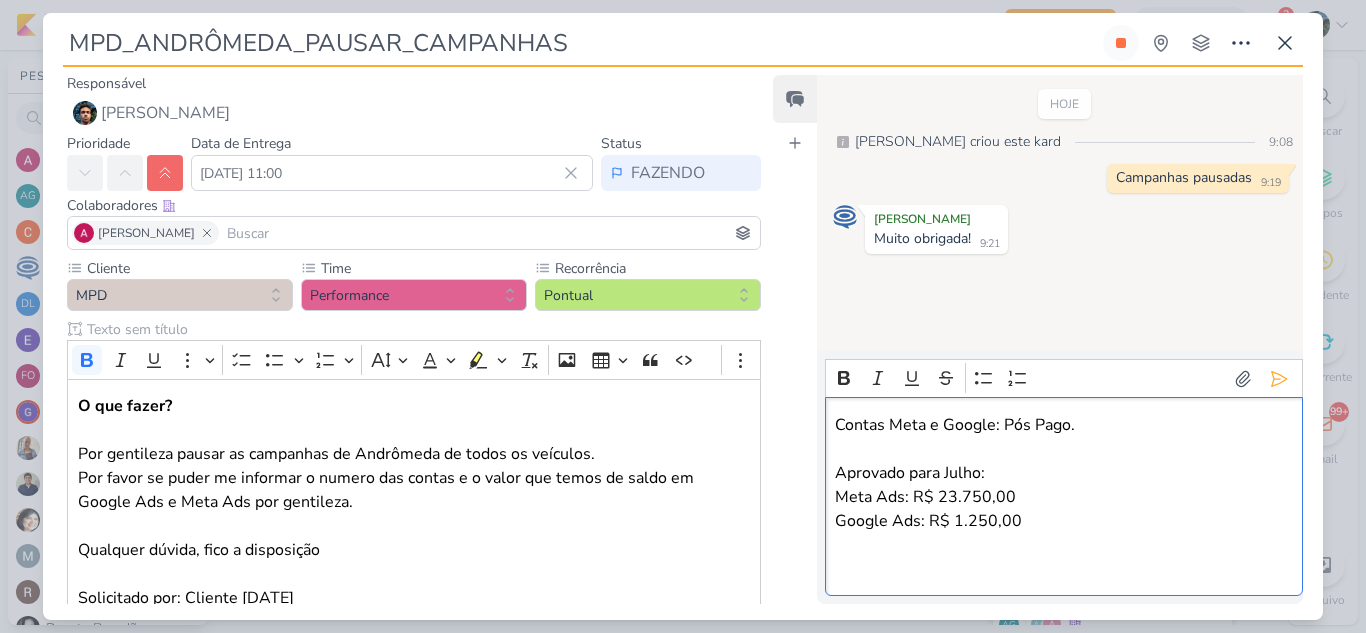 click on "Google Ads: R$ 1.250,00" at bounding box center [1063, 545] 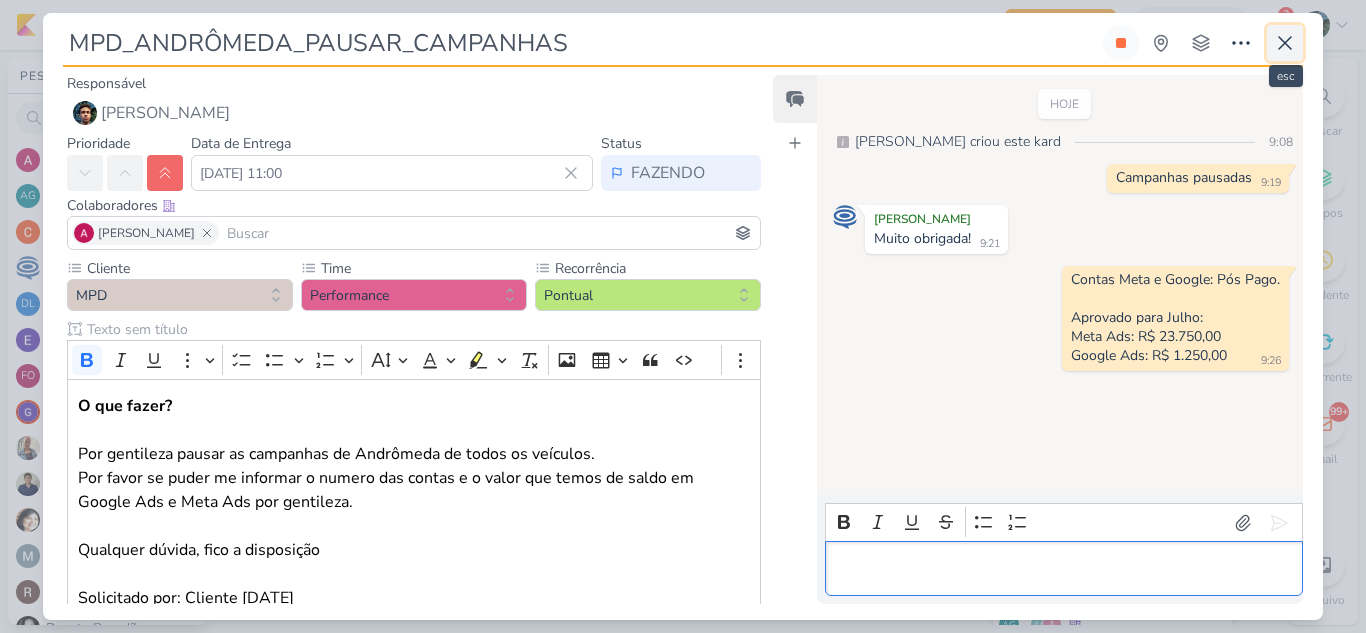 click at bounding box center (1285, 43) 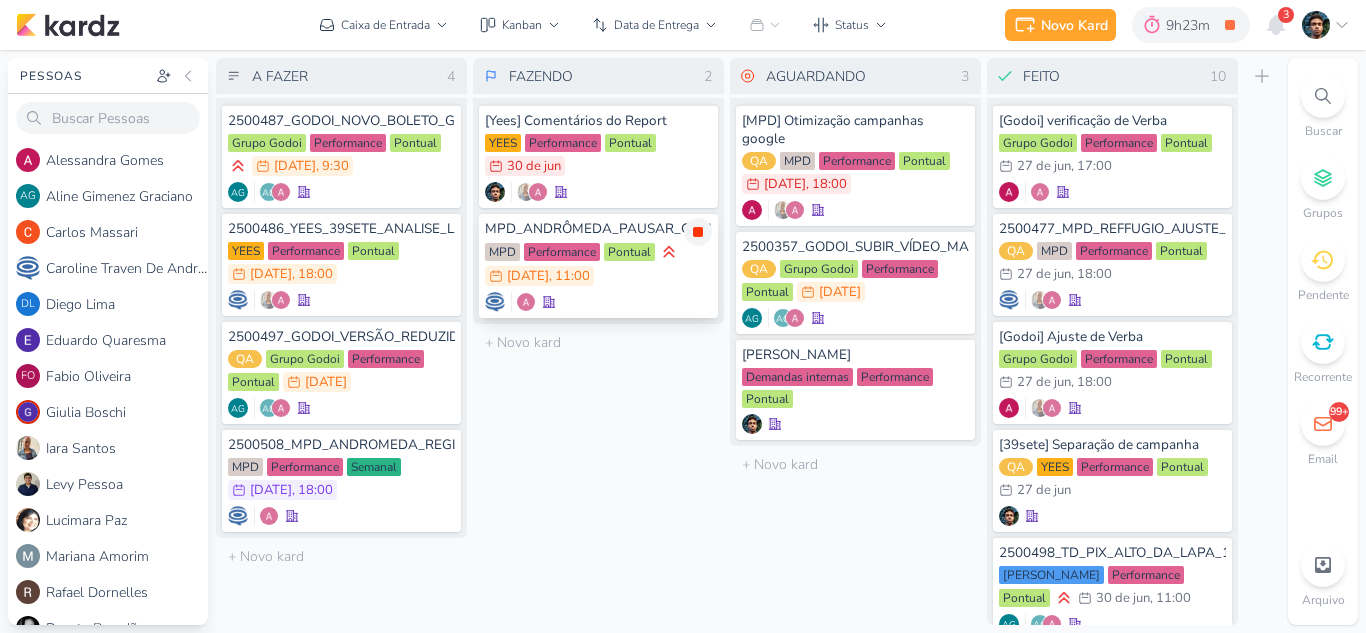 click 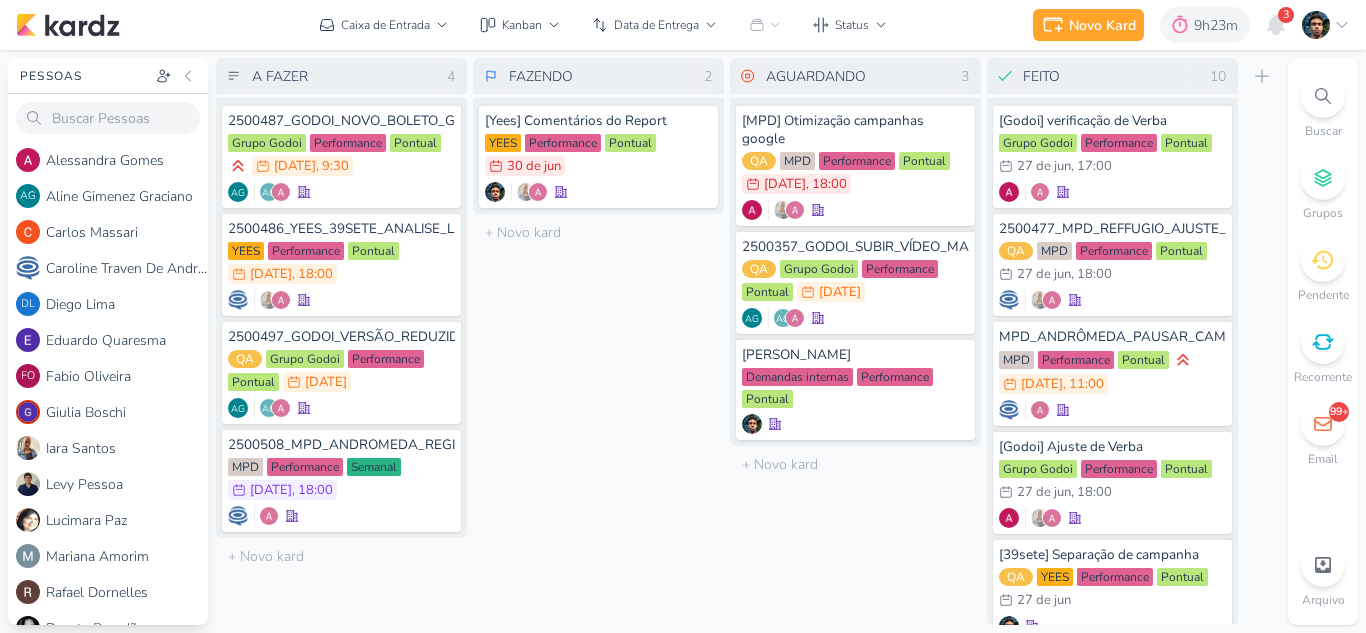 click on "3" at bounding box center [1286, 15] 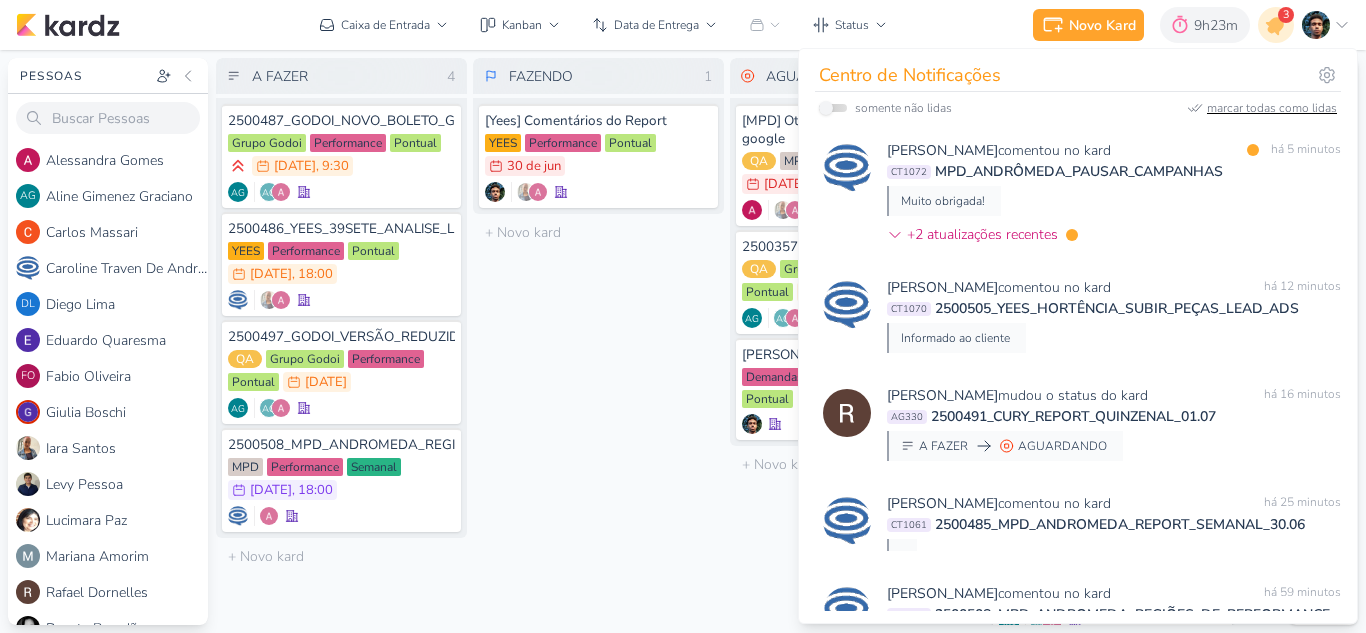 click on "marcar todas como lidas" at bounding box center (1272, 108) 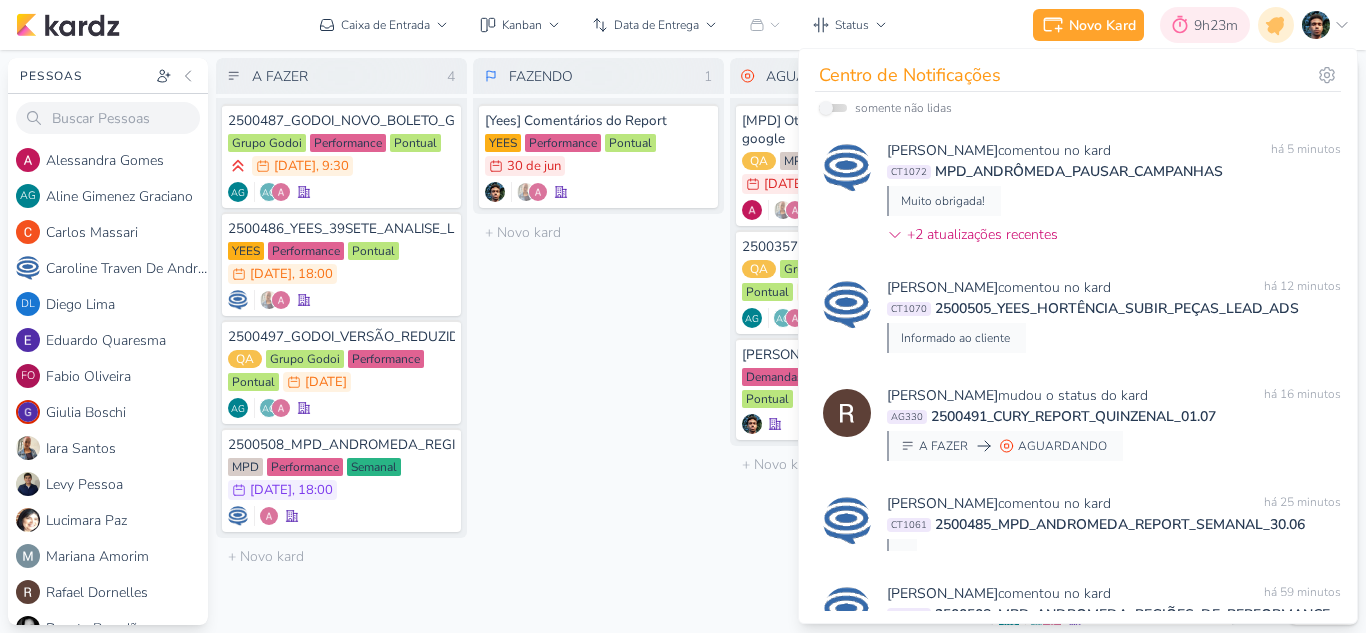 click at bounding box center (1180, 25) 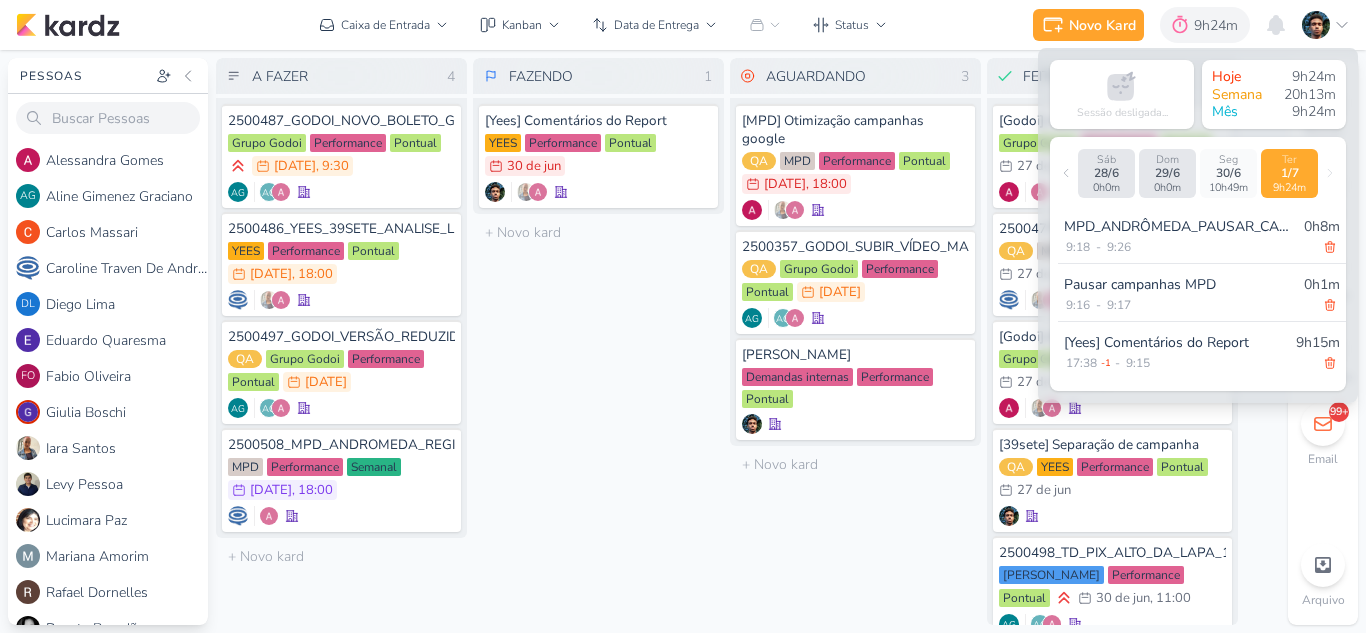 click at bounding box center (1326, 25) 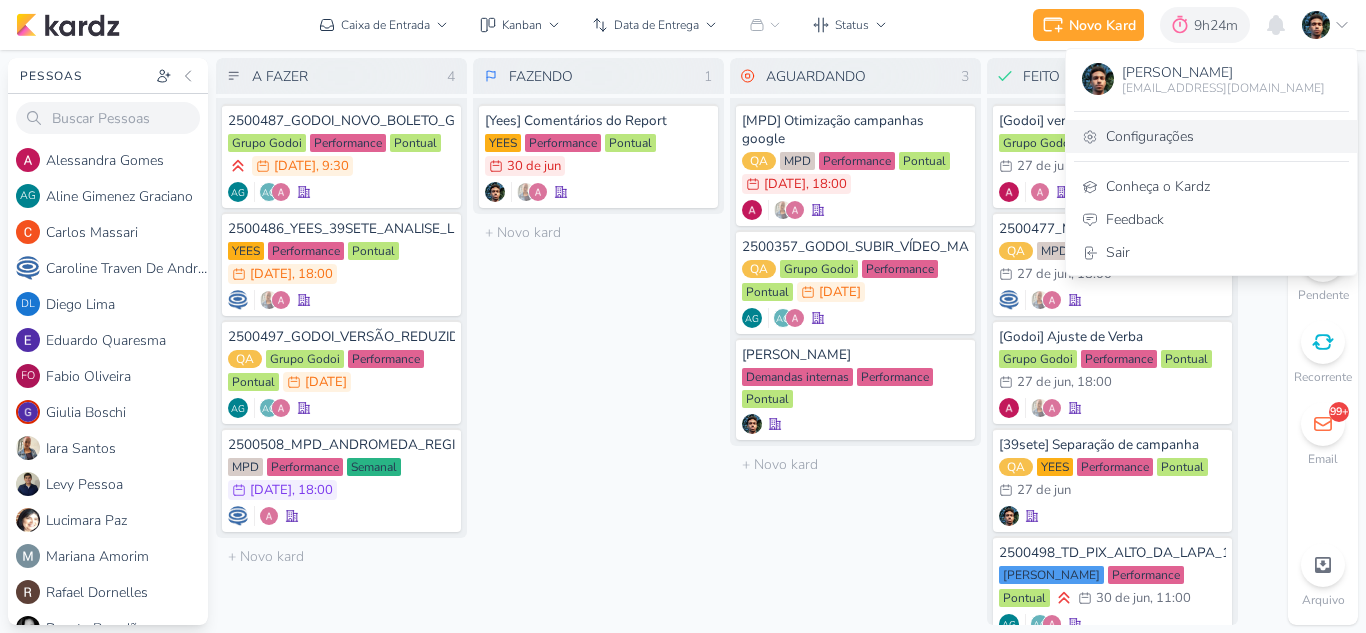 click on "Configurações" at bounding box center [1211, 136] 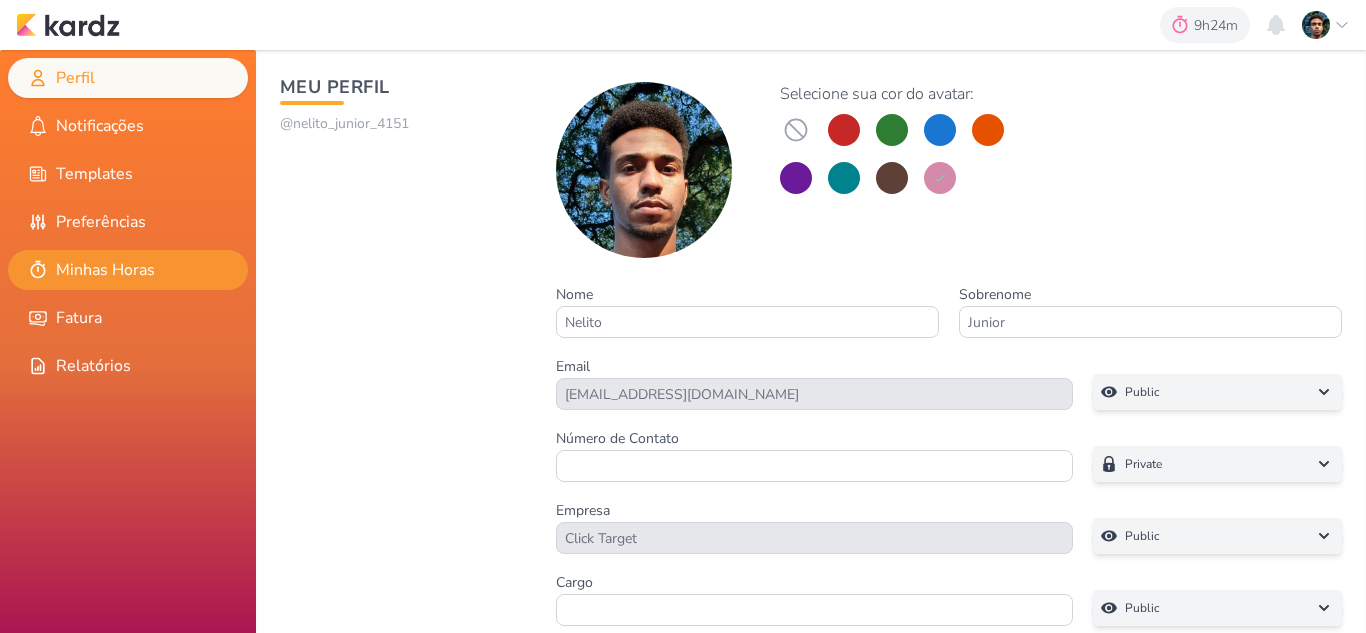 scroll, scrollTop: 0, scrollLeft: 0, axis: both 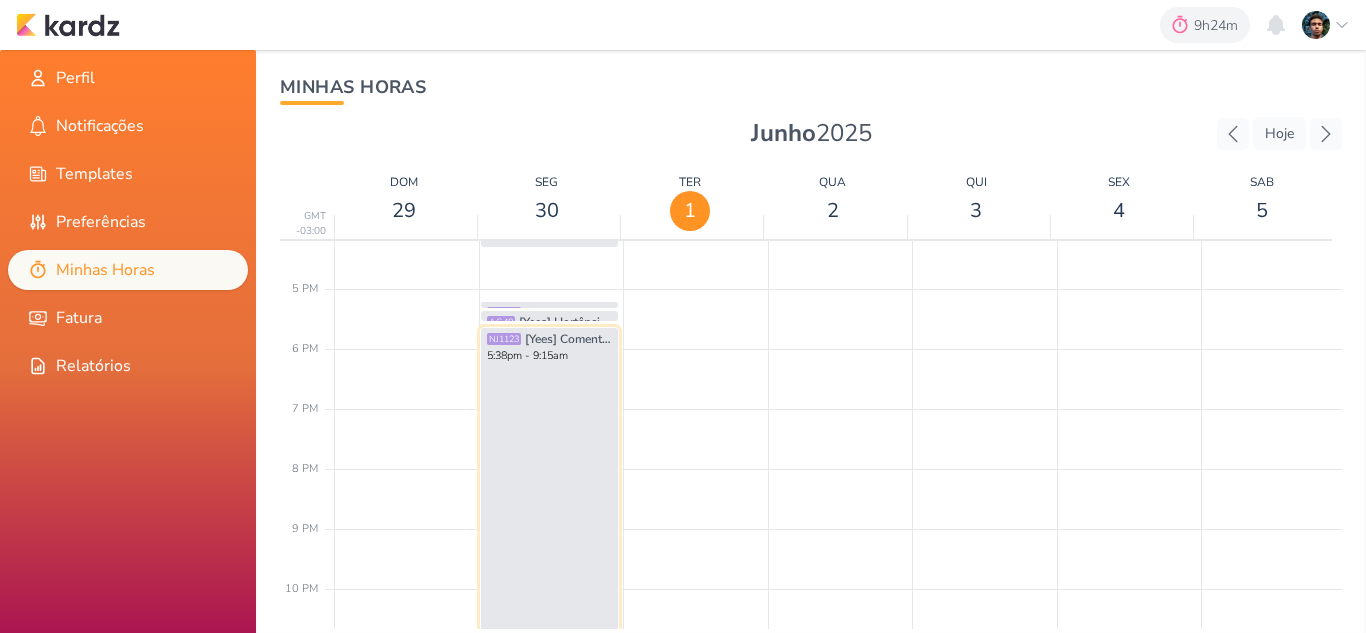 click on "NJ1123
[Yees] Comentários do Report
5:38pm - 9:15am" at bounding box center (550, 517) 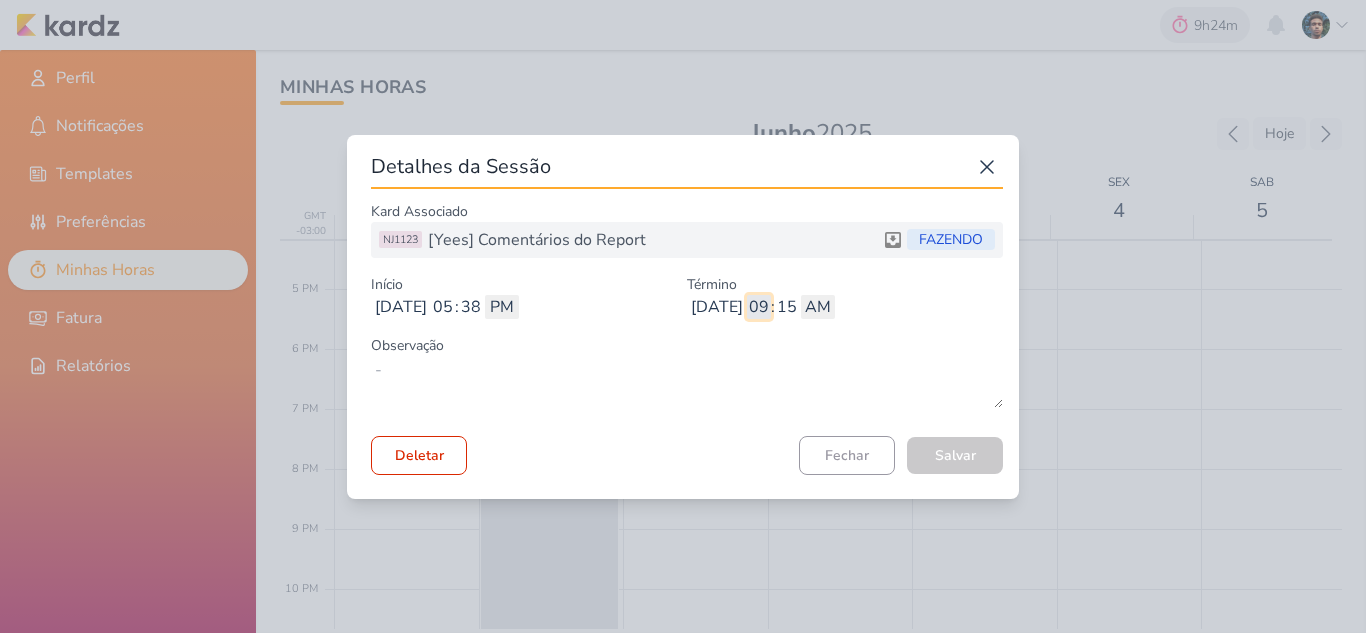 click on "09" at bounding box center [759, 307] 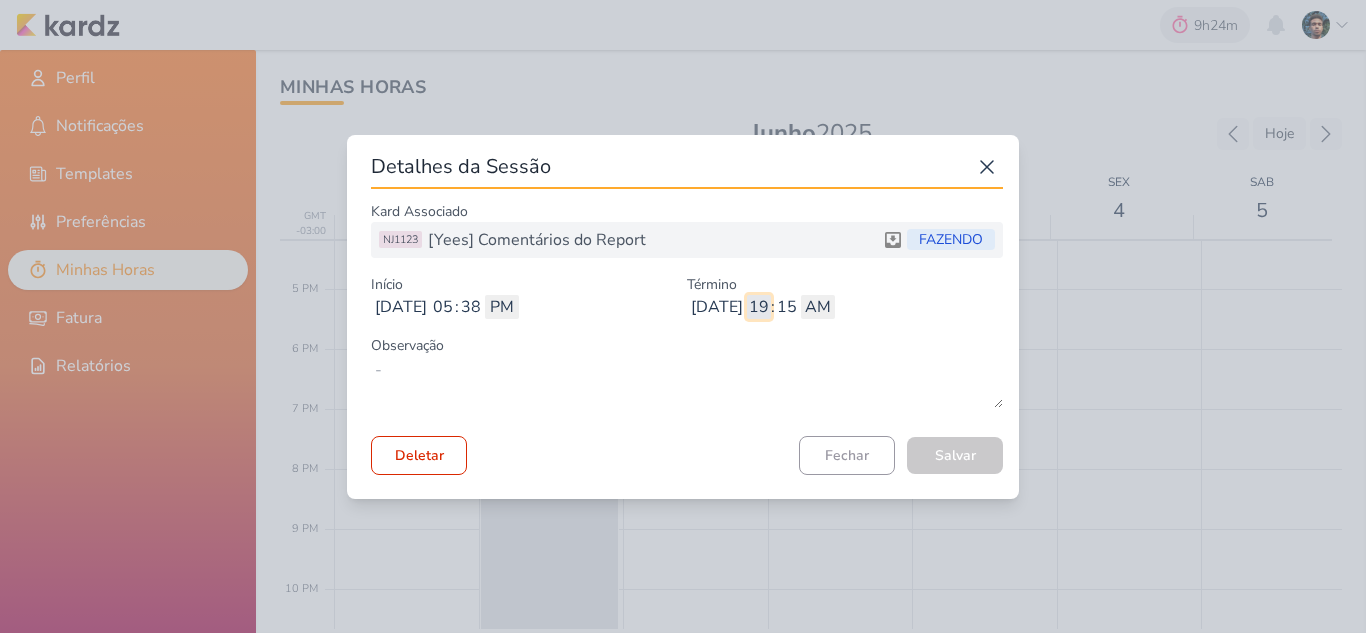 type on "7" 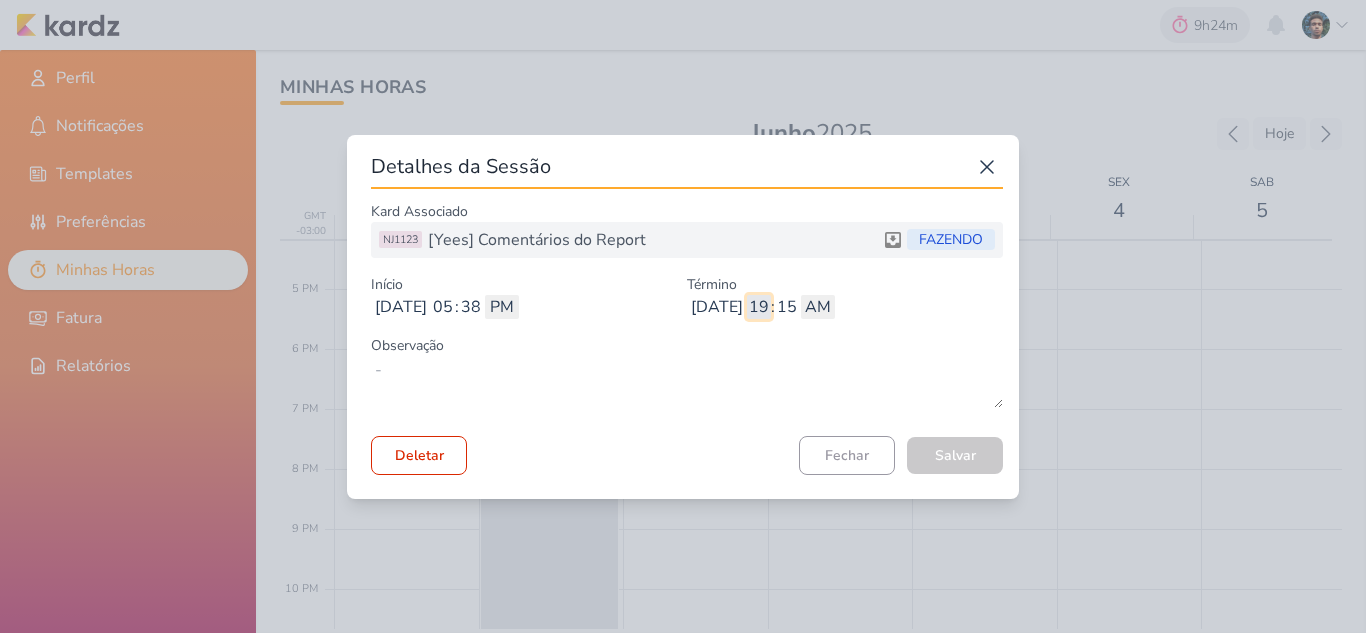 select on "pm" 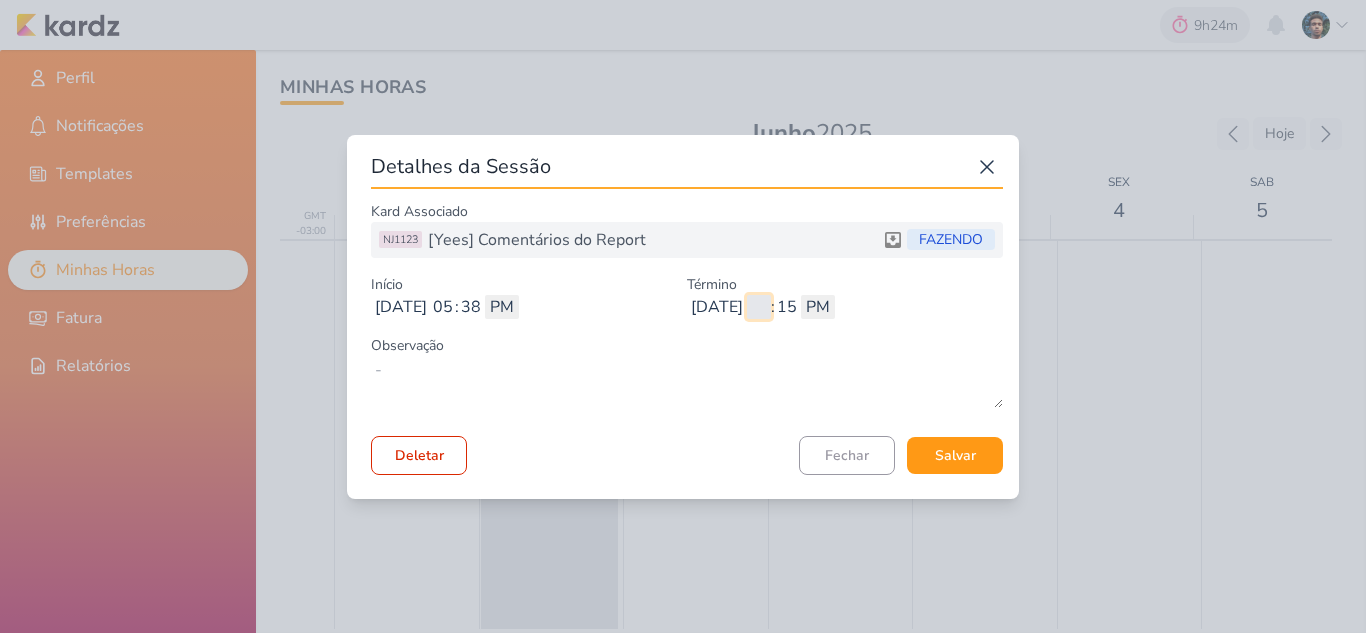 type on "8" 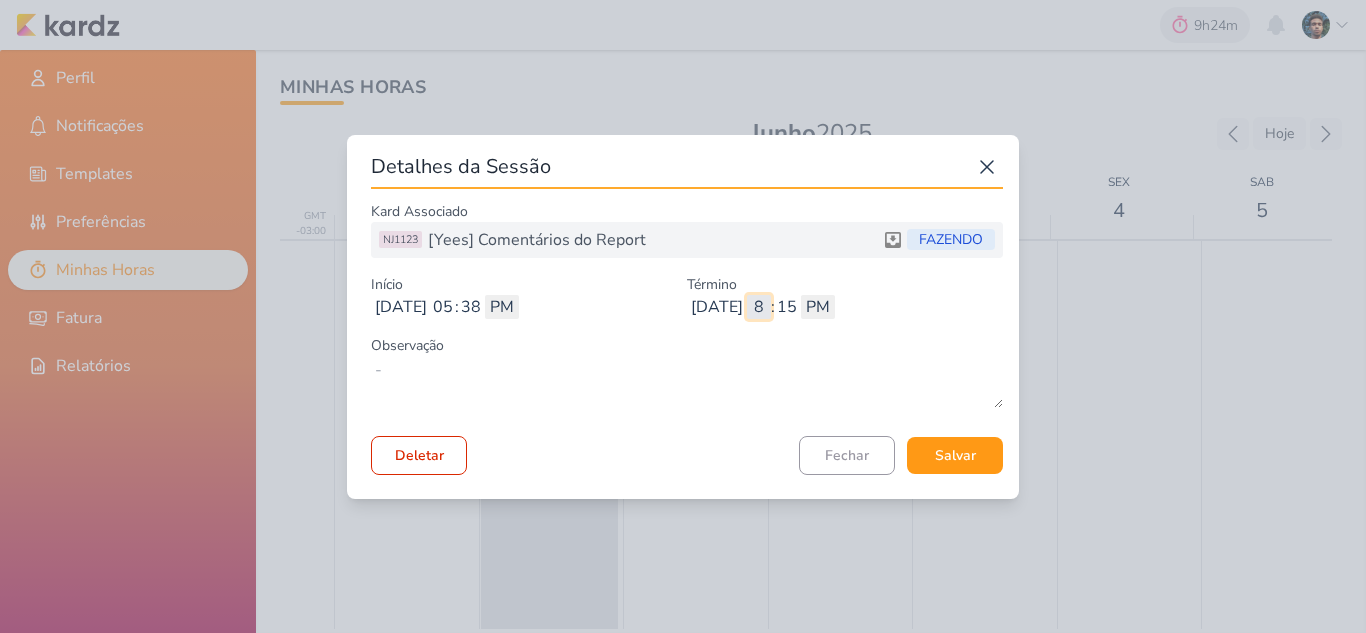 type 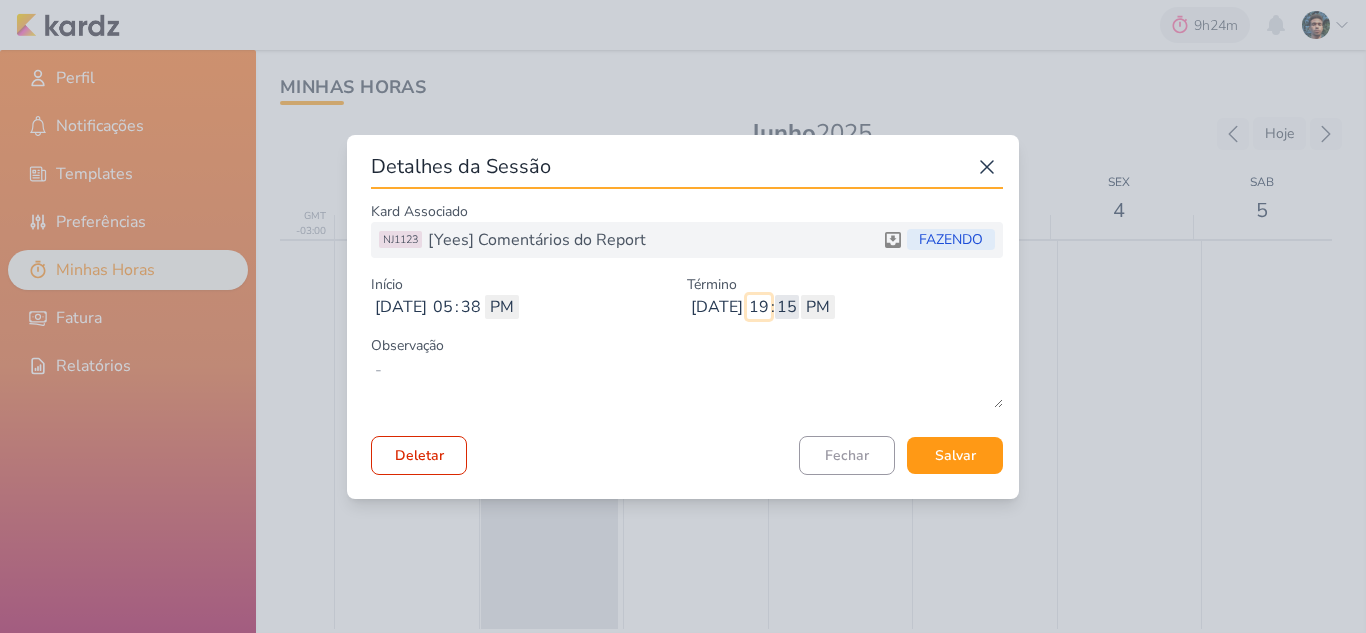 type on "7" 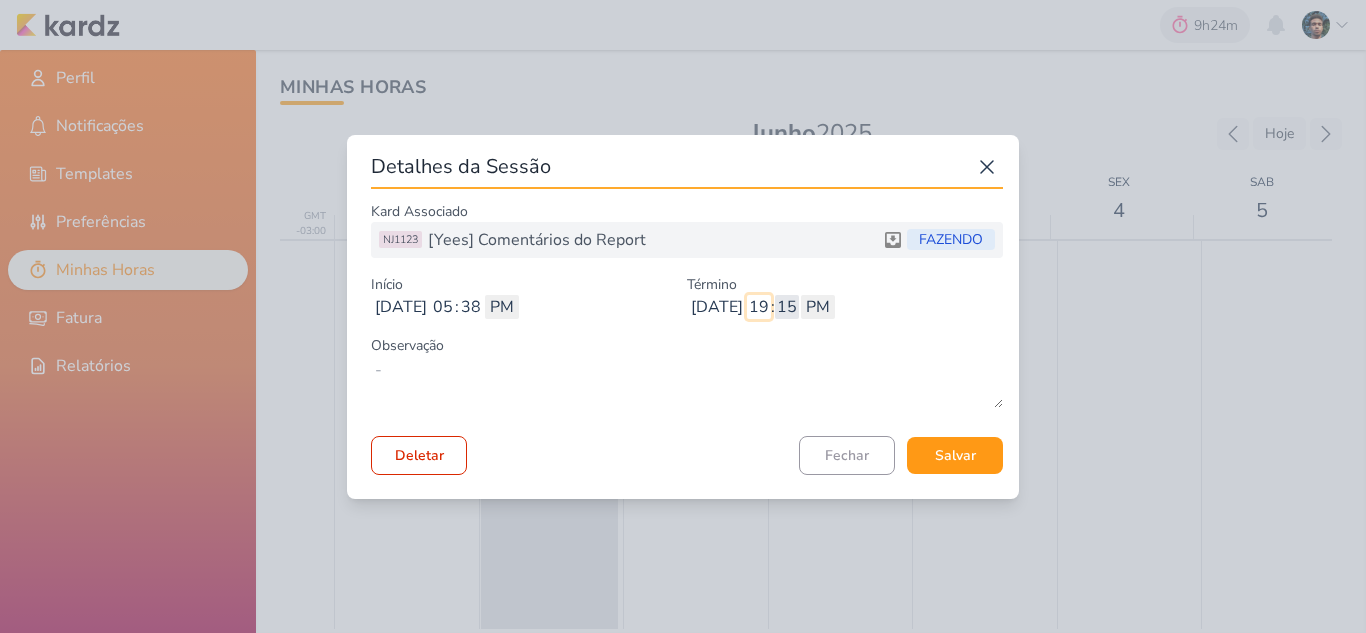 type 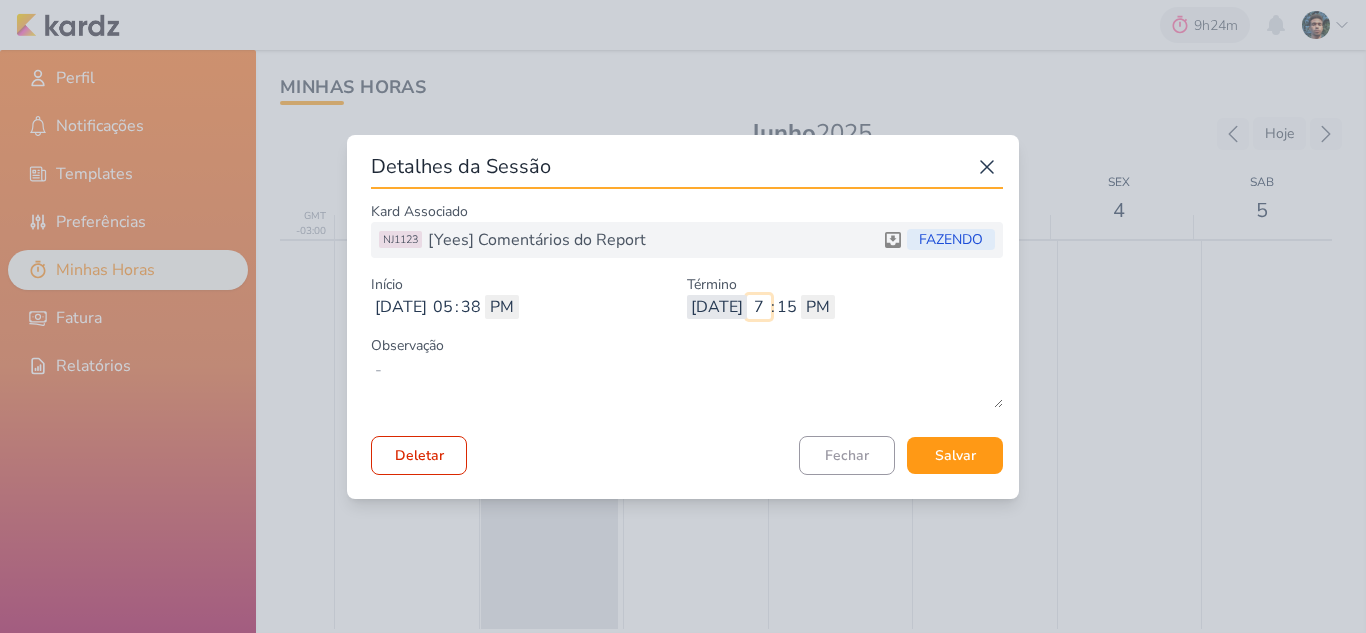 type on "7" 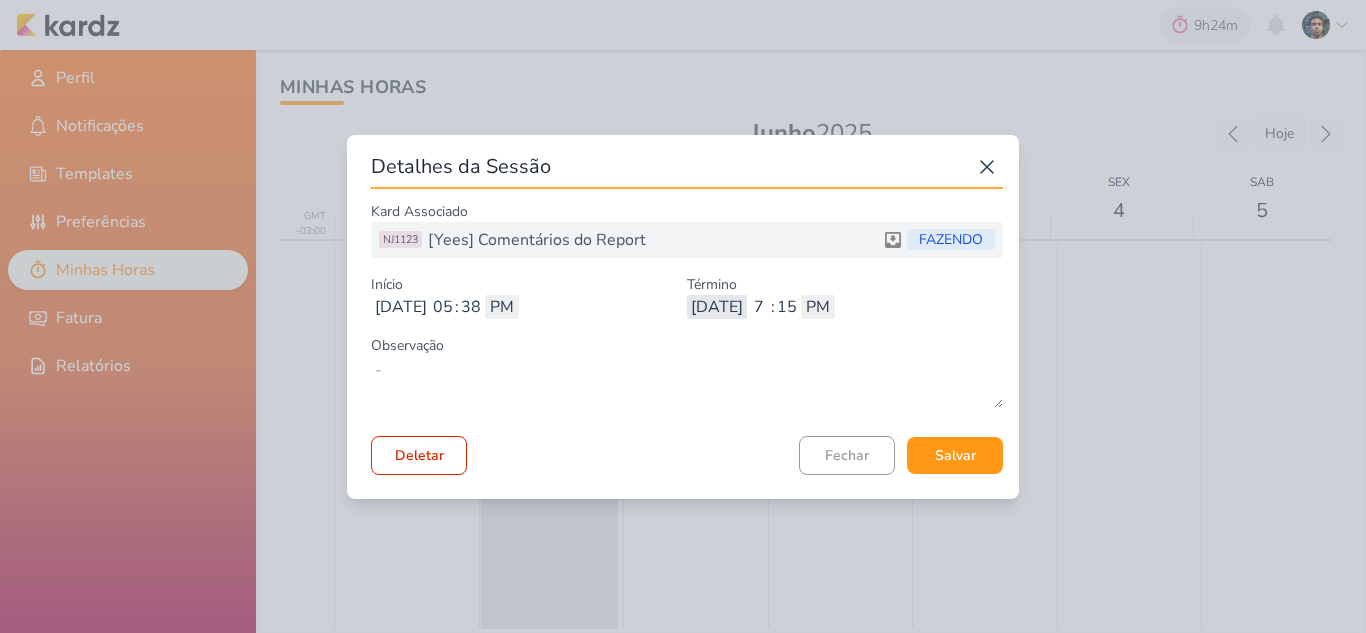 click on "2025-07-01" at bounding box center (717, 307) 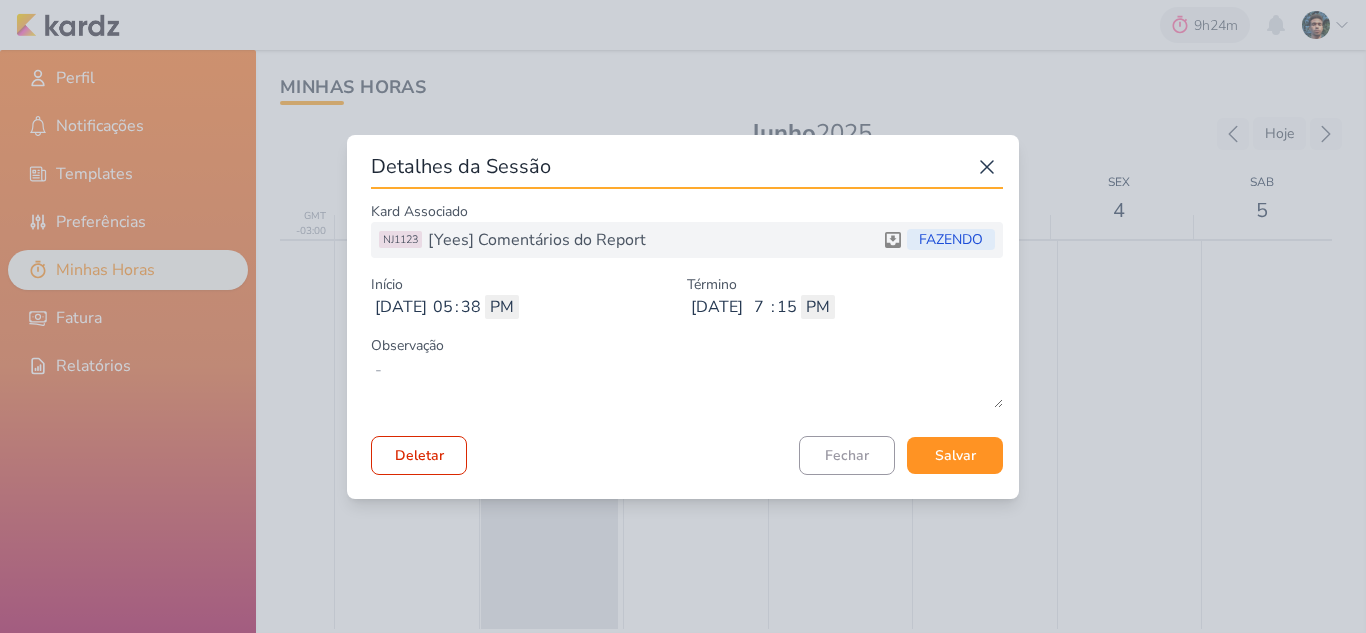 type 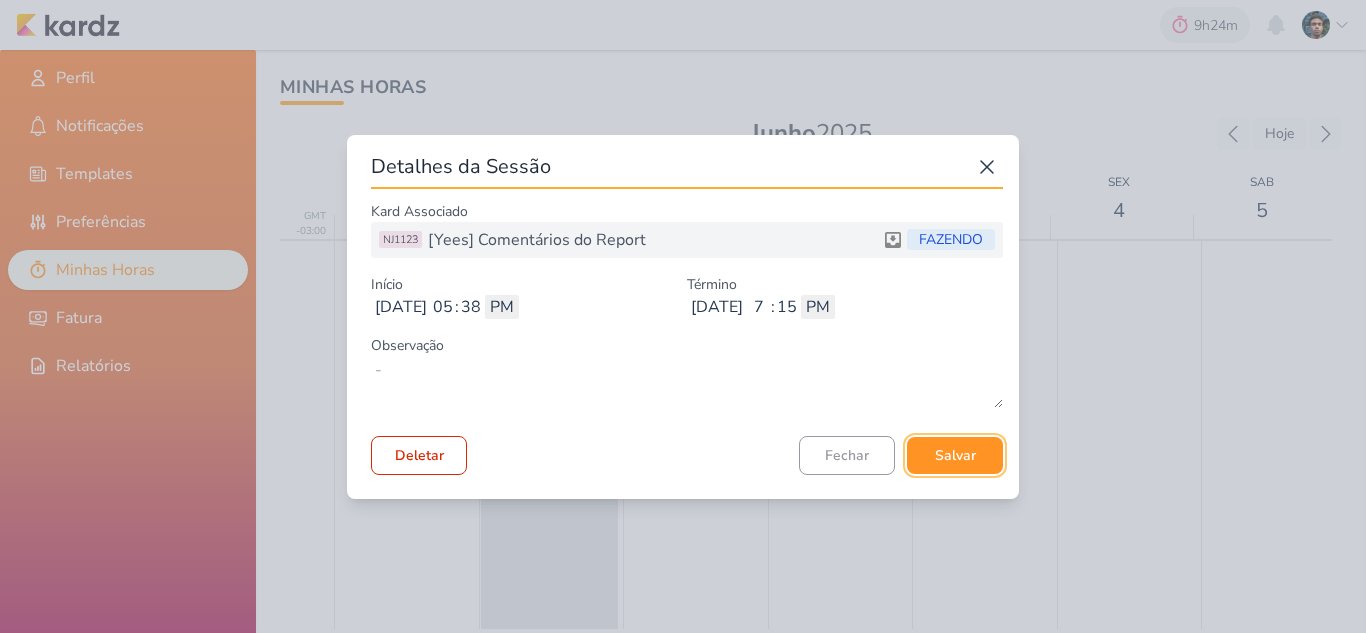 click on "Salvar" at bounding box center [955, 455] 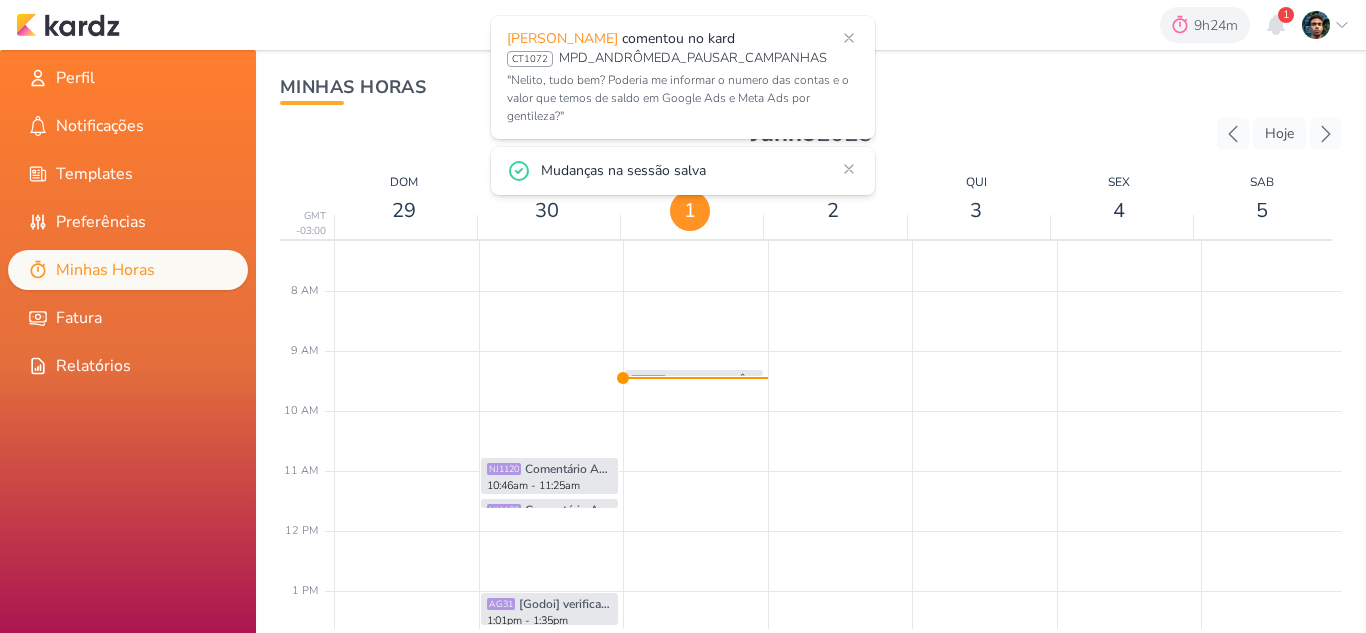 scroll, scrollTop: 472, scrollLeft: 0, axis: vertical 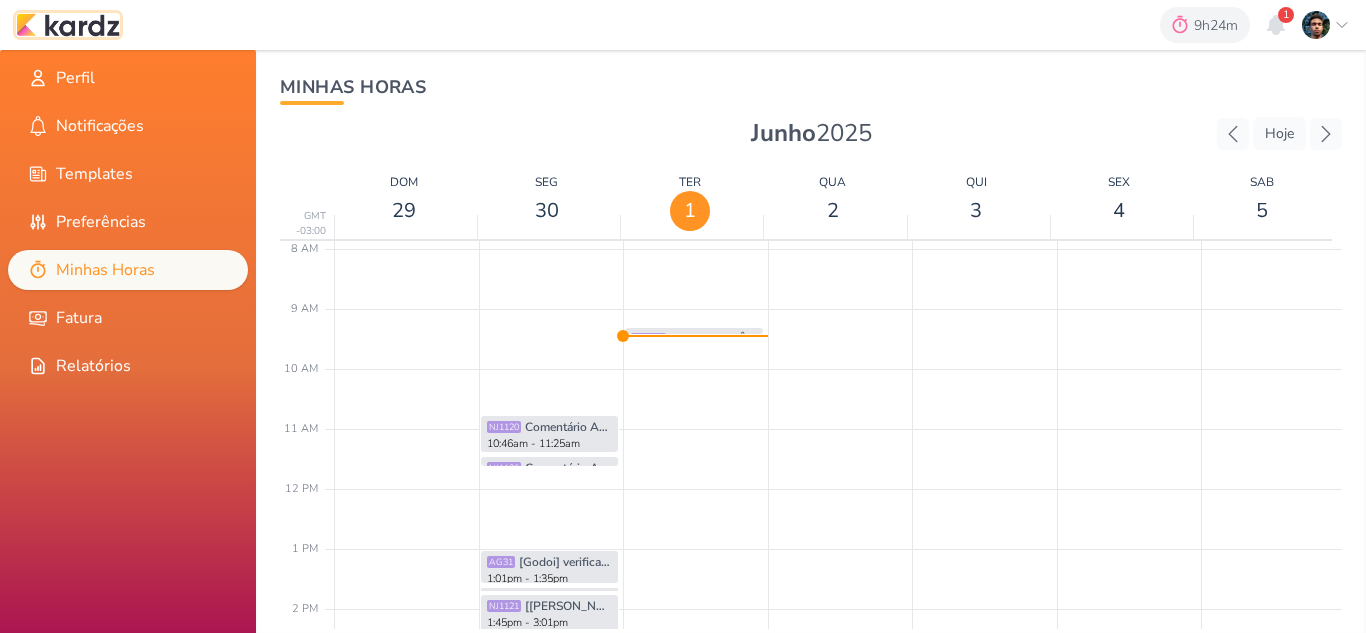 click at bounding box center (68, 25) 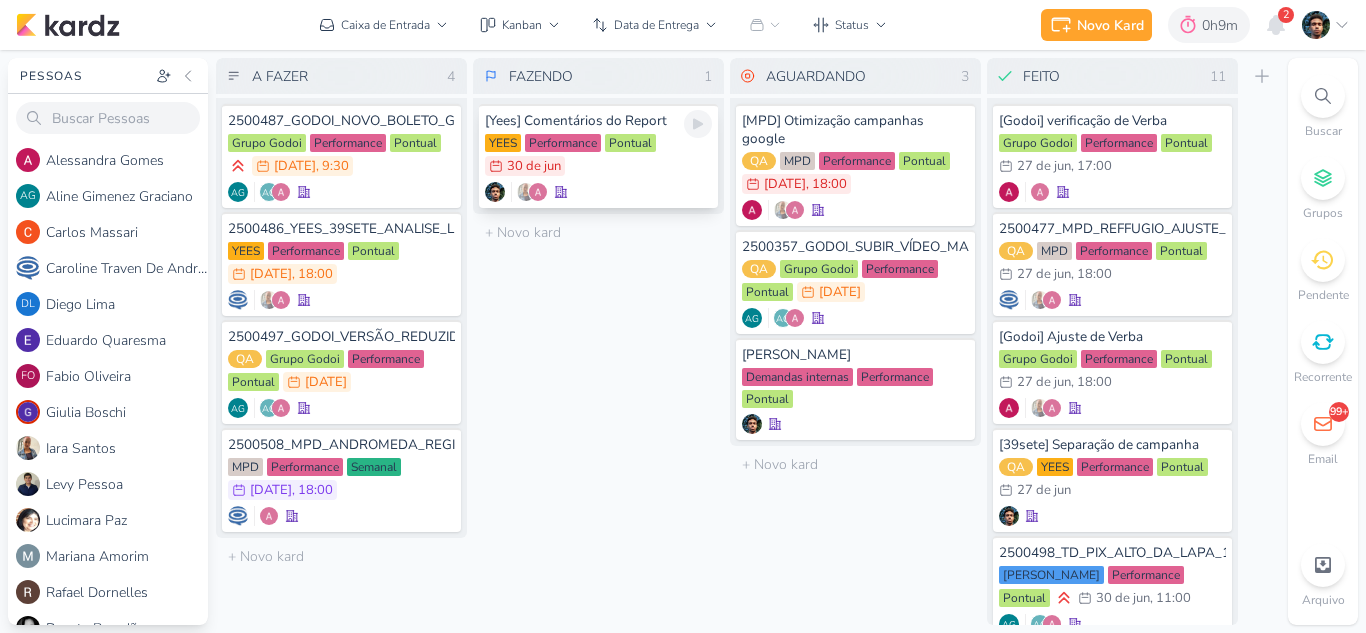 scroll, scrollTop: 0, scrollLeft: 0, axis: both 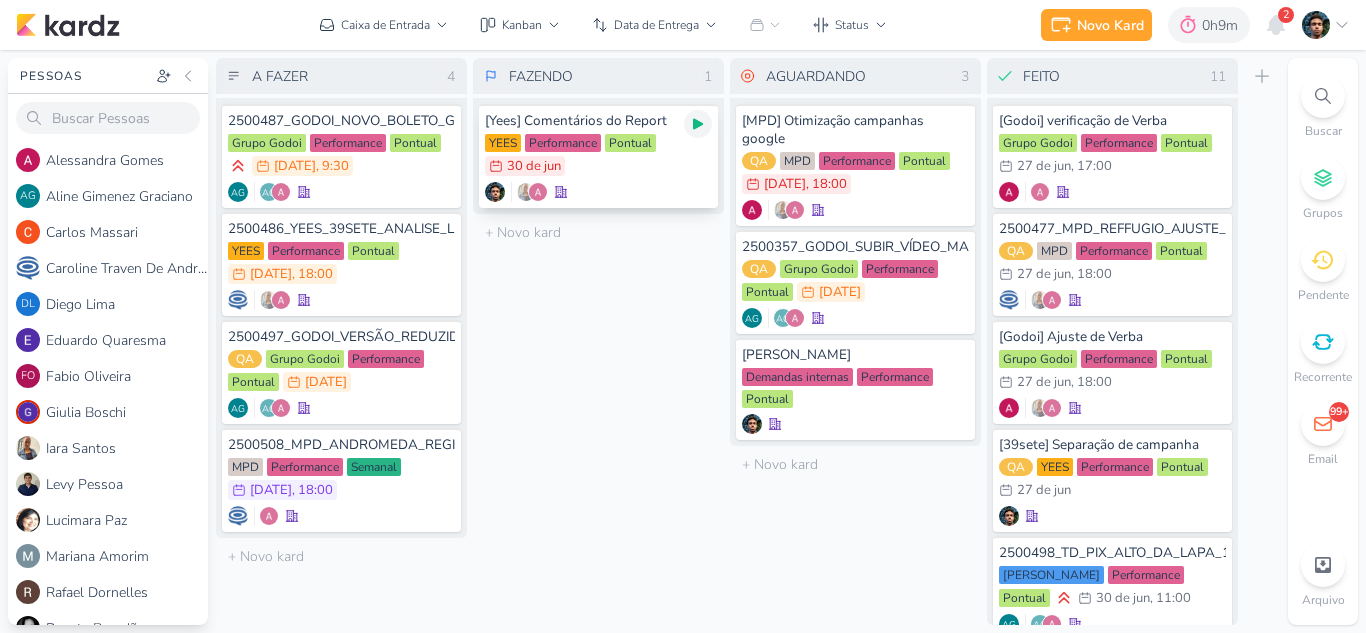 click 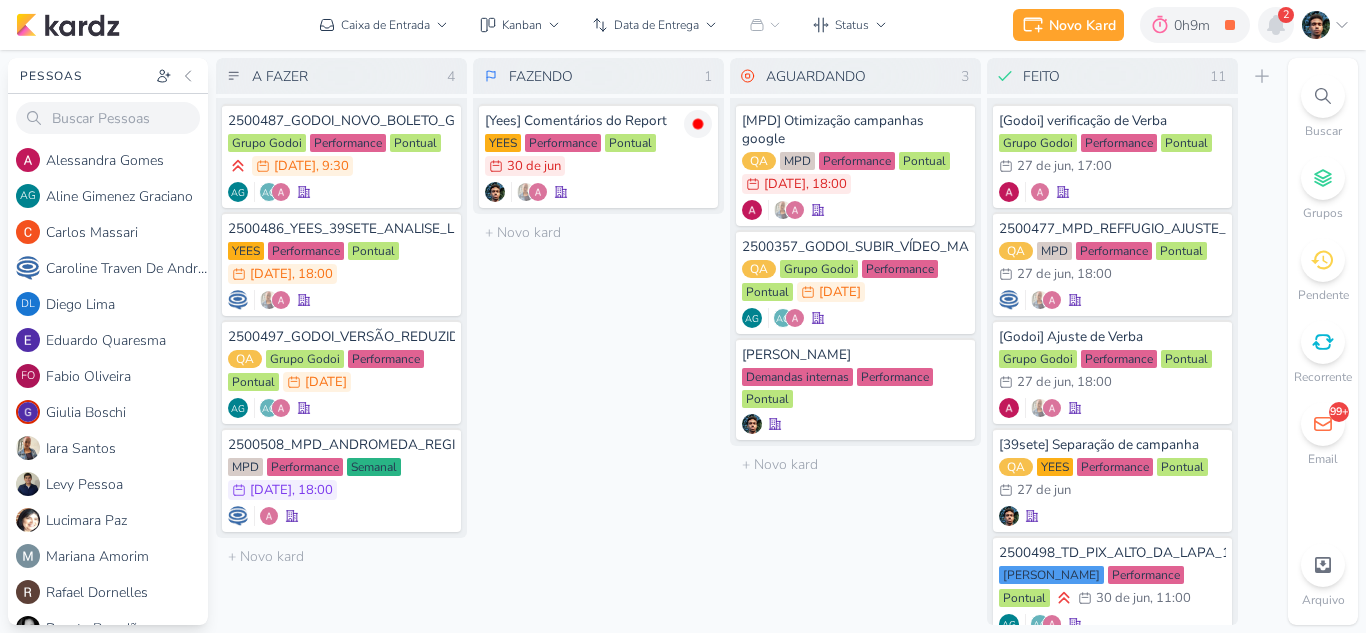 click 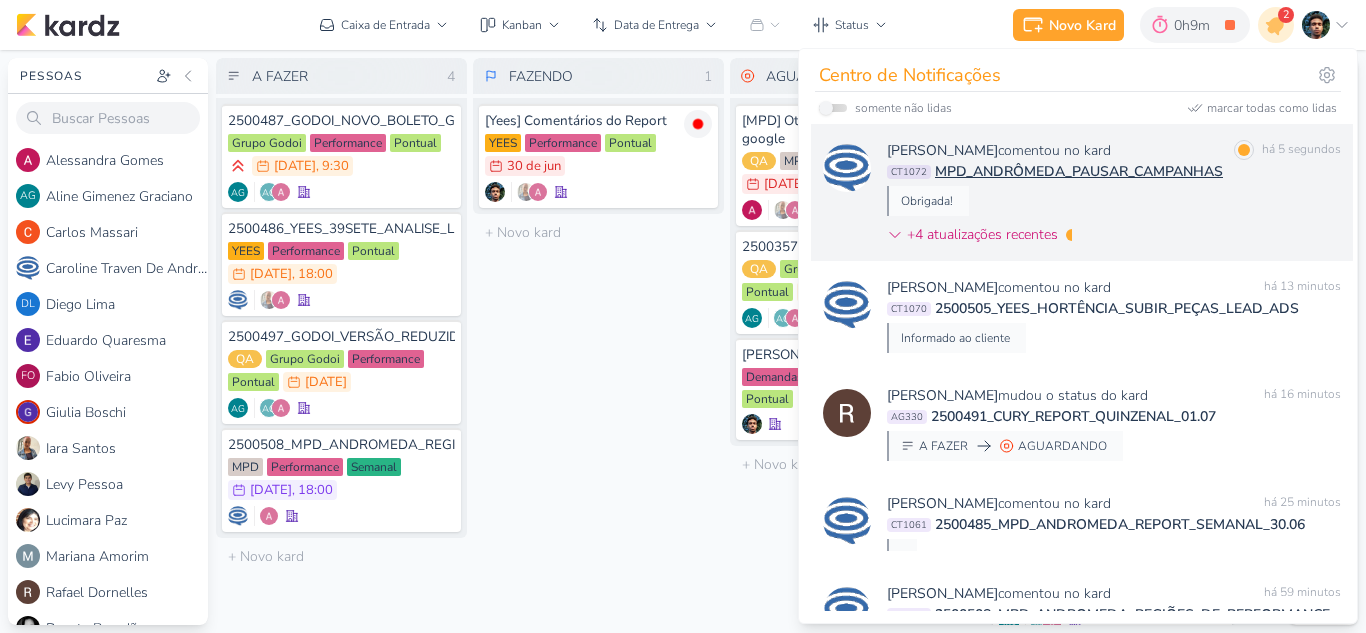 click on "Caroline Traven De Andrade  comentou no kard
marcar como lida
há 5 segundos
CT1072
MPD_ANDRÔMEDA_PAUSAR_CAMPANHAS
Obrigada!
+4 atualizações recentes" at bounding box center [1114, 196] 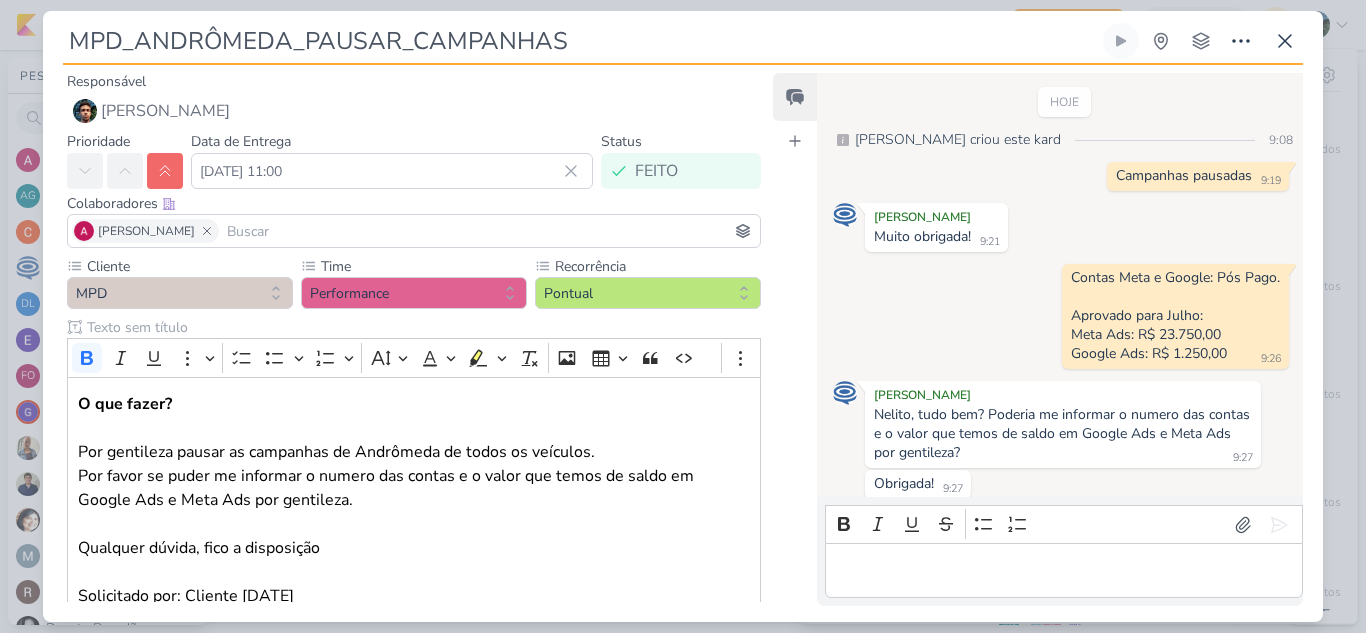 scroll, scrollTop: 10, scrollLeft: 0, axis: vertical 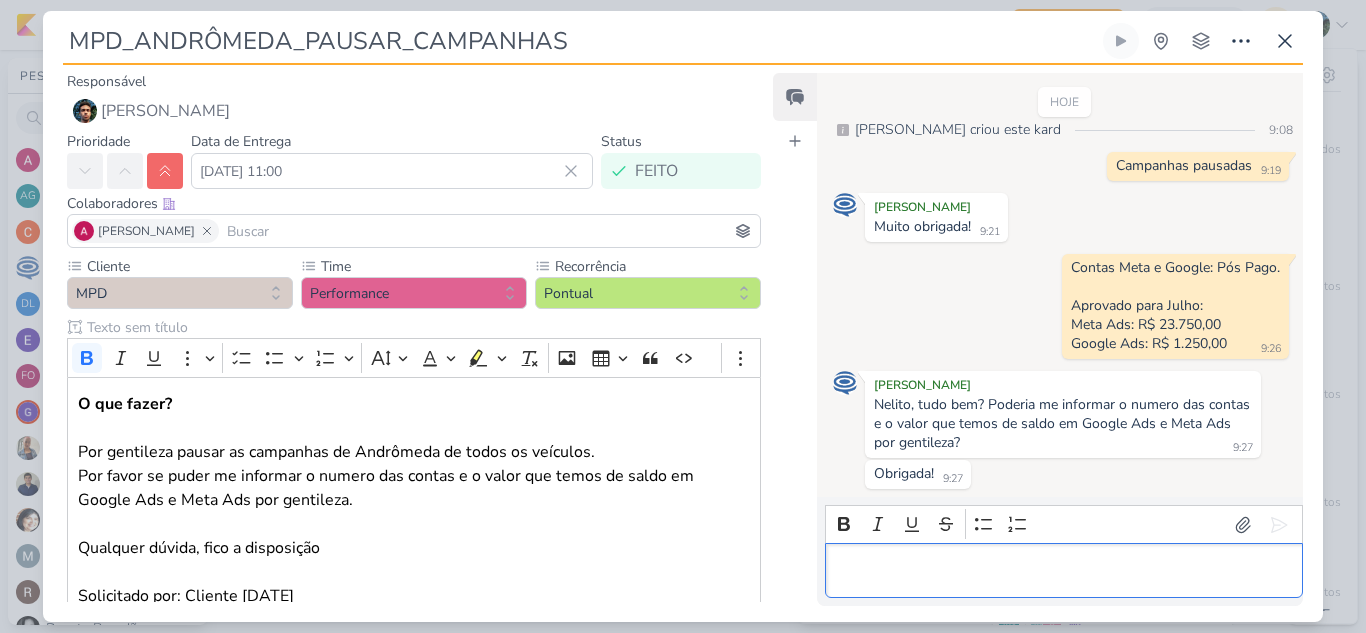 click at bounding box center (1063, 571) 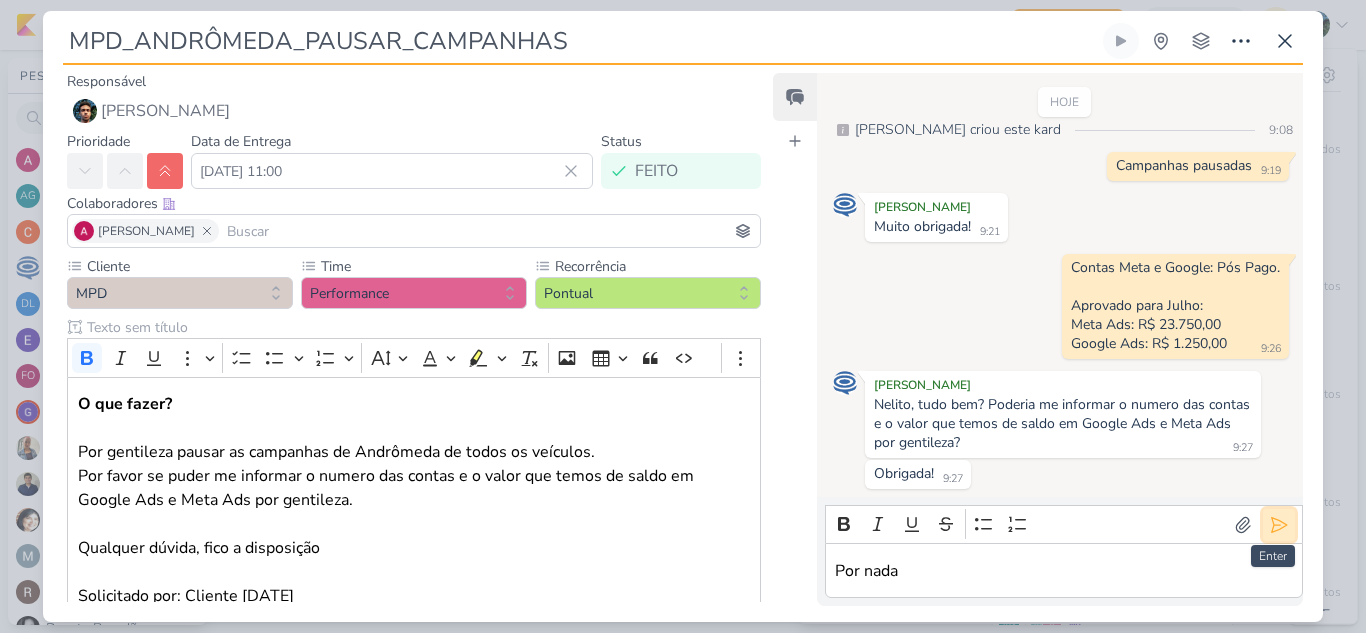 click 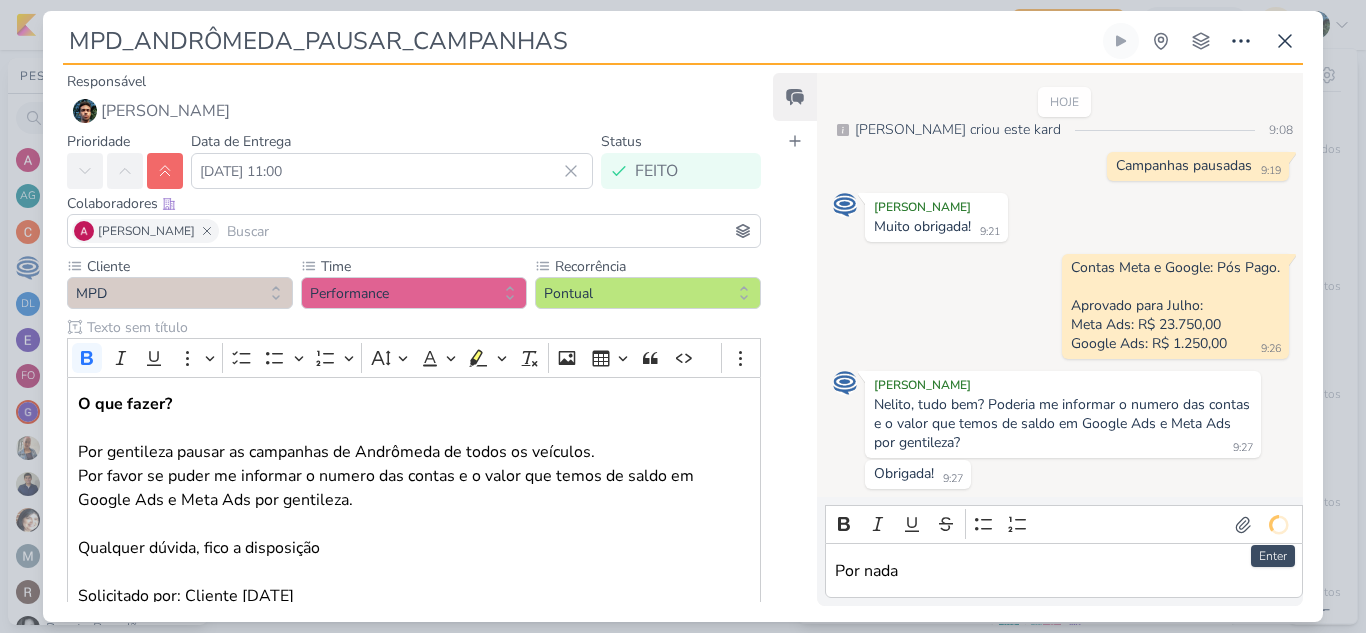 scroll, scrollTop: 51, scrollLeft: 0, axis: vertical 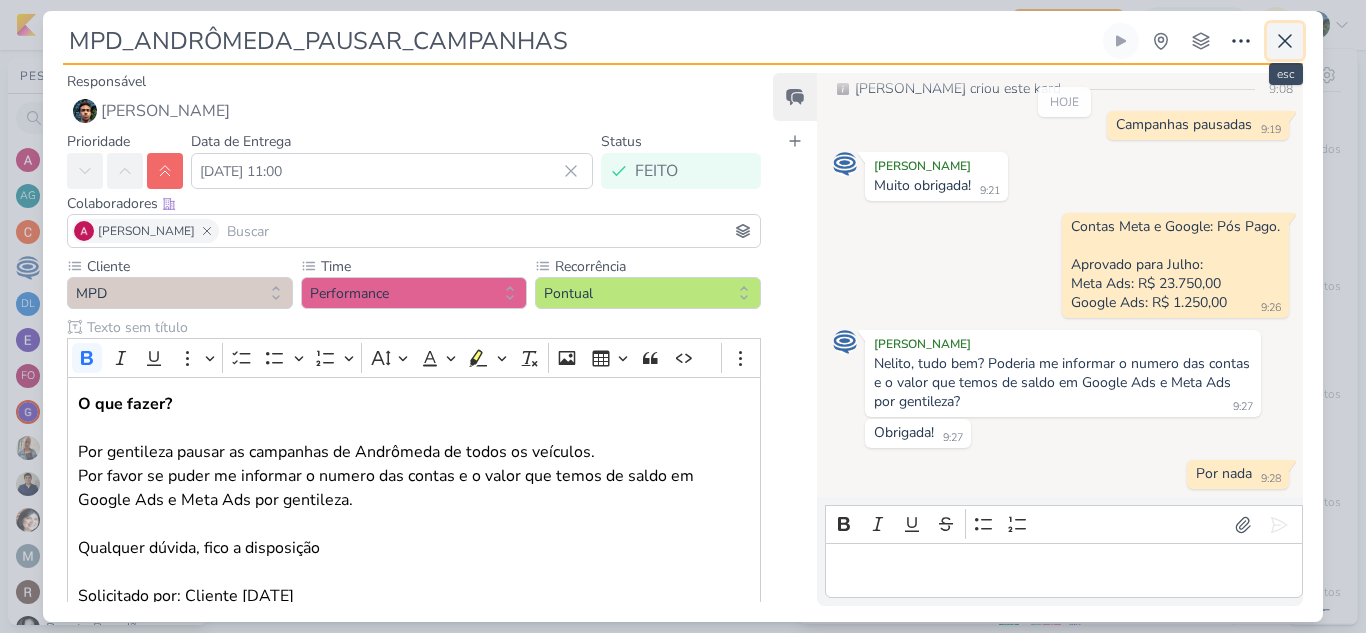 click 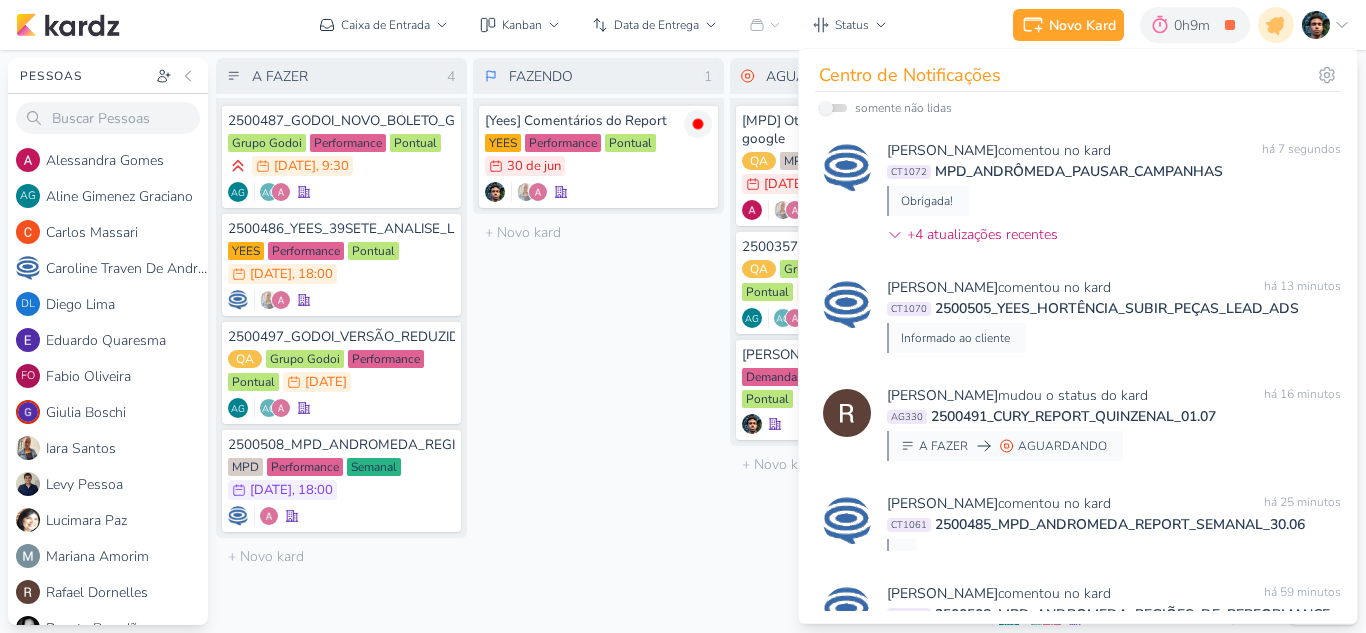 click on "FAZENDO
1
Mover Para Esquerda
Mover Para Direita
Deletar
[Yees] Comentários do Report
YEES
Performance
Pontual" at bounding box center [598, 341] 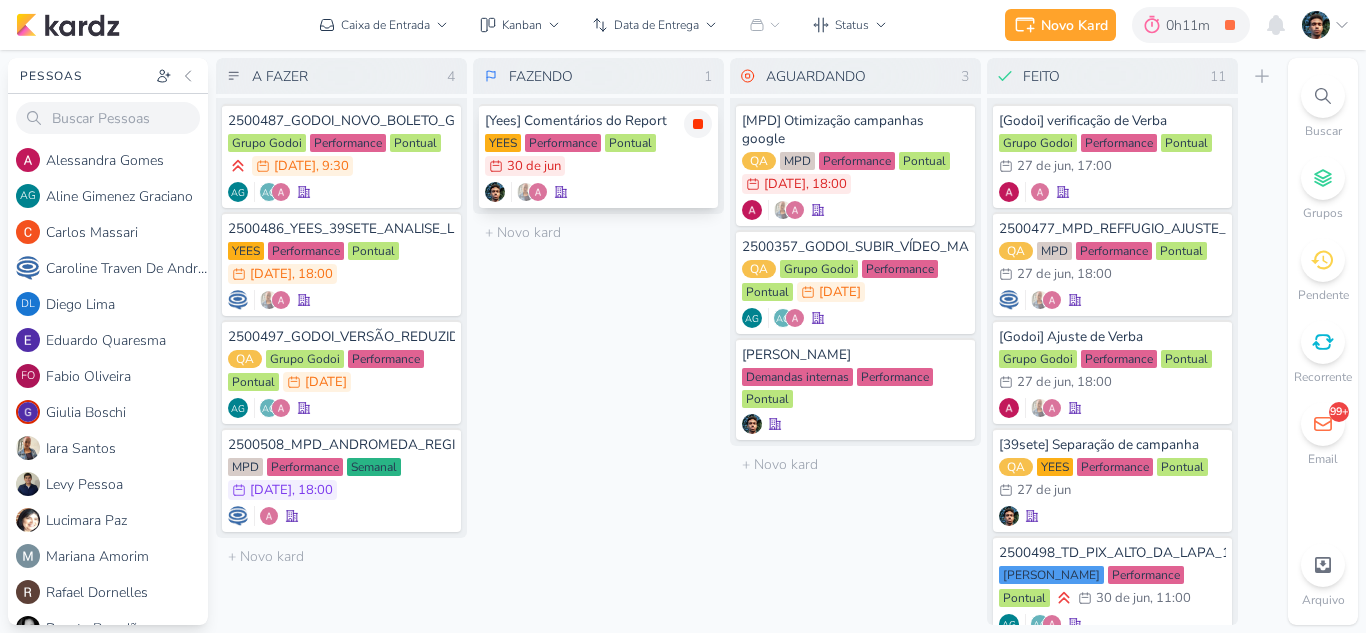 click 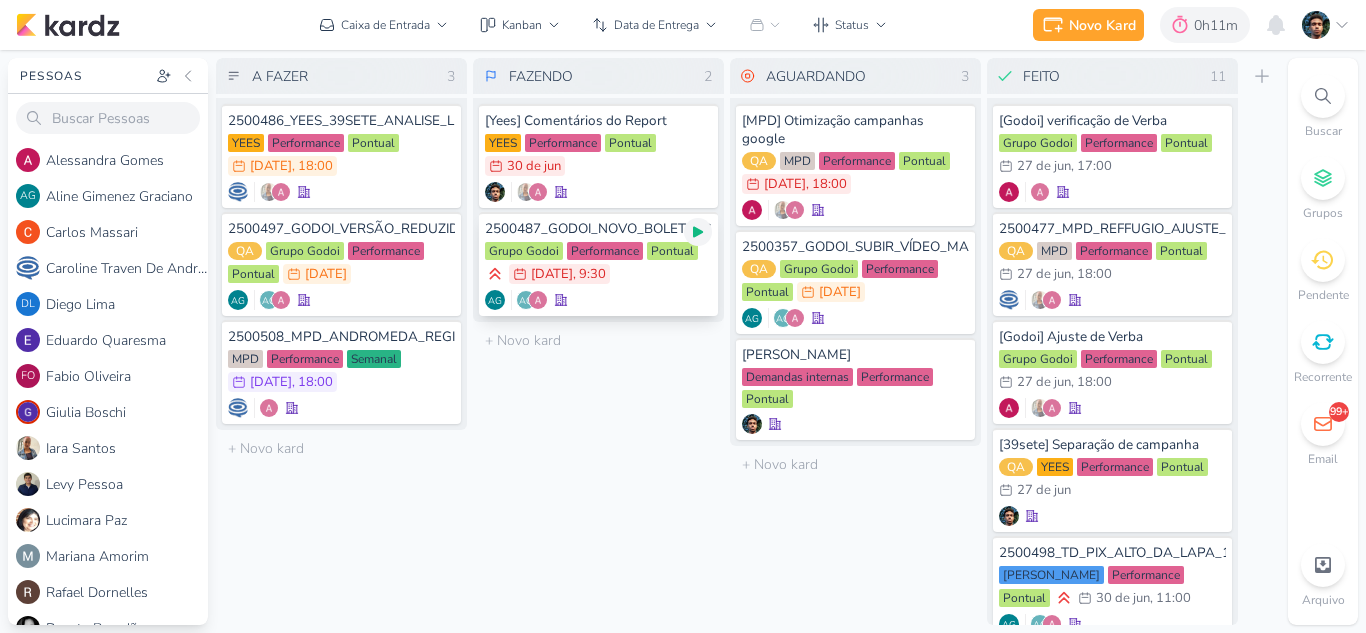click 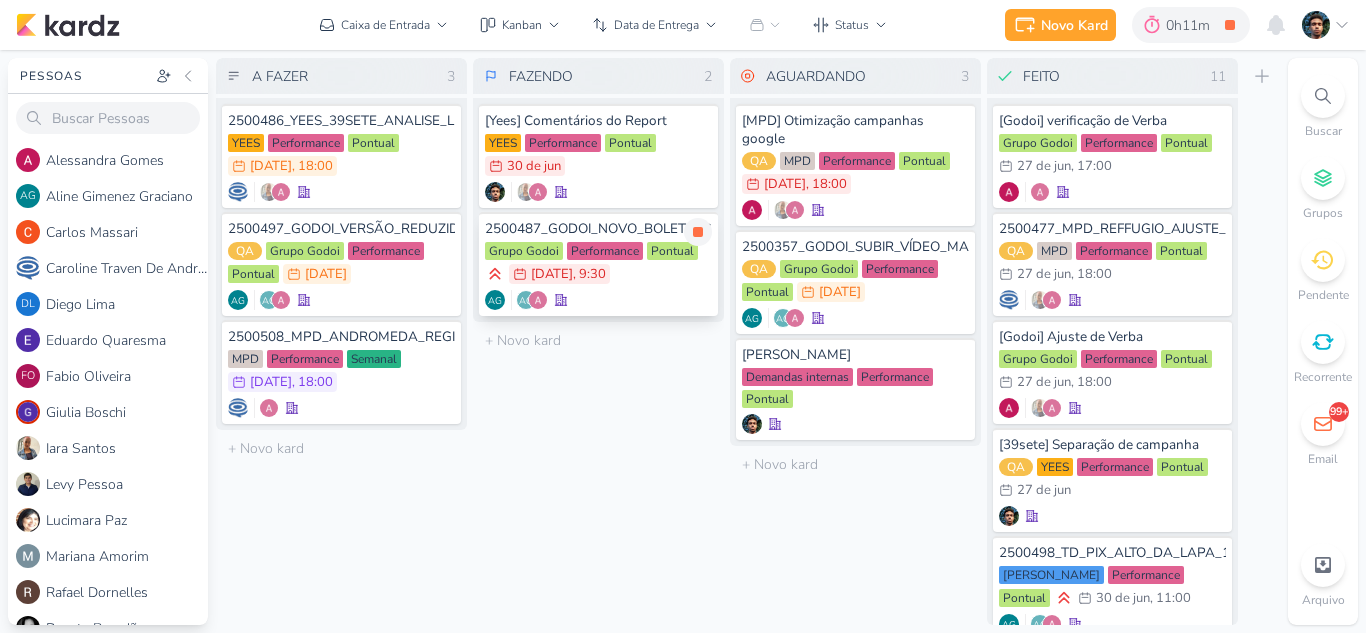 click on "Grupo Godoi
Performance
Pontual
1/7
1 de jul
, 9:30" at bounding box center [598, 264] 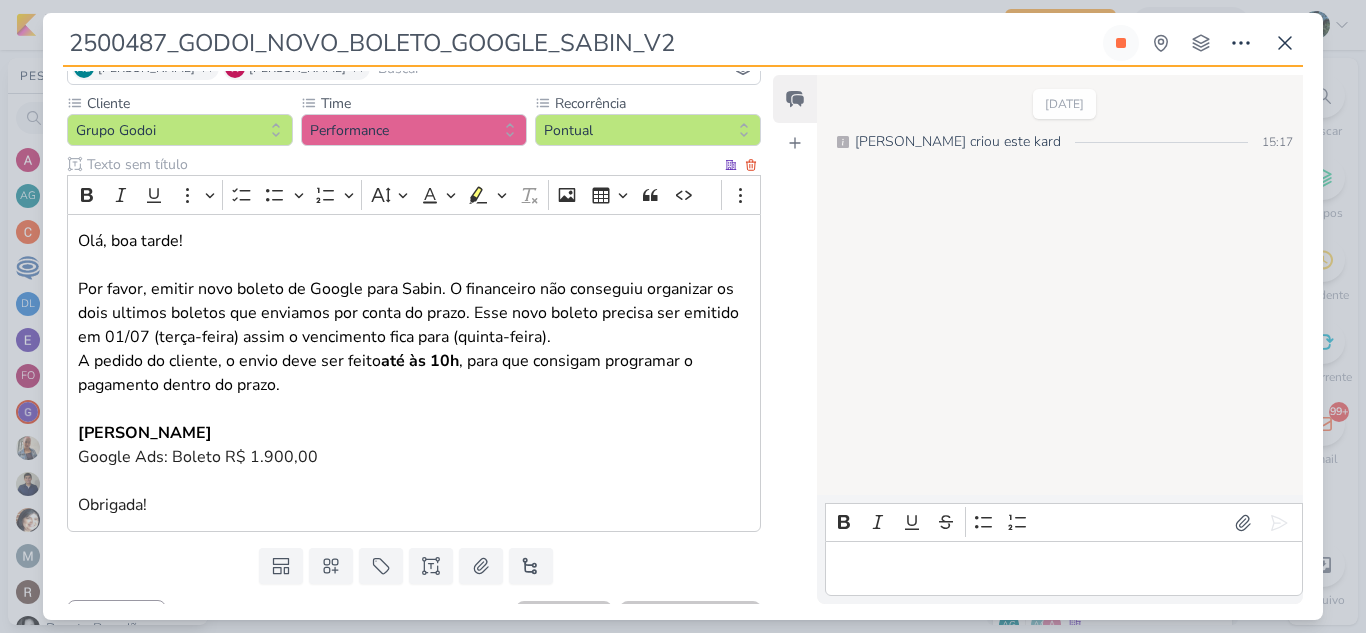 scroll, scrollTop: 200, scrollLeft: 0, axis: vertical 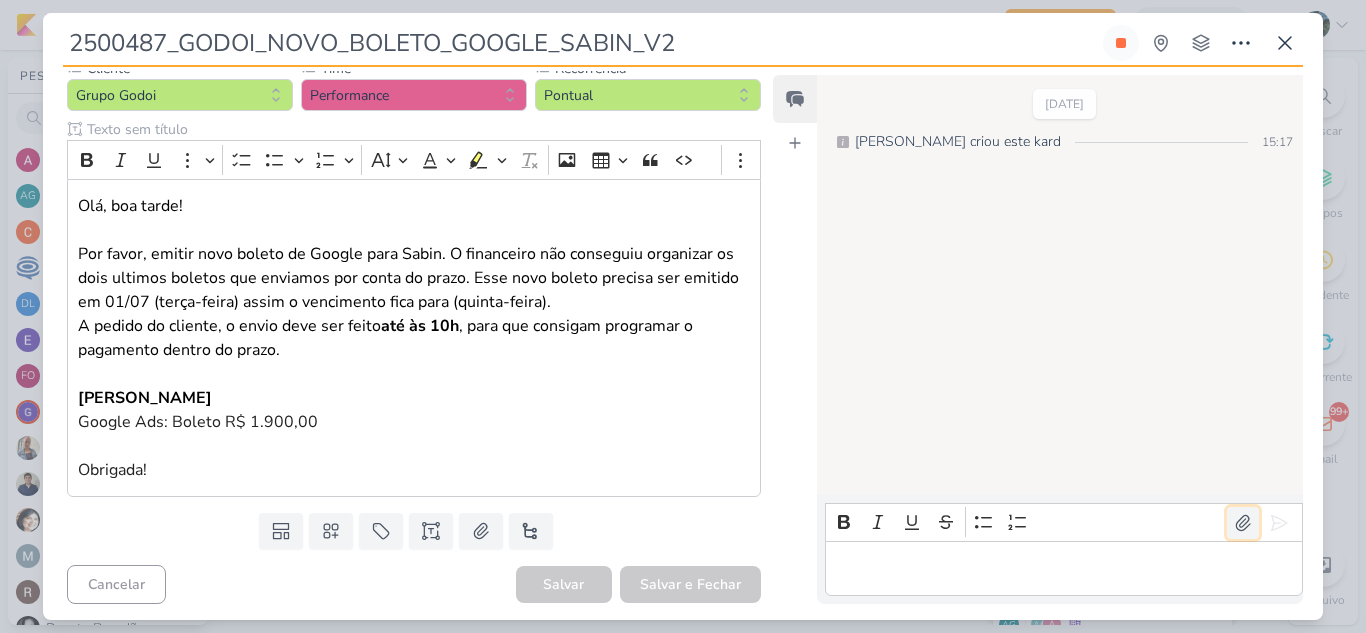 click 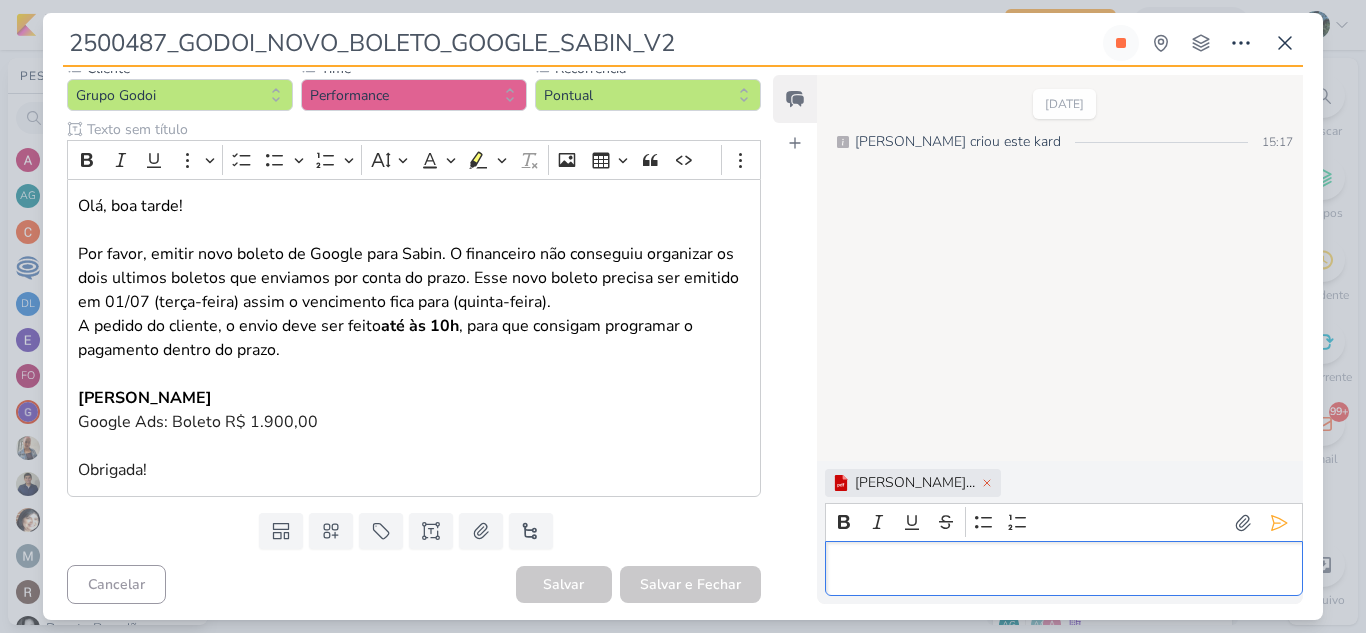 click at bounding box center [1063, 569] 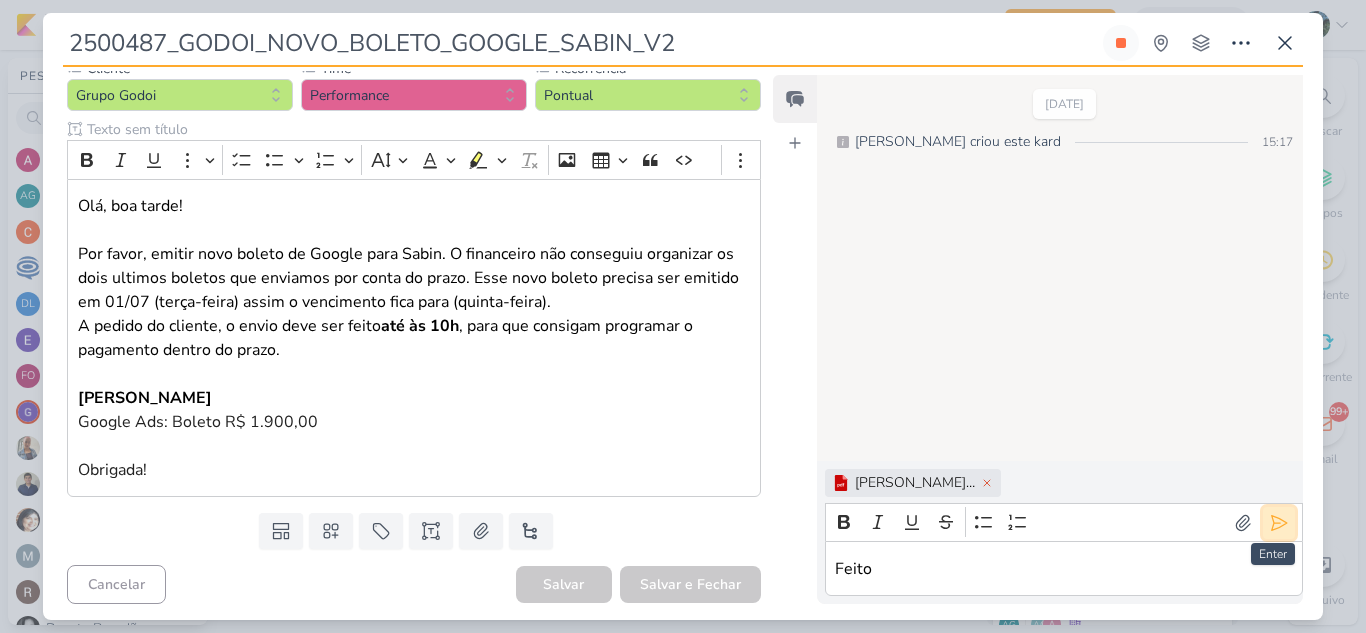 click 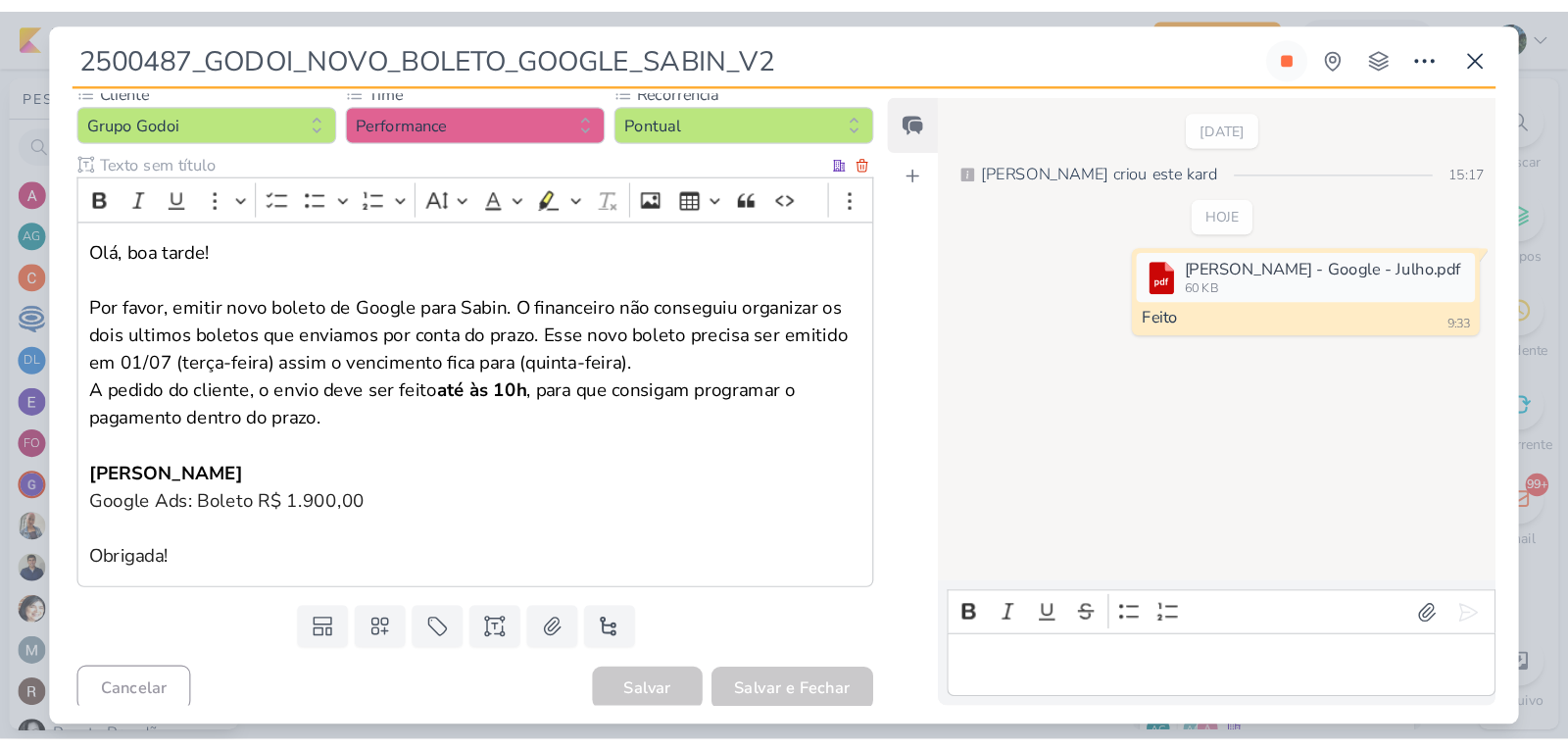 scroll, scrollTop: 200, scrollLeft: 0, axis: vertical 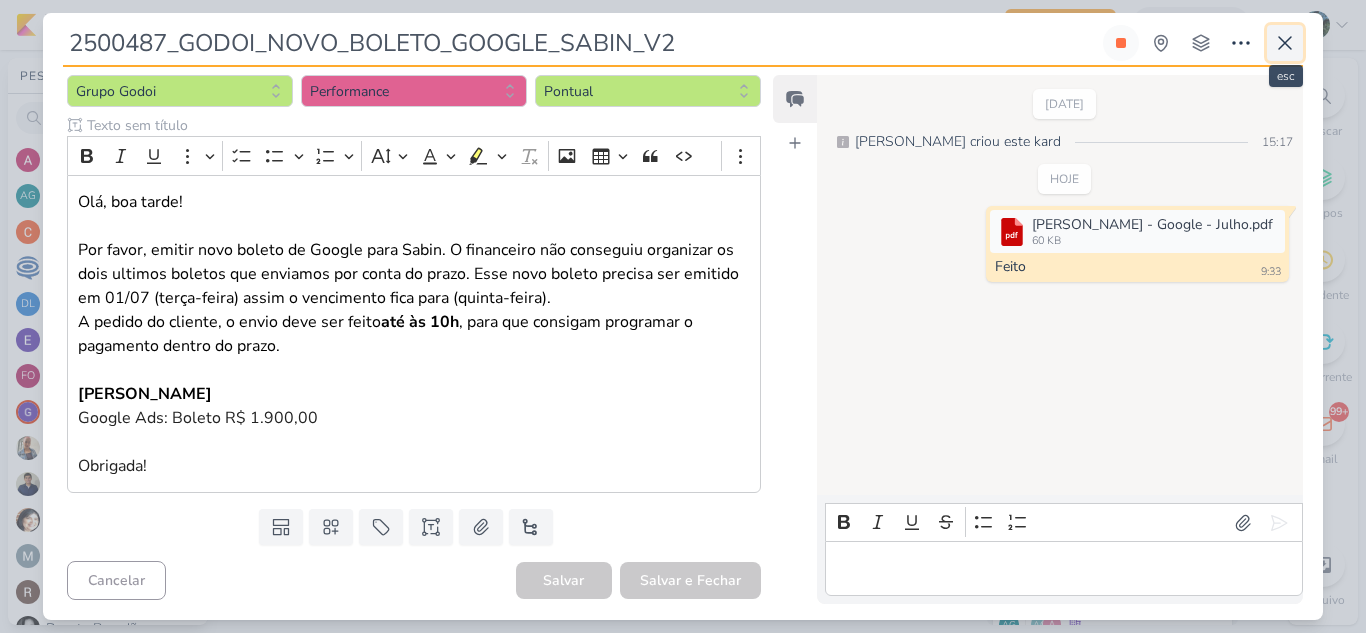 click 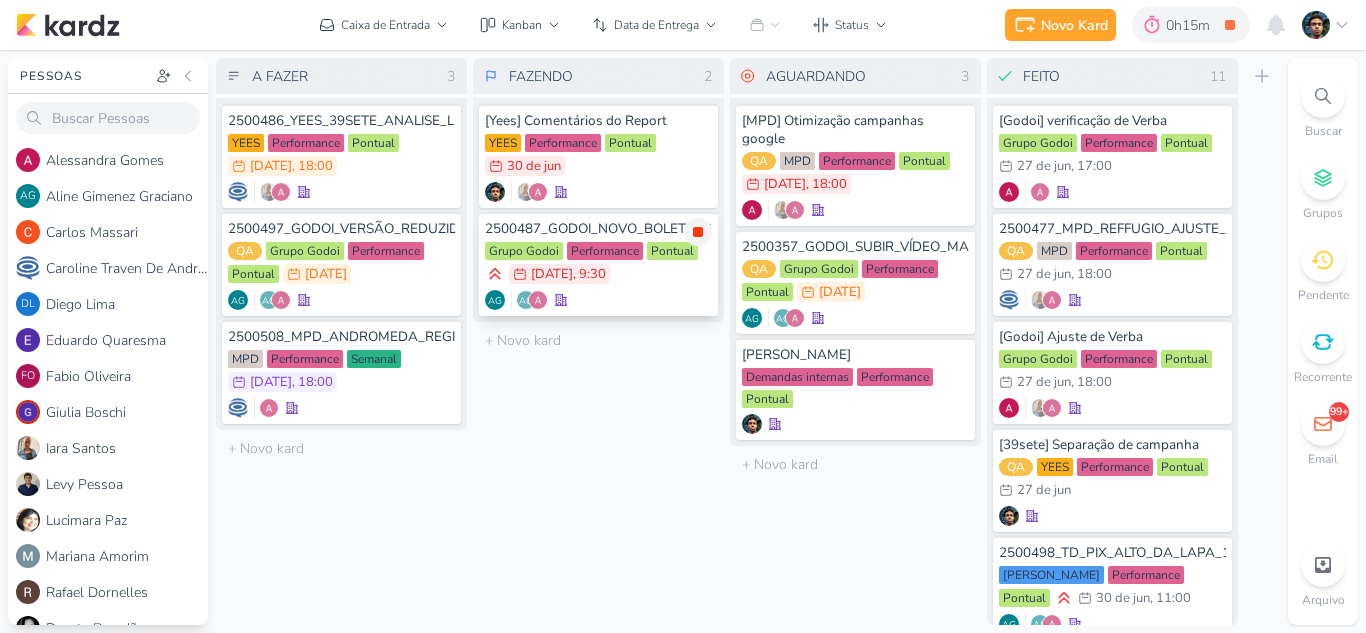 click 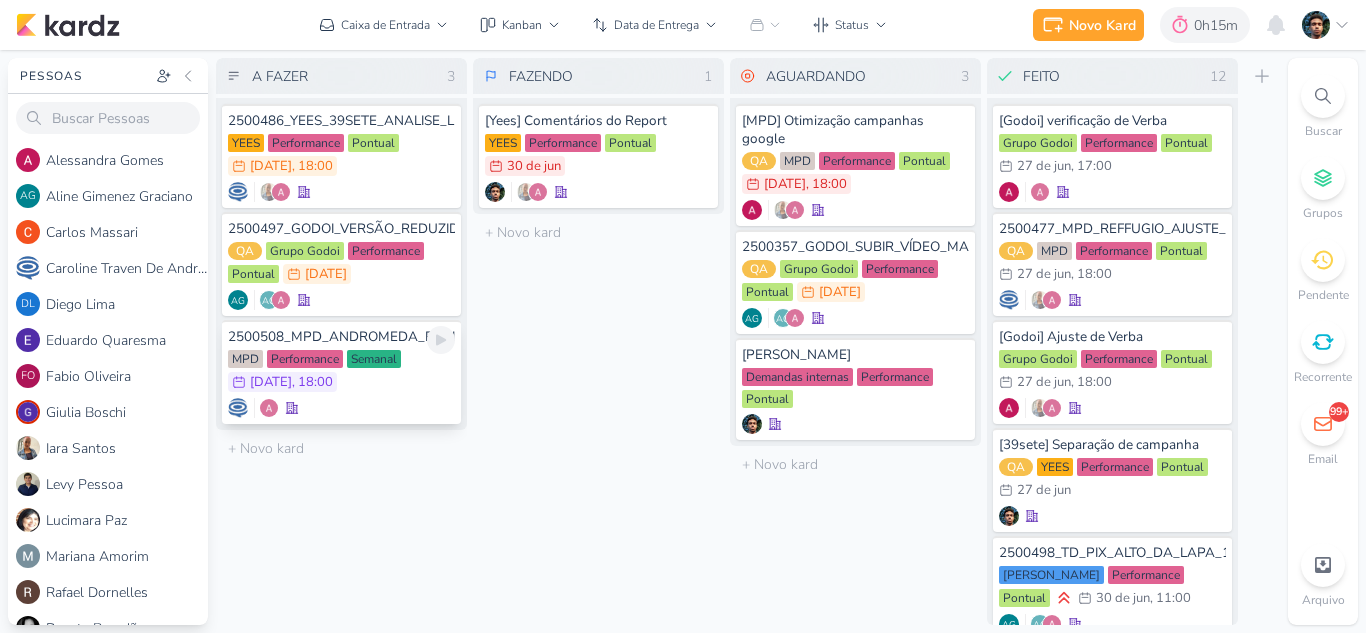click on "2500508_MPD_ANDROMEDA_REGIÕES_DE_PERFORMANCE
MPD
Performance
Semanal
2/7
2 de jul
, 18:00" at bounding box center (341, 372) 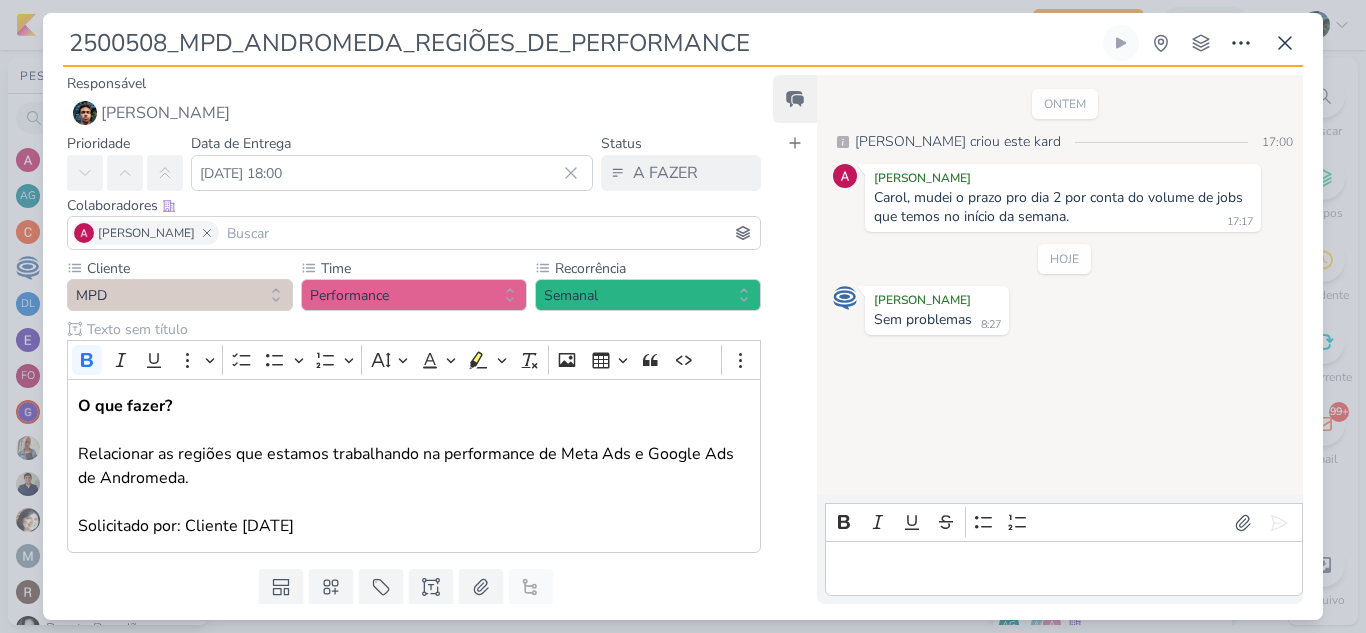 drag, startPoint x: 1365, startPoint y: 0, endPoint x: 878, endPoint y: 381, distance: 618.32837 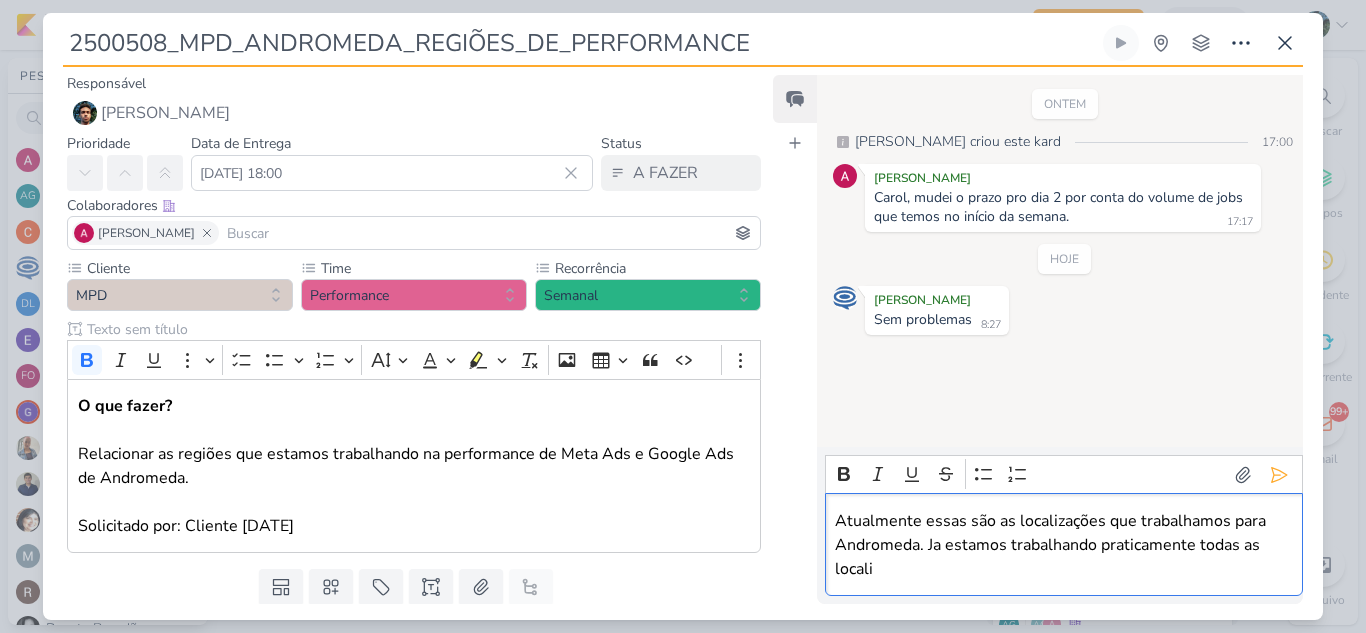 click on "Atualmente essas são as localizações que trabalhamos para Andromeda. Ja estamos trabalhando praticamente todas as locali" at bounding box center (1063, 545) 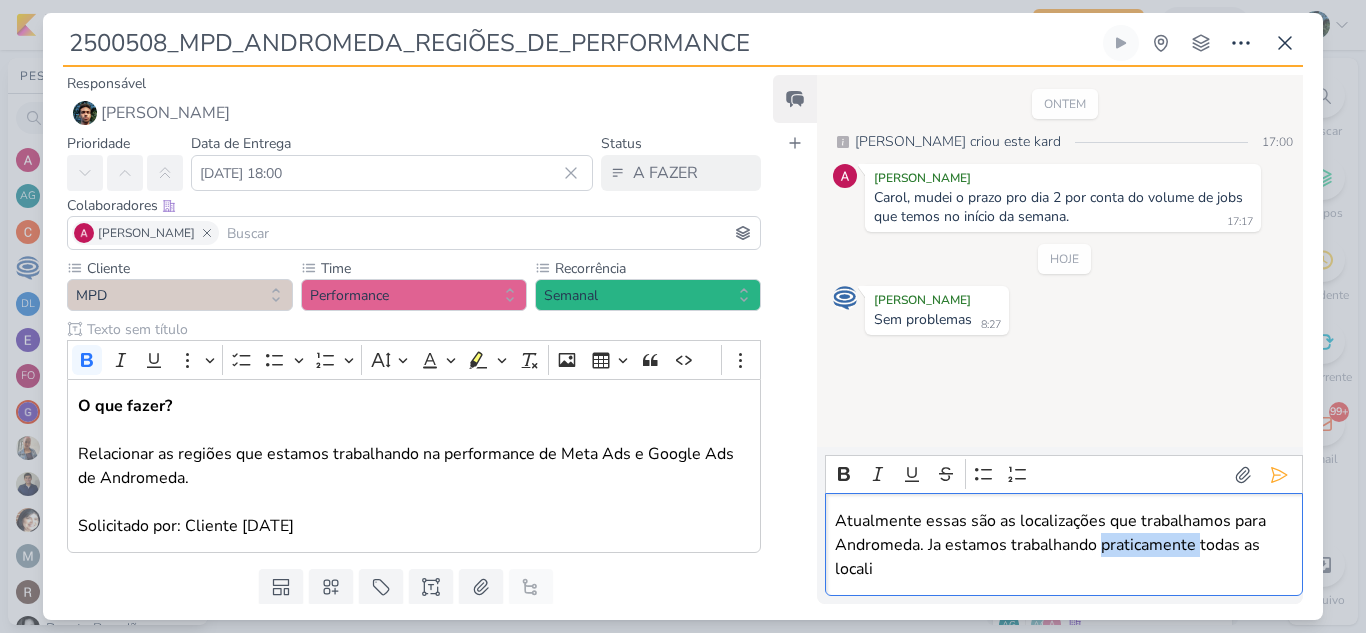 click on "Atualmente essas são as localizações que trabalhamos para Andromeda. Ja estamos trabalhando praticamente todas as locali" at bounding box center [1063, 545] 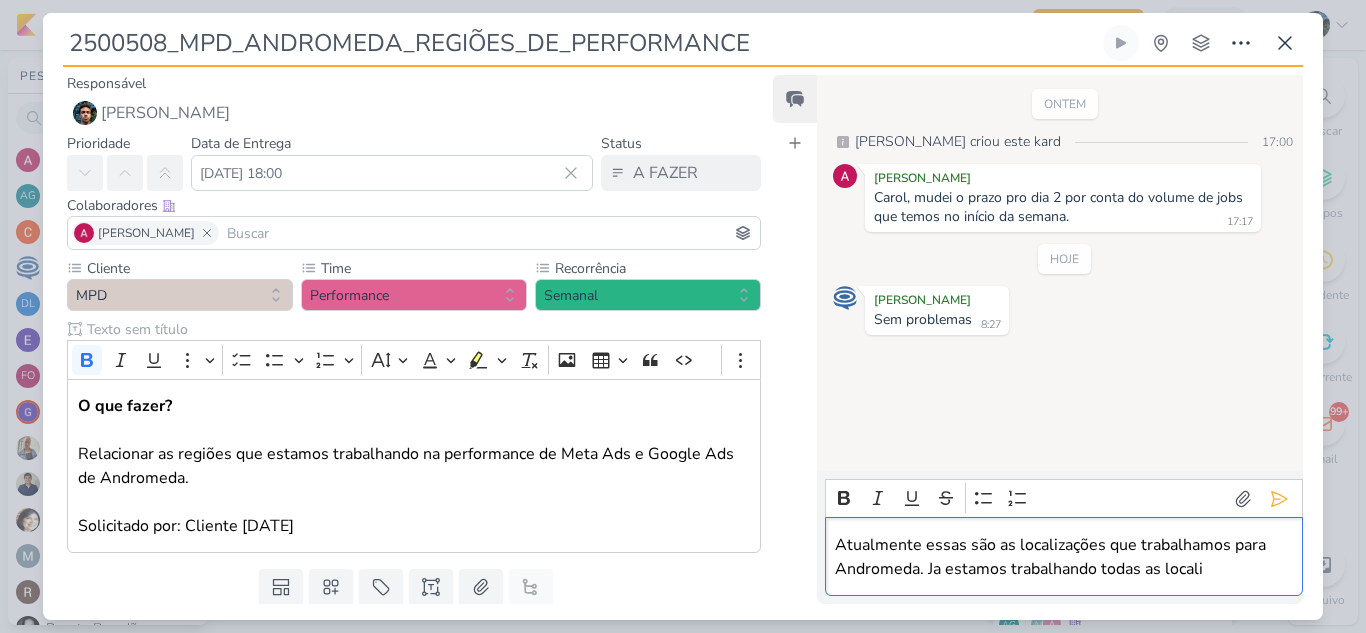 click on "Atualmente essas são as localizações que trabalhamos para Andromeda. Ja estamos trabalhando todas as locali" at bounding box center [1063, 557] 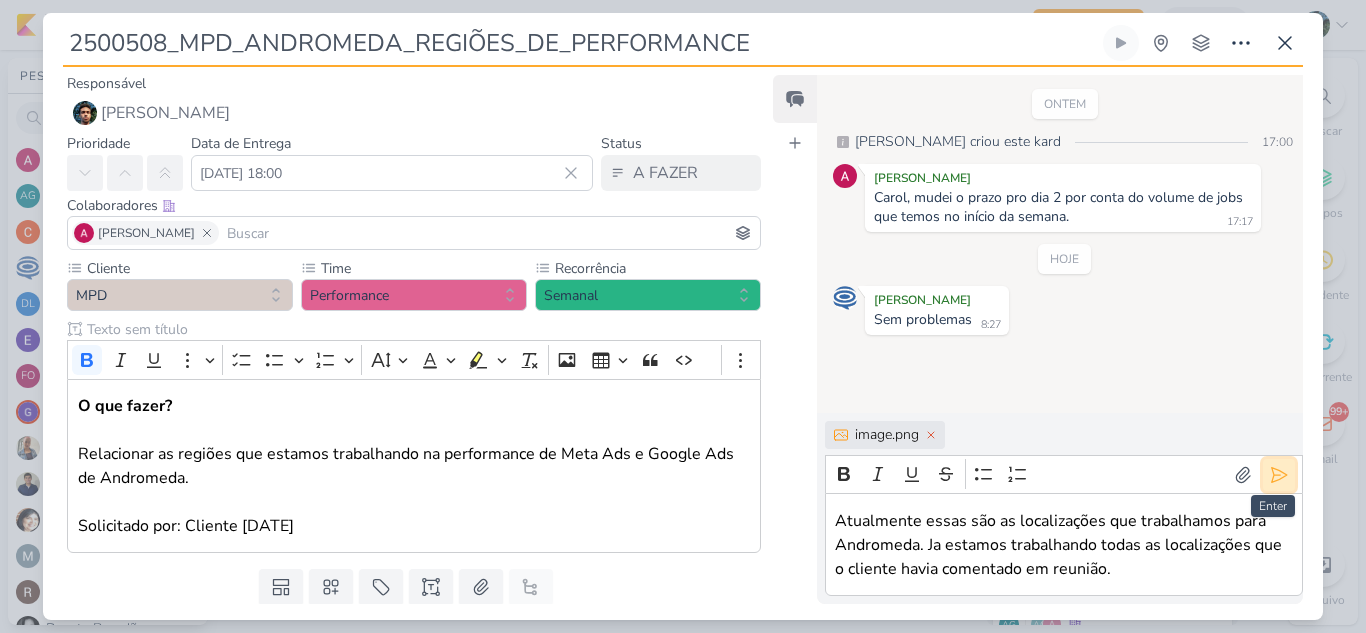 click 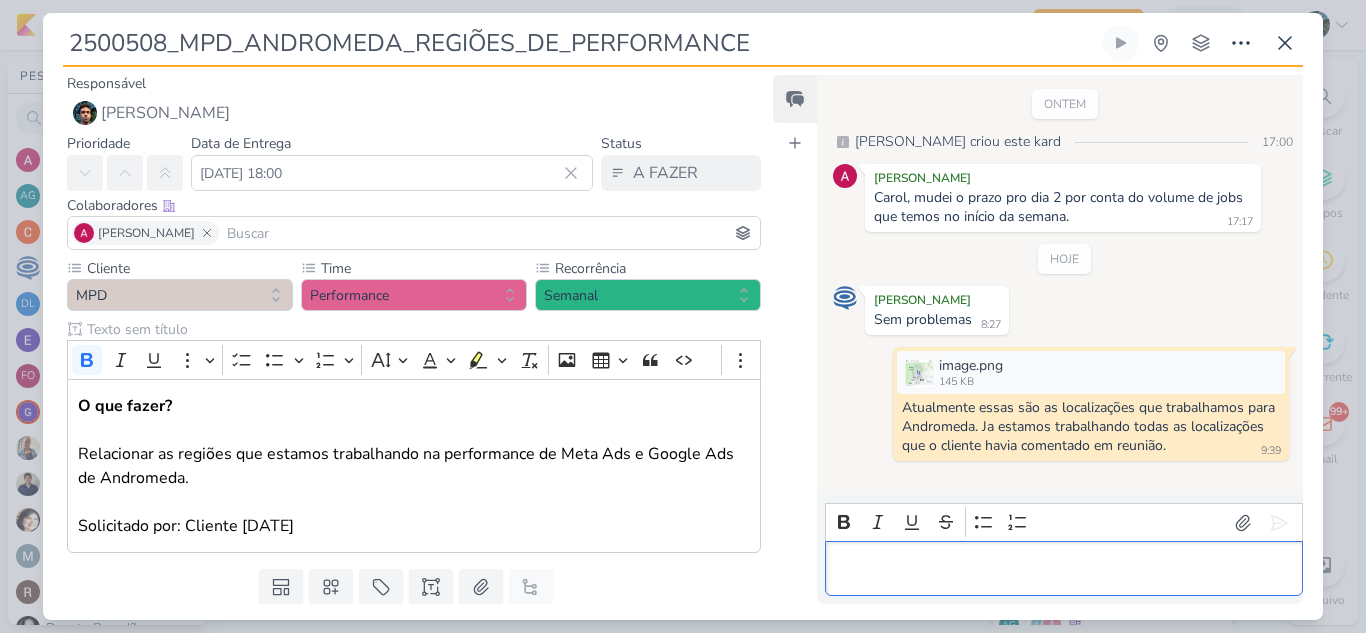 click at bounding box center (1063, 569) 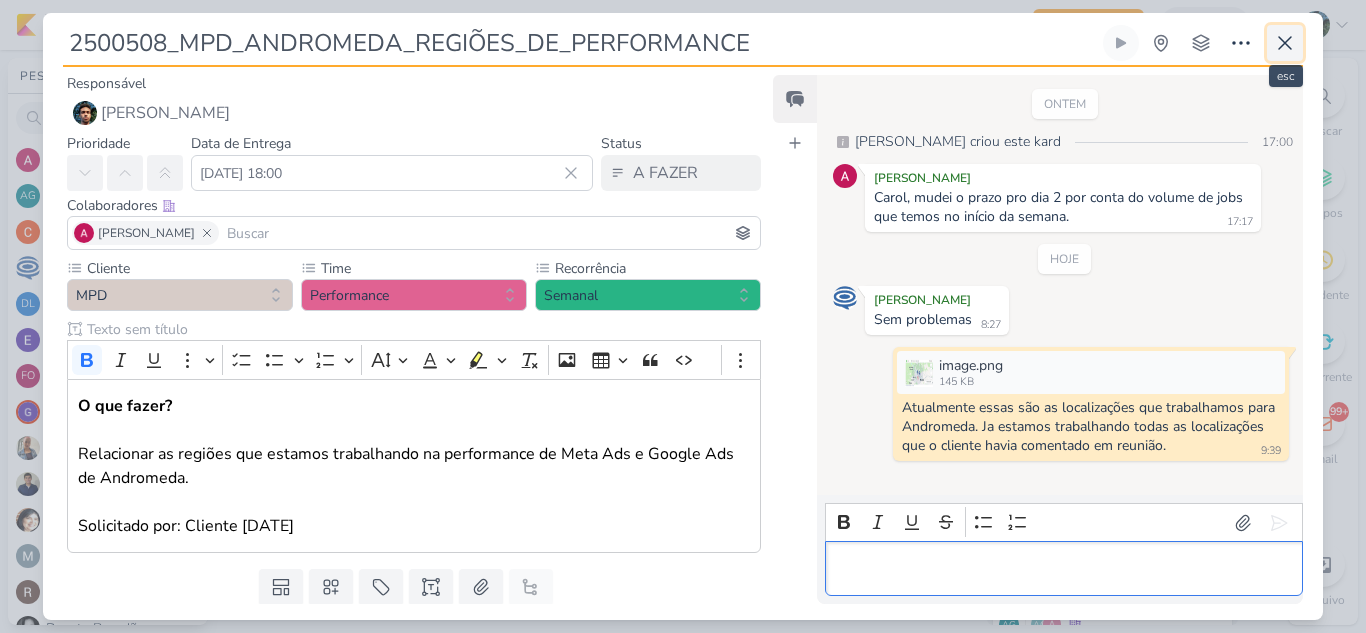 click at bounding box center [1285, 43] 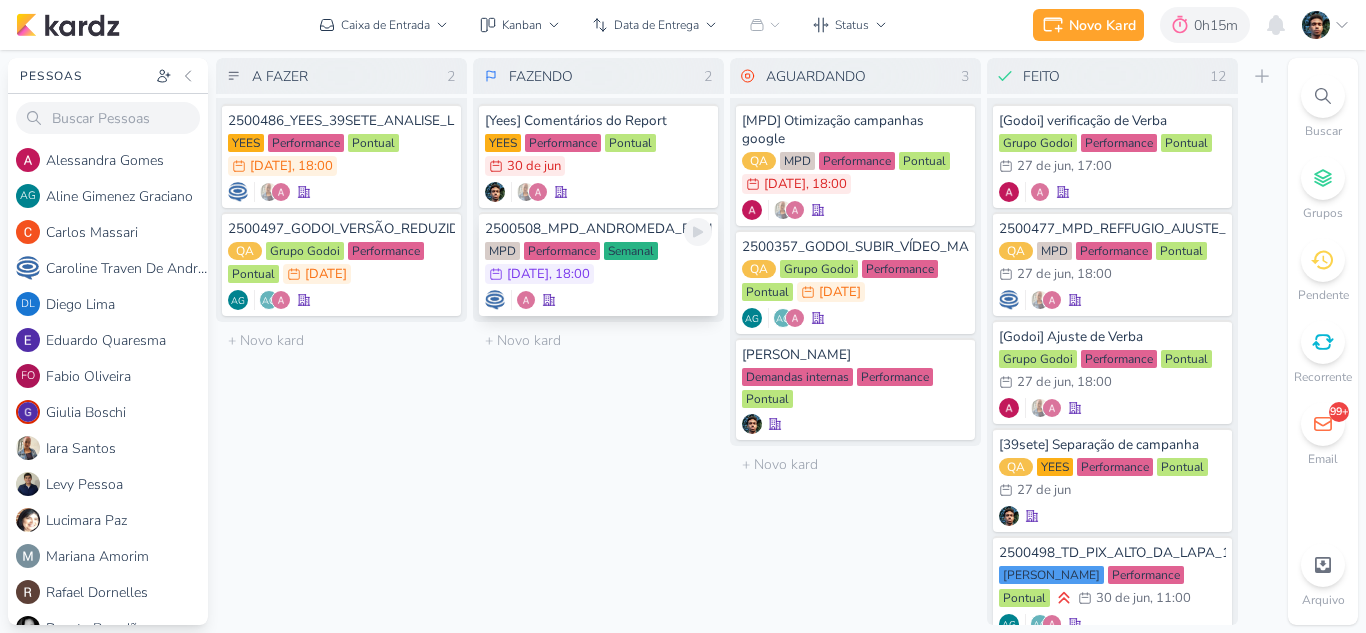click on "MPD
Performance
Semanal
2/7
2 de jul
, 18:00" at bounding box center (598, 264) 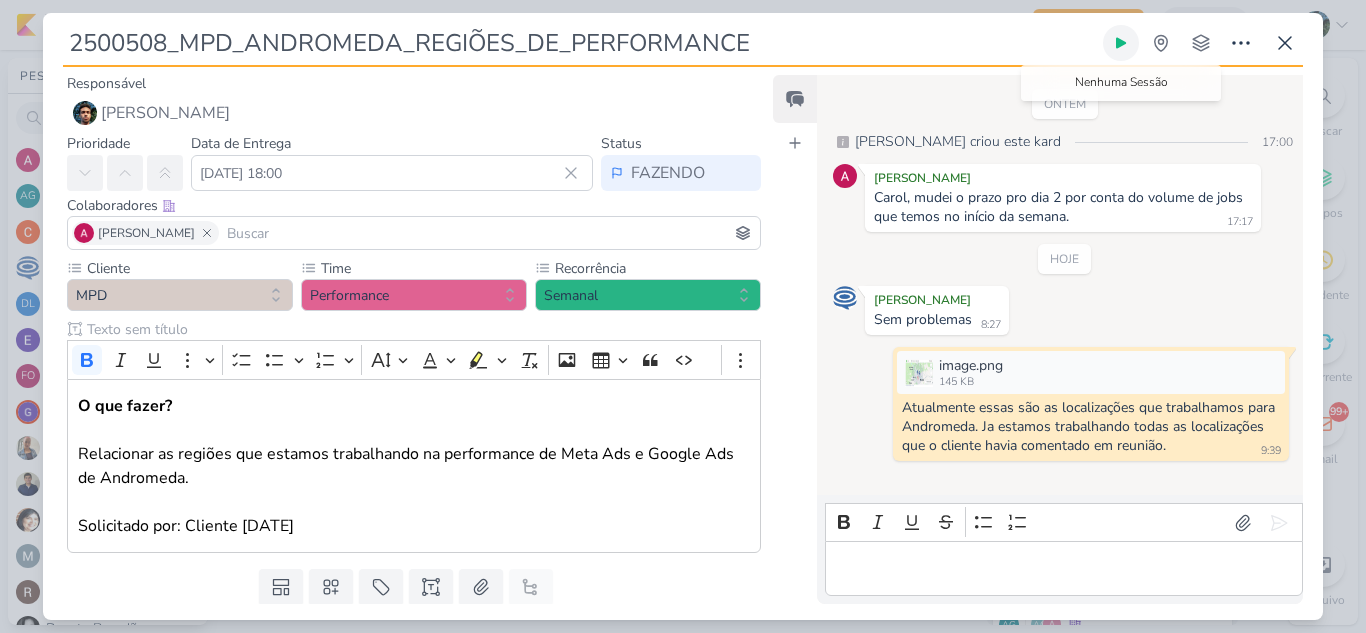 click 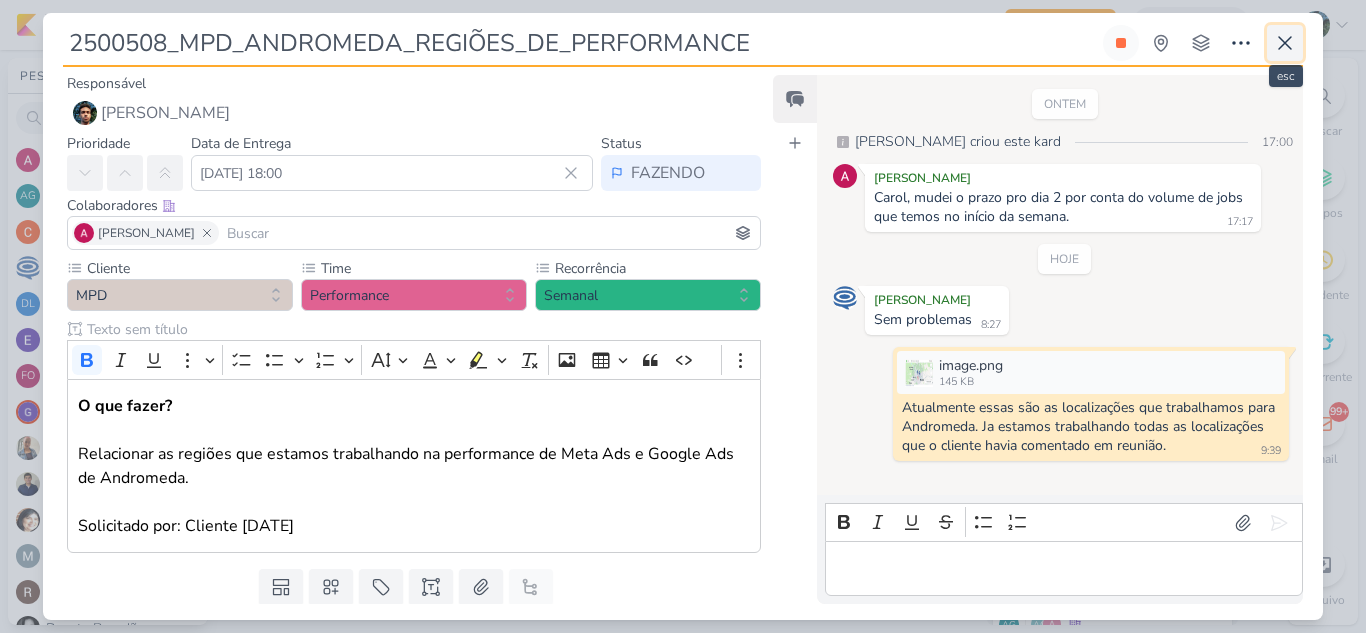 click 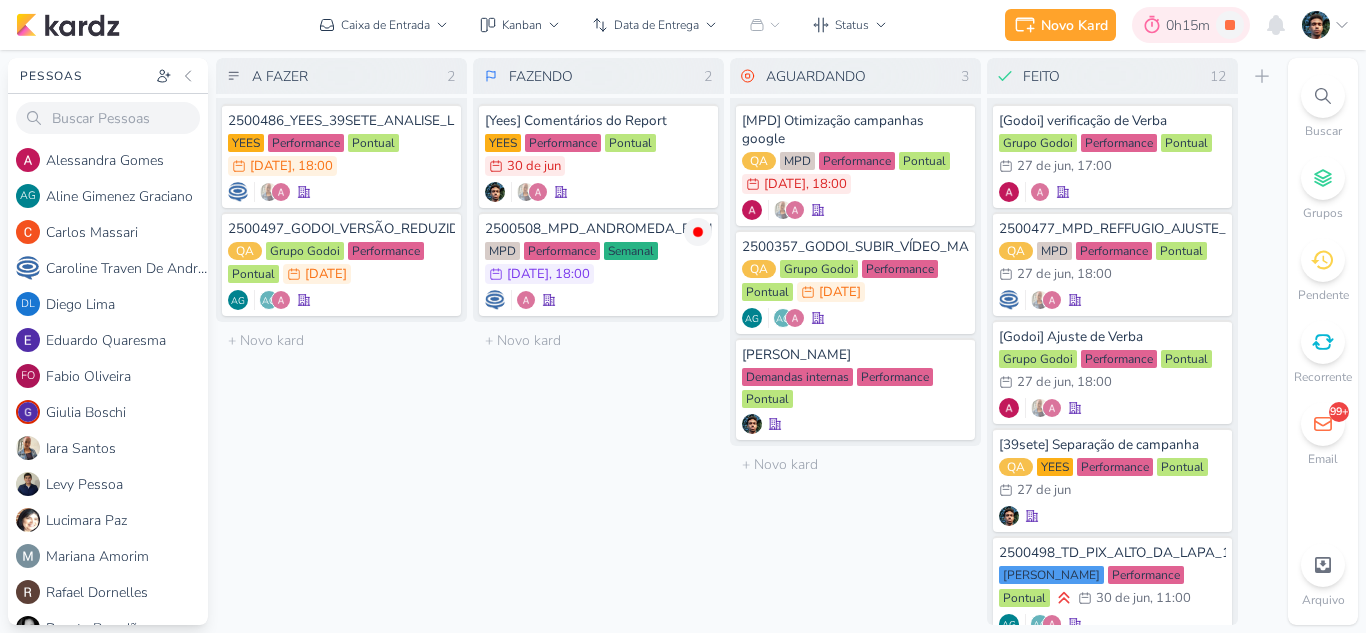 click on "0h15m" at bounding box center [1191, 25] 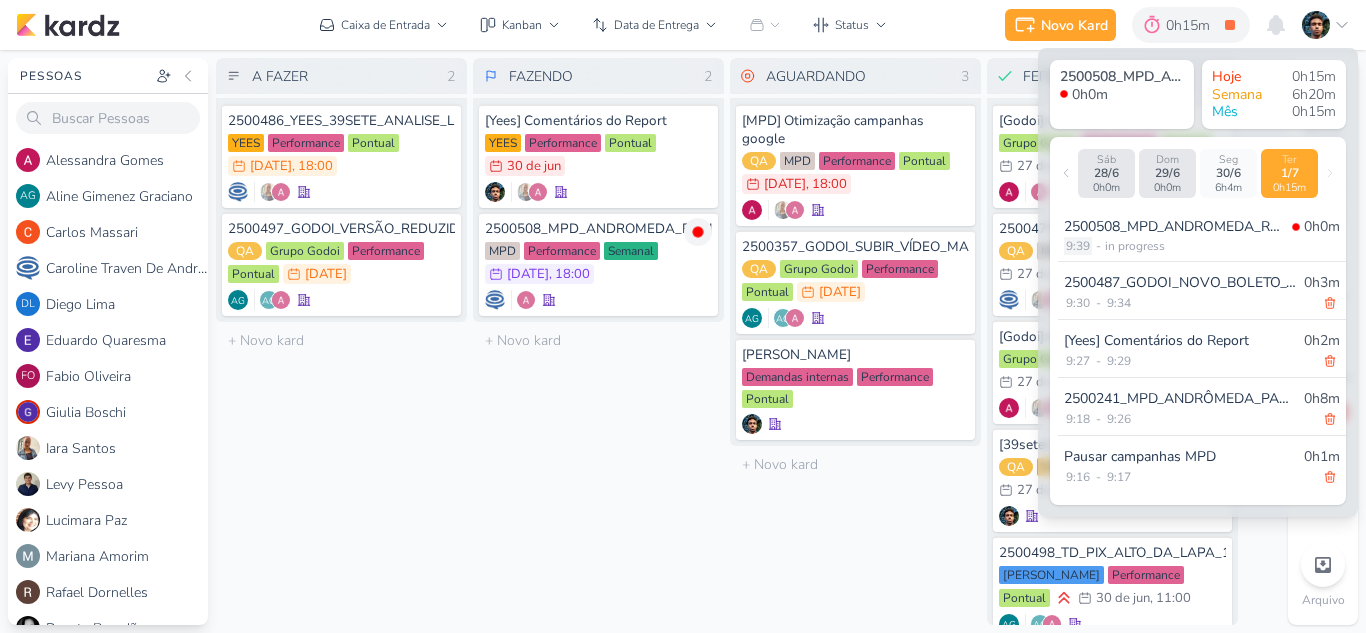 click on "9:39" at bounding box center [1078, 246] 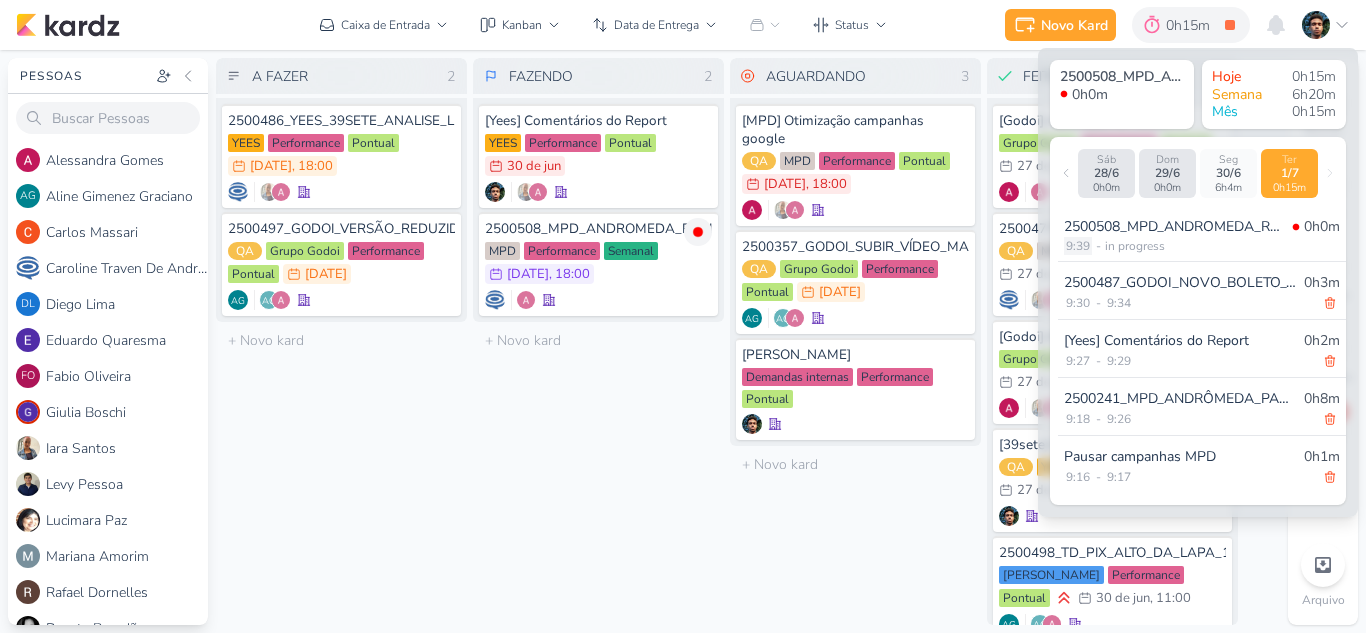 select on "9" 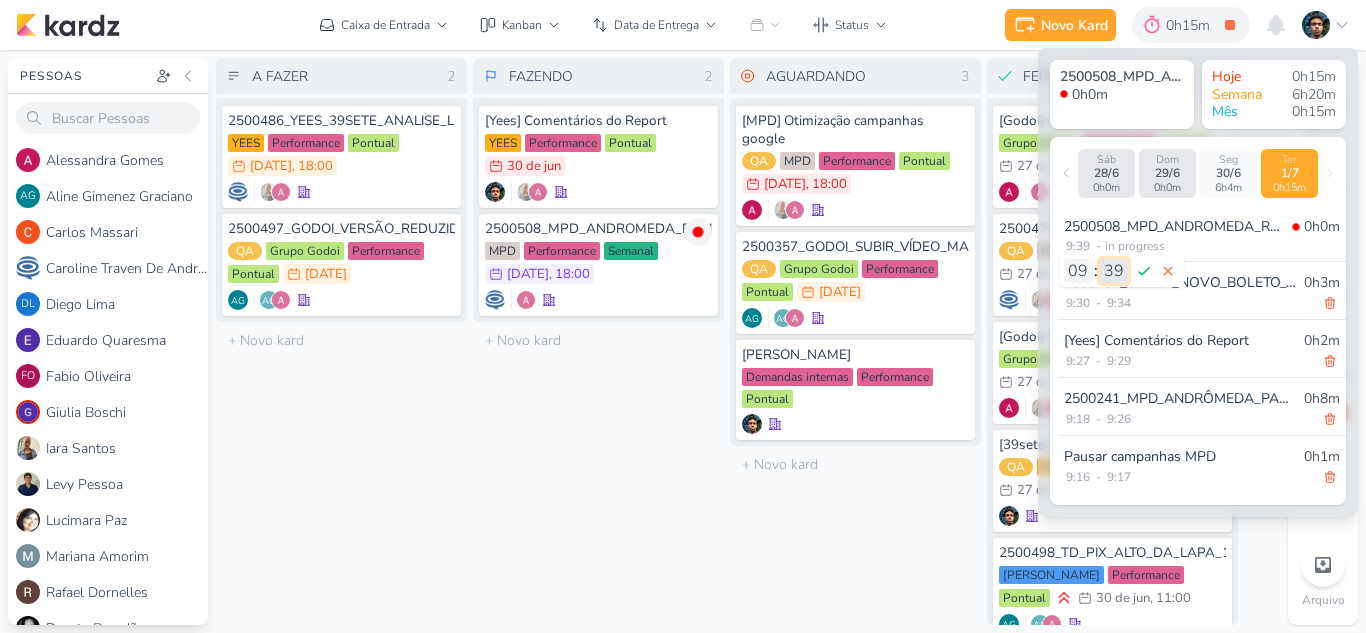 click on "00 01 02 03 04 05 06 07 08 09 10 11 12 13 14 15 16 17 18 19 20 21 22 23 24 25 26 27 28 29 30 31 32 33 34 35 36 37 38 39 40 41 42 43 44 45 46 47 48 49 50 51 52 53 54 55 56 57 58 59" at bounding box center (1114, 271) 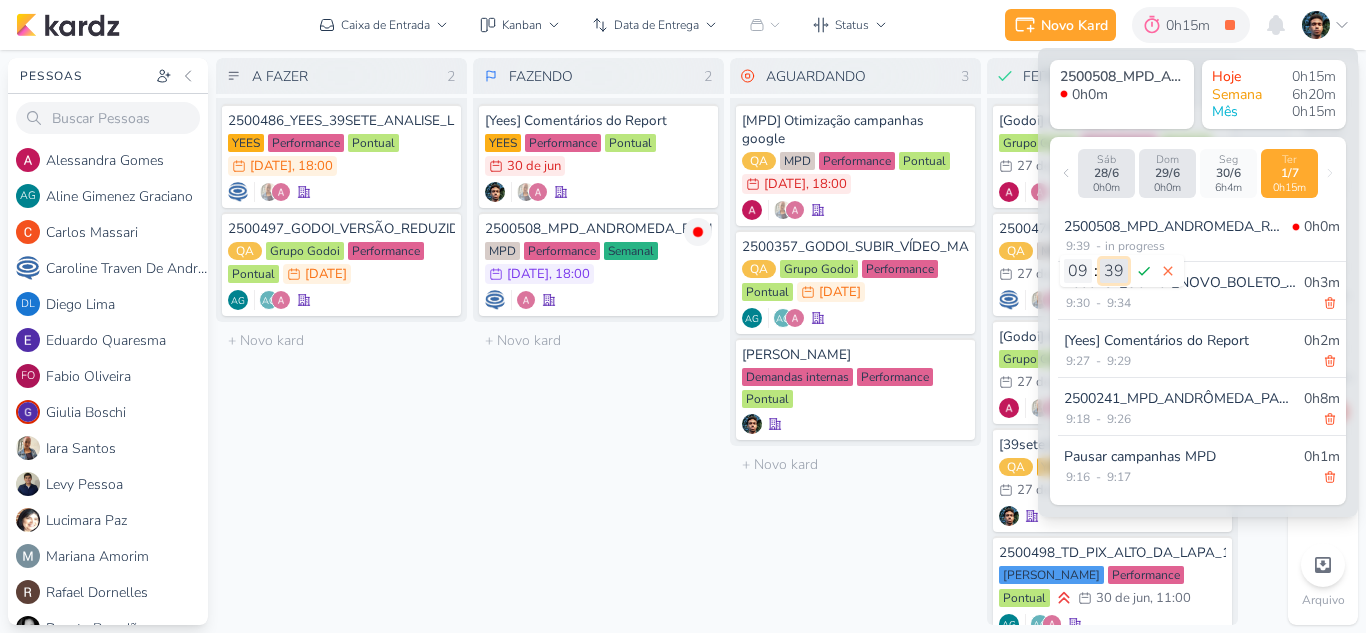 click on "00 01 02 03 04 05 06 07 08 09 10 11 12 13 14 15 16 17 18 19 20 21 22 23 24 25 26 27 28 29 30 31 32 33 34 35 36 37 38 39 40 41 42 43 44 45 46 47 48 49 50 51 52 53 54 55 56 57 58 59" at bounding box center [1114, 271] 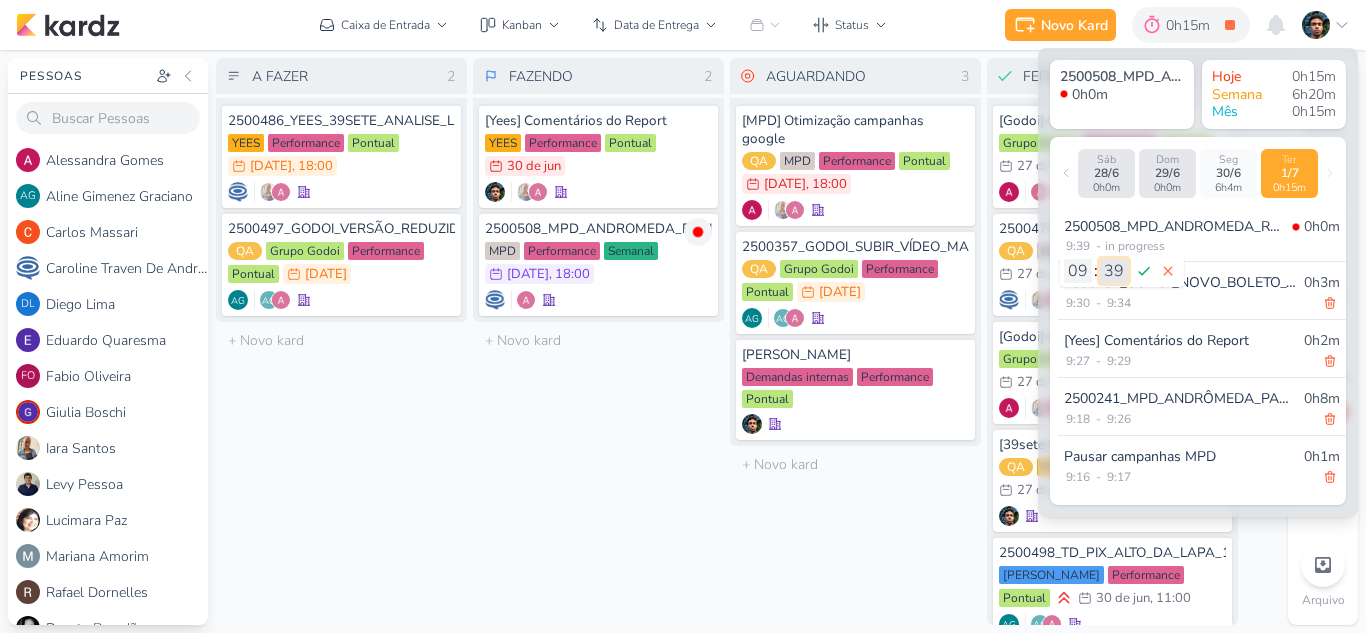 click on "00 01 02 03 04 05 06 07 08 09 10 11 12 13 14 15 16 17 18 19 20 21 22 23 24 25 26 27 28 29 30 31 32 33 34 35 36 37 38 39 40 41 42 43 44 45 46 47 48 49 50 51 52 53 54 55 56 57 58 59" at bounding box center [1114, 271] 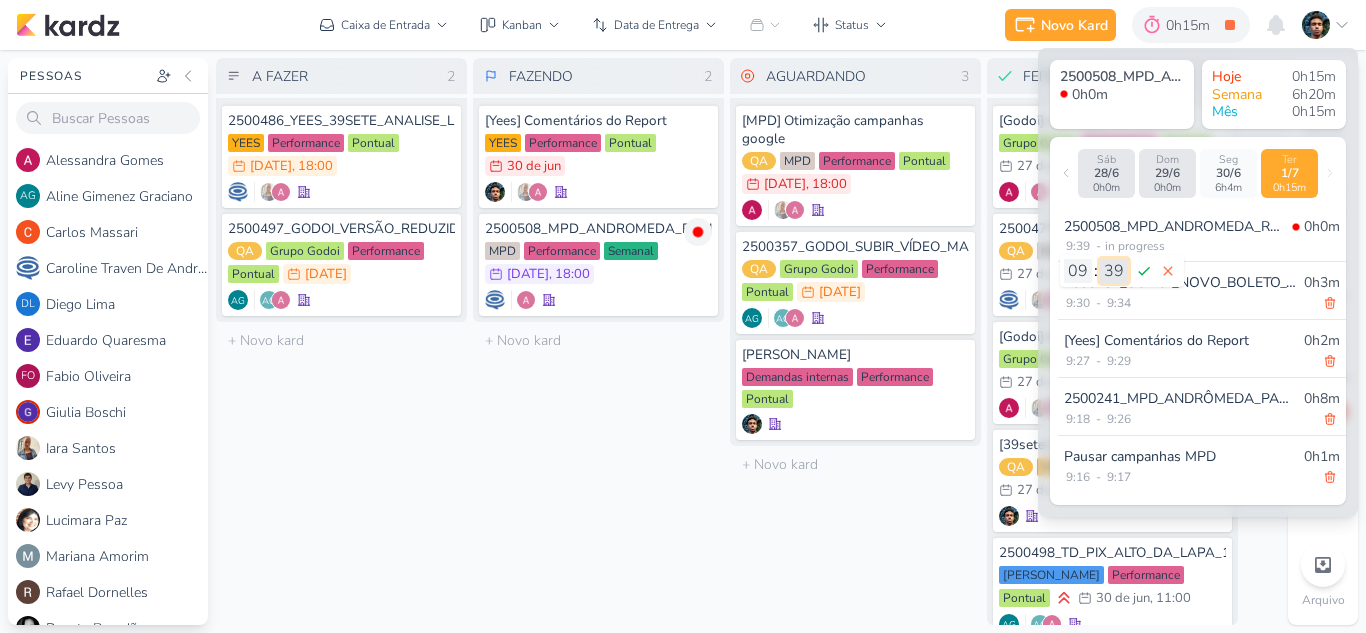 select on "35" 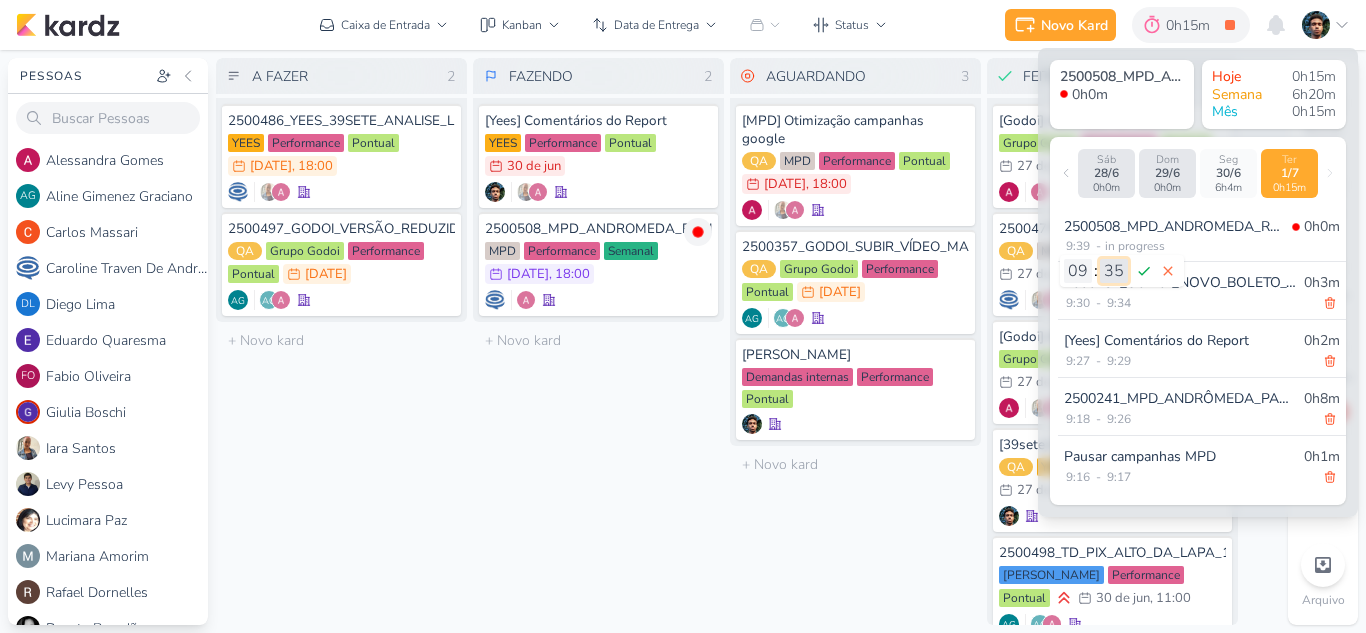 click on "00 01 02 03 04 05 06 07 08 09 10 11 12 13 14 15 16 17 18 19 20 21 22 23 24 25 26 27 28 29 30 31 32 33 34 35 36 37 38 39 40 41 42 43 44 45 46 47 48 49 50 51 52 53 54 55 56 57 58 59" at bounding box center (1114, 271) 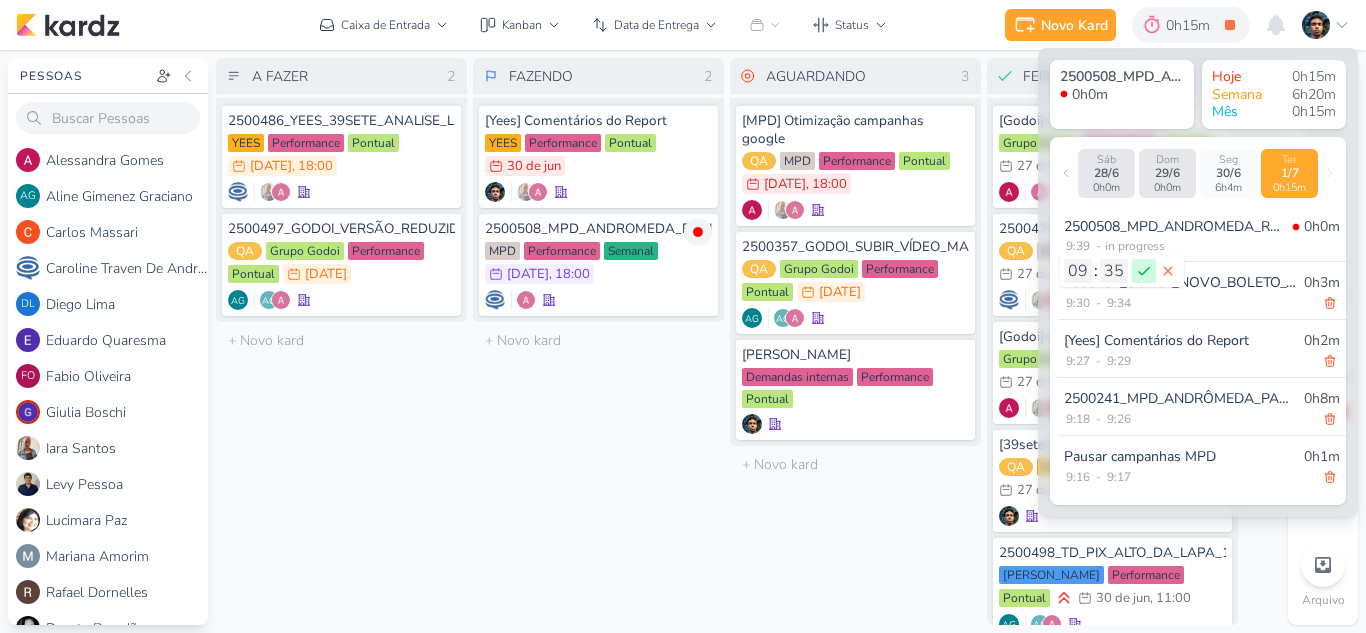click 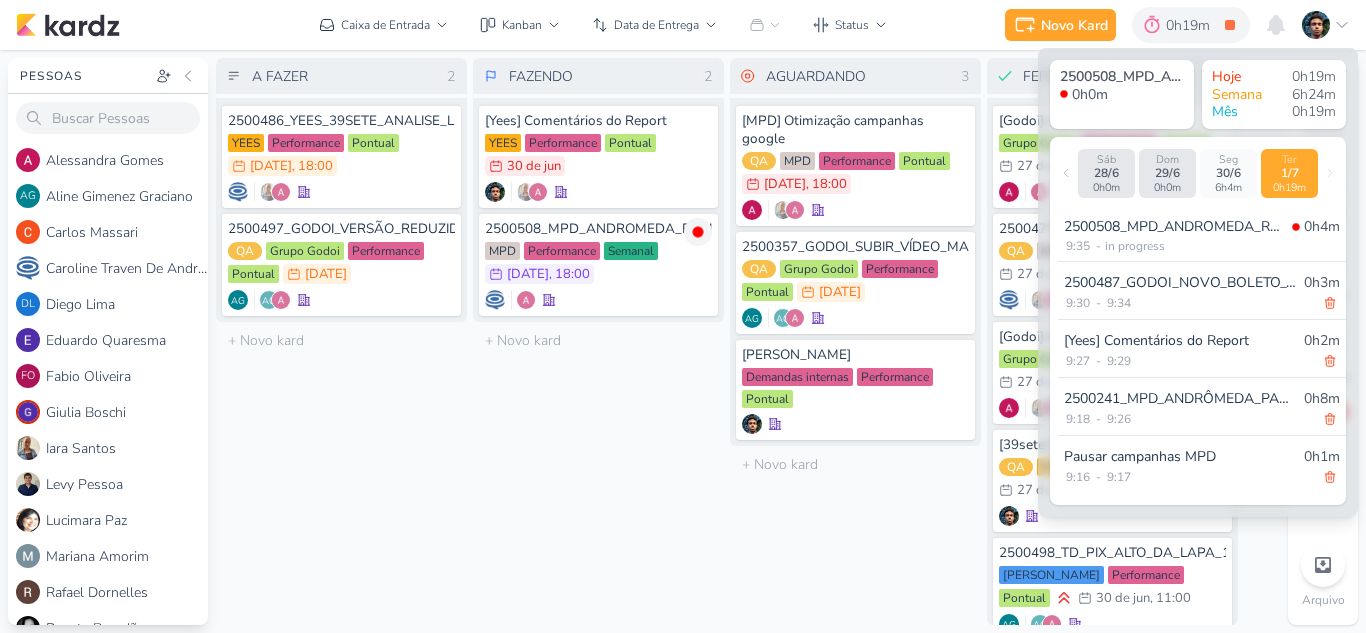 click on "FAZENDO
2
Mover Para Esquerda
Mover Para Direita
Deletar
[Yees] Comentários do Report
YEES
Performance
Pontual" at bounding box center [598, 341] 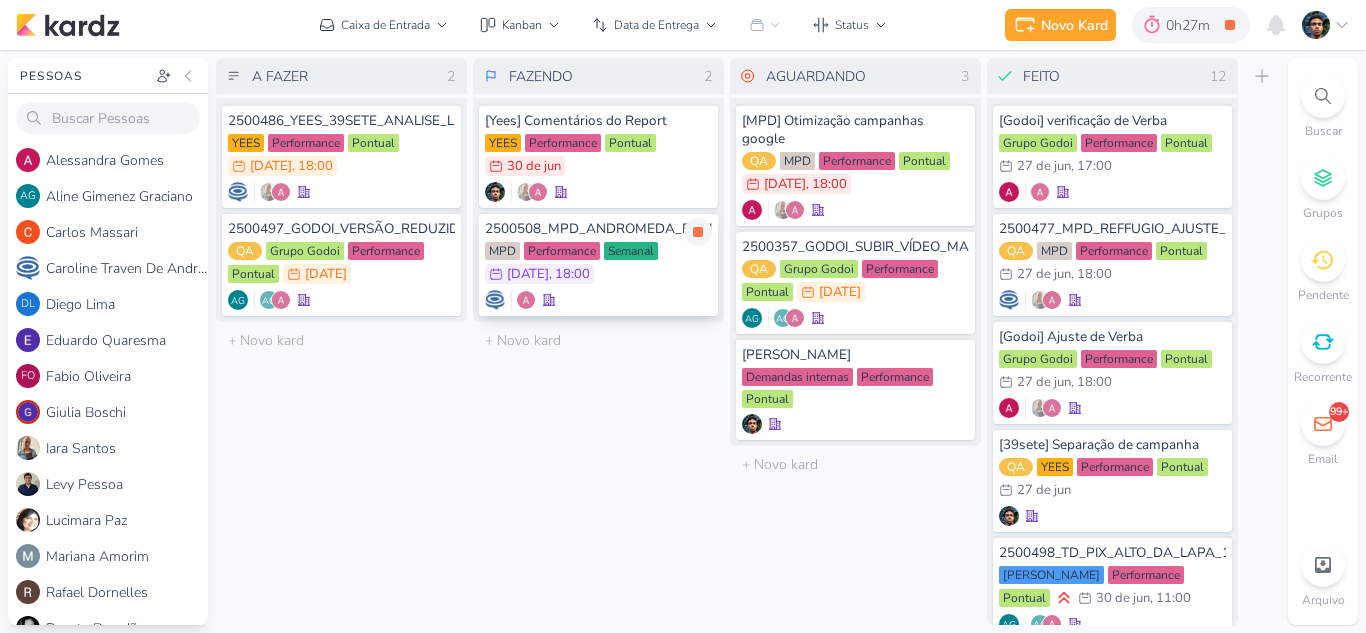 click on "MPD
Performance
Semanal
2/7
2 de jul
, 18:00" at bounding box center (598, 264) 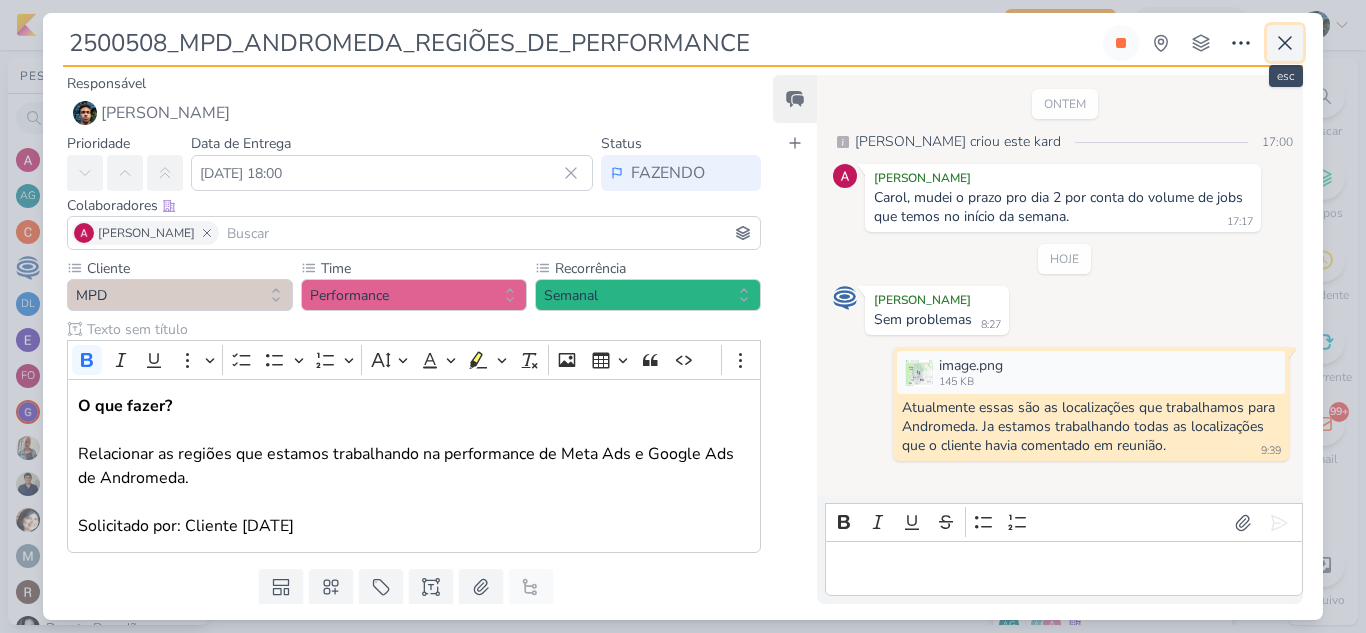 click 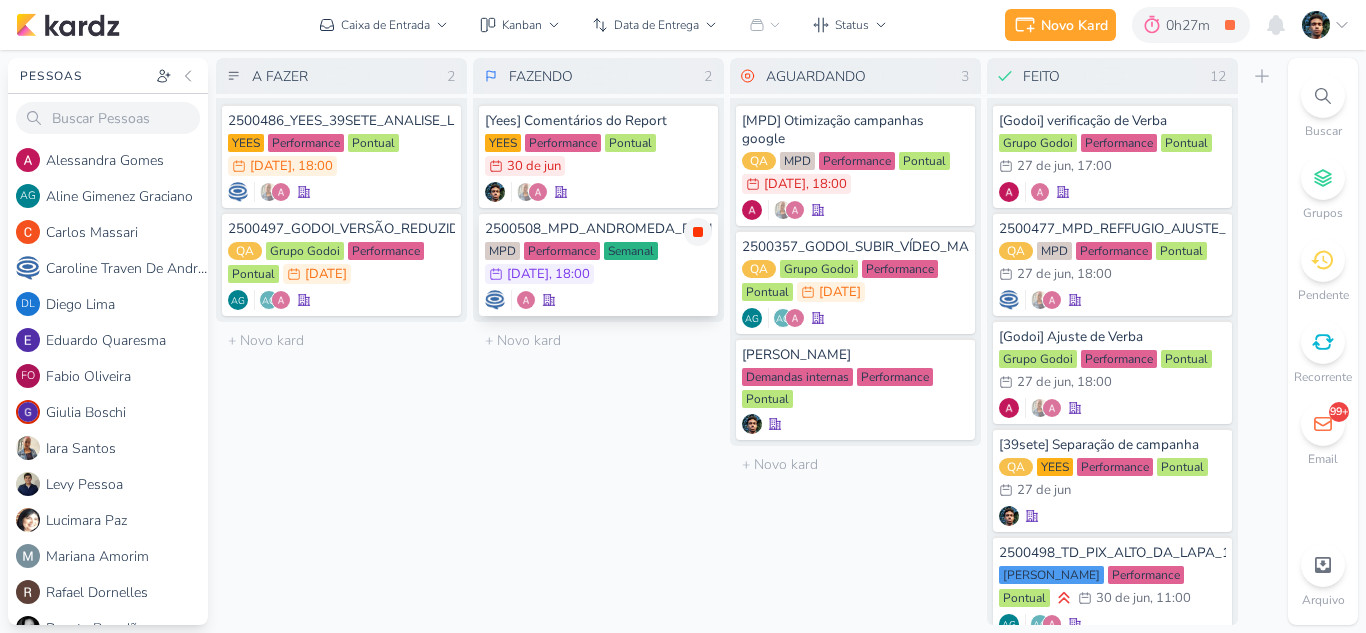 click 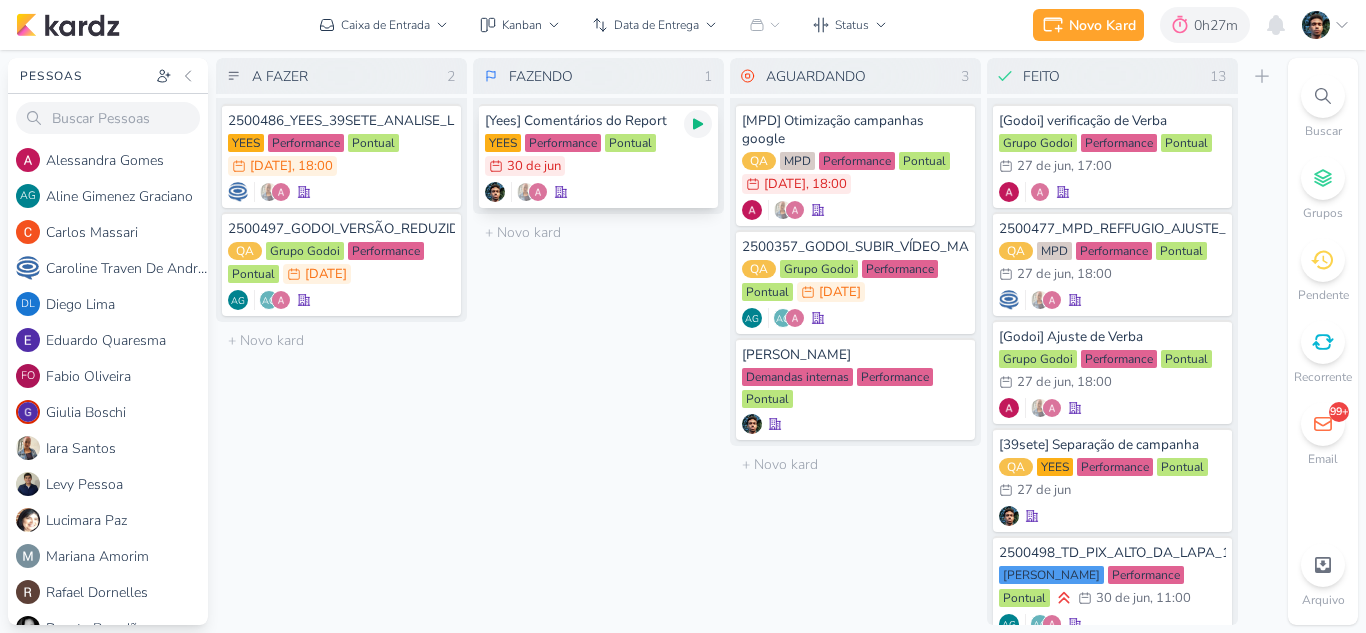 click at bounding box center [698, 124] 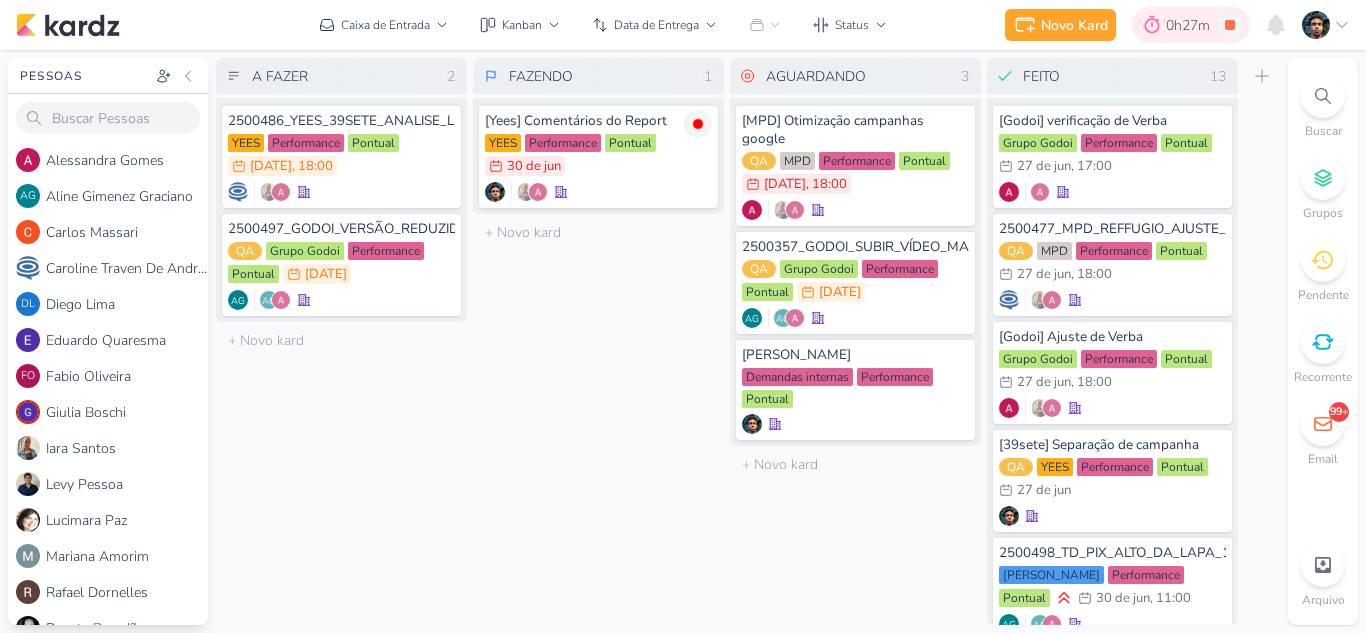 click on "0h27m" at bounding box center (1191, 25) 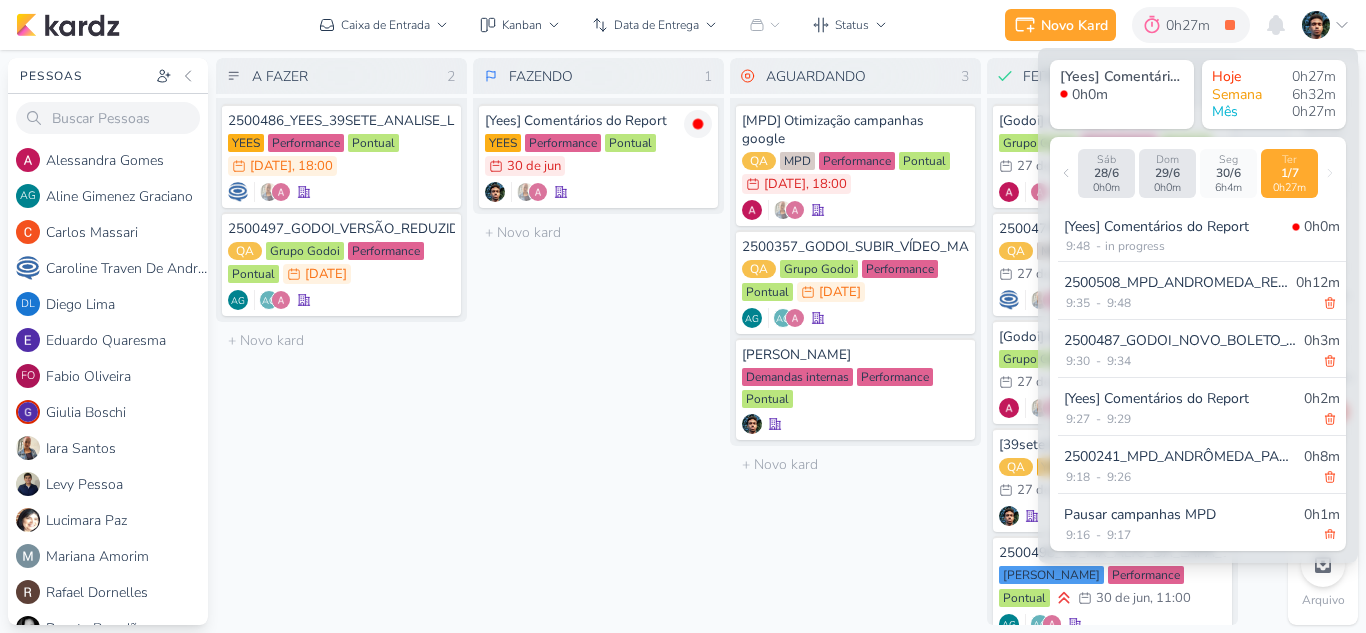 click on "FAZENDO
1
Mover Para Esquerda
Mover Para Direita
Deletar
[Yees] Comentários do Report
YEES
Performance
Pontual" at bounding box center (598, 341) 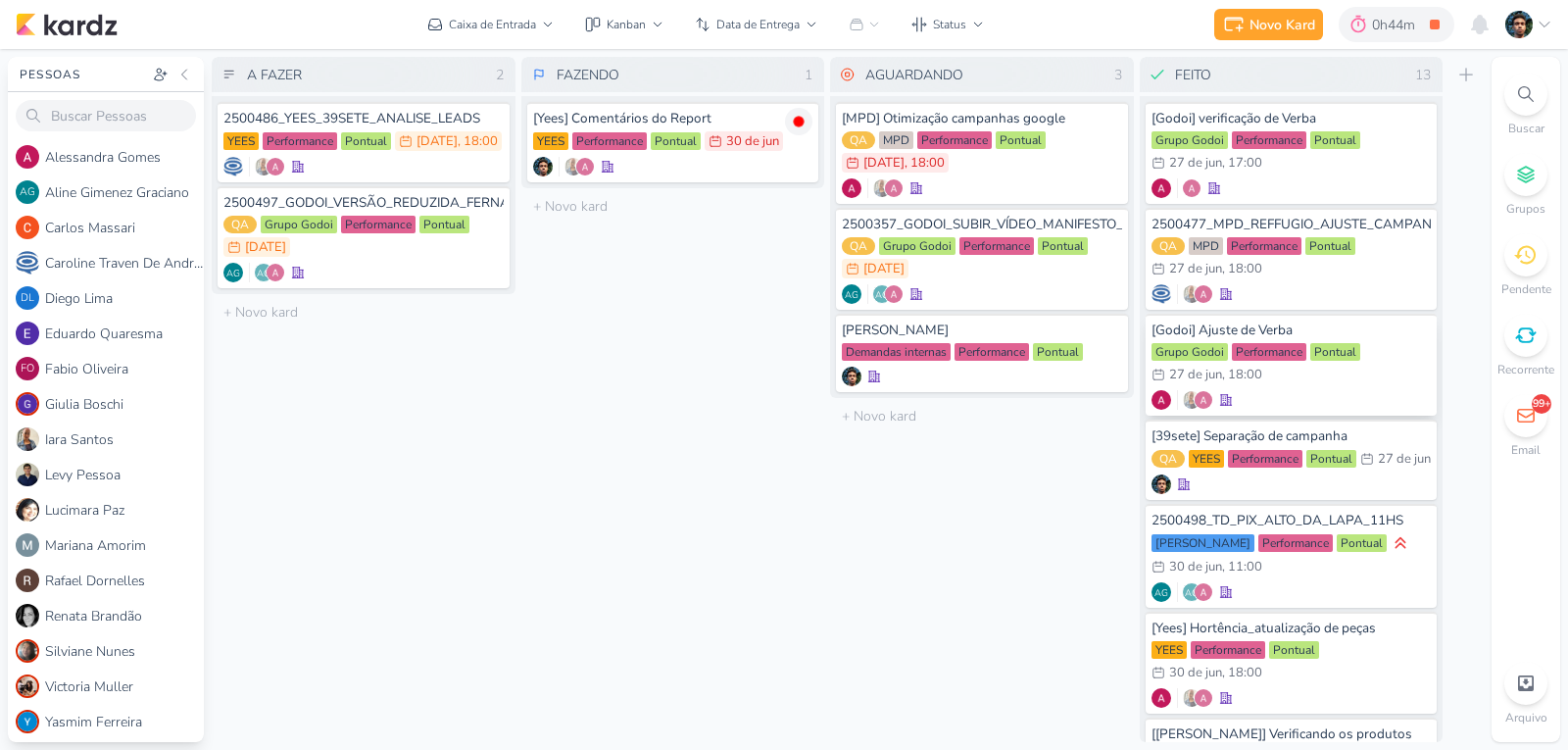 scroll, scrollTop: 0, scrollLeft: 0, axis: both 